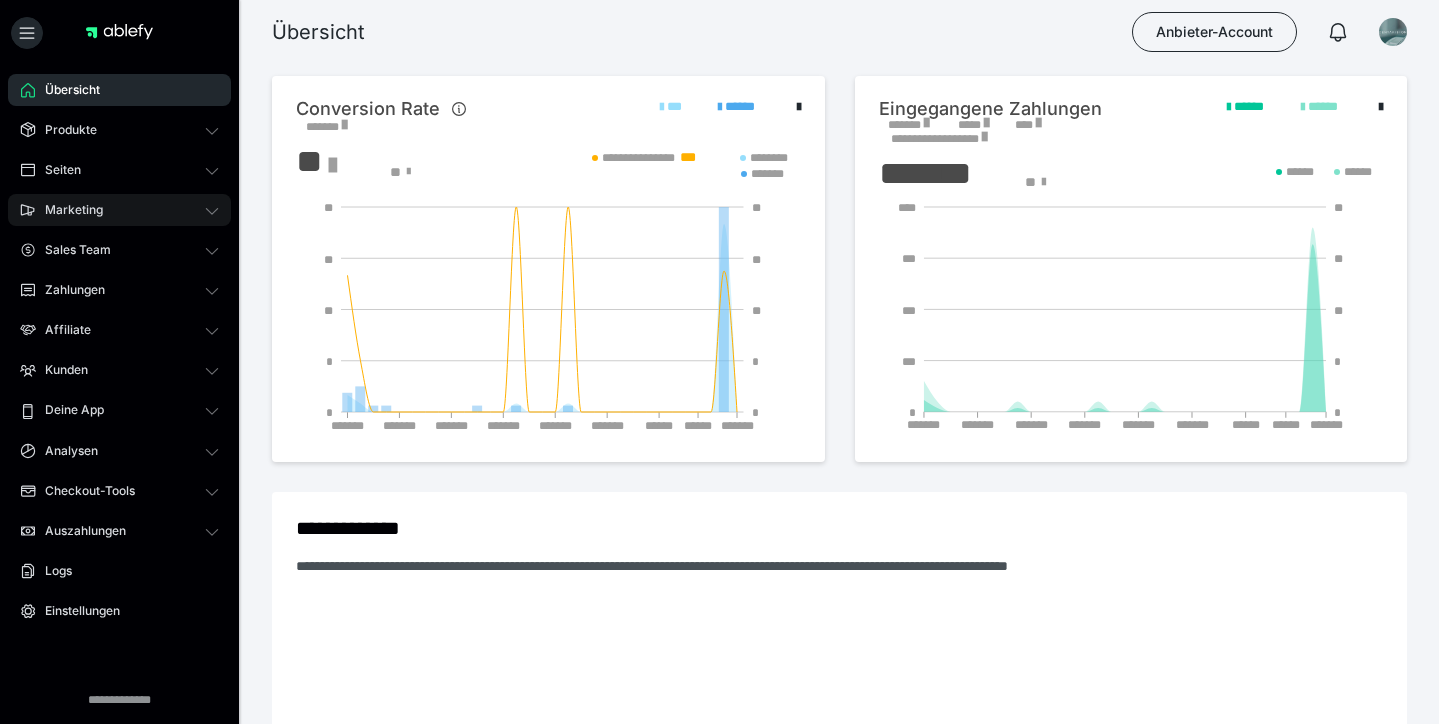 scroll, scrollTop: 0, scrollLeft: 0, axis: both 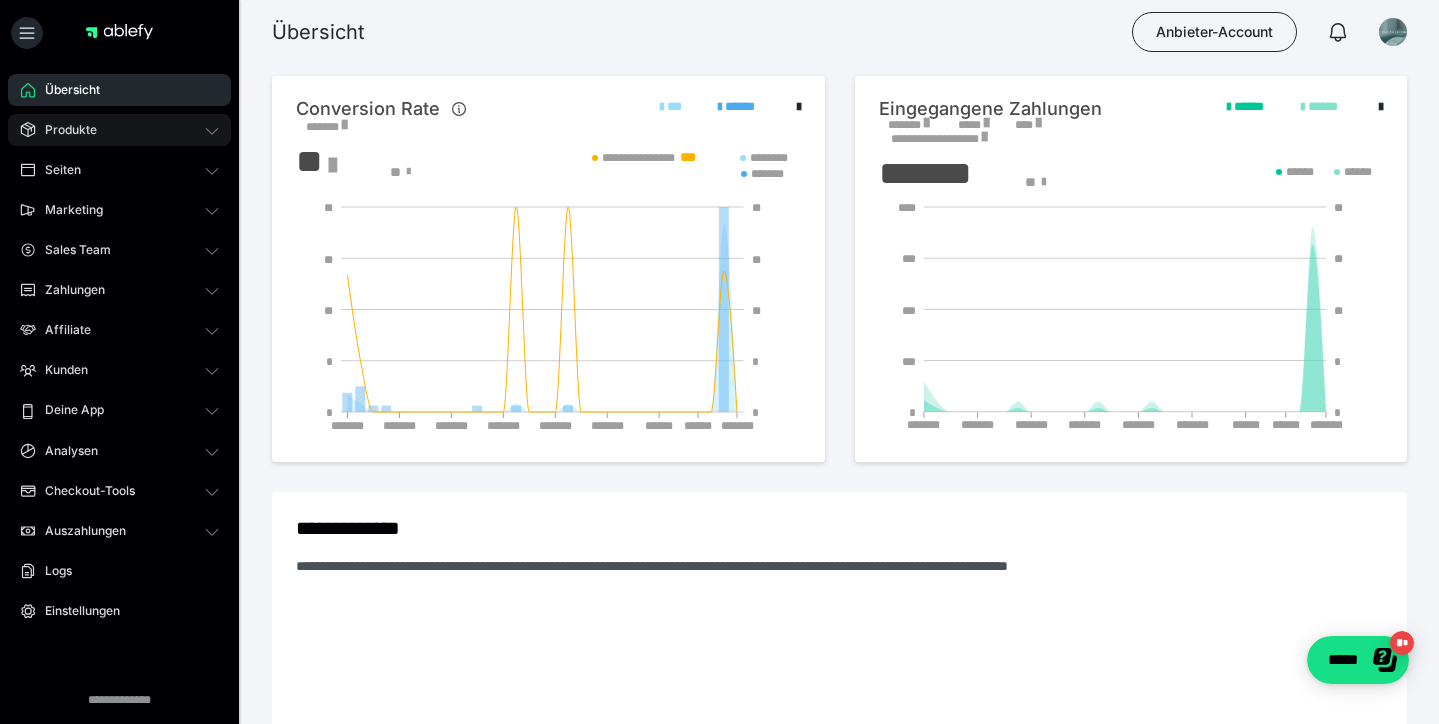 click on "Produkte" at bounding box center [119, 130] 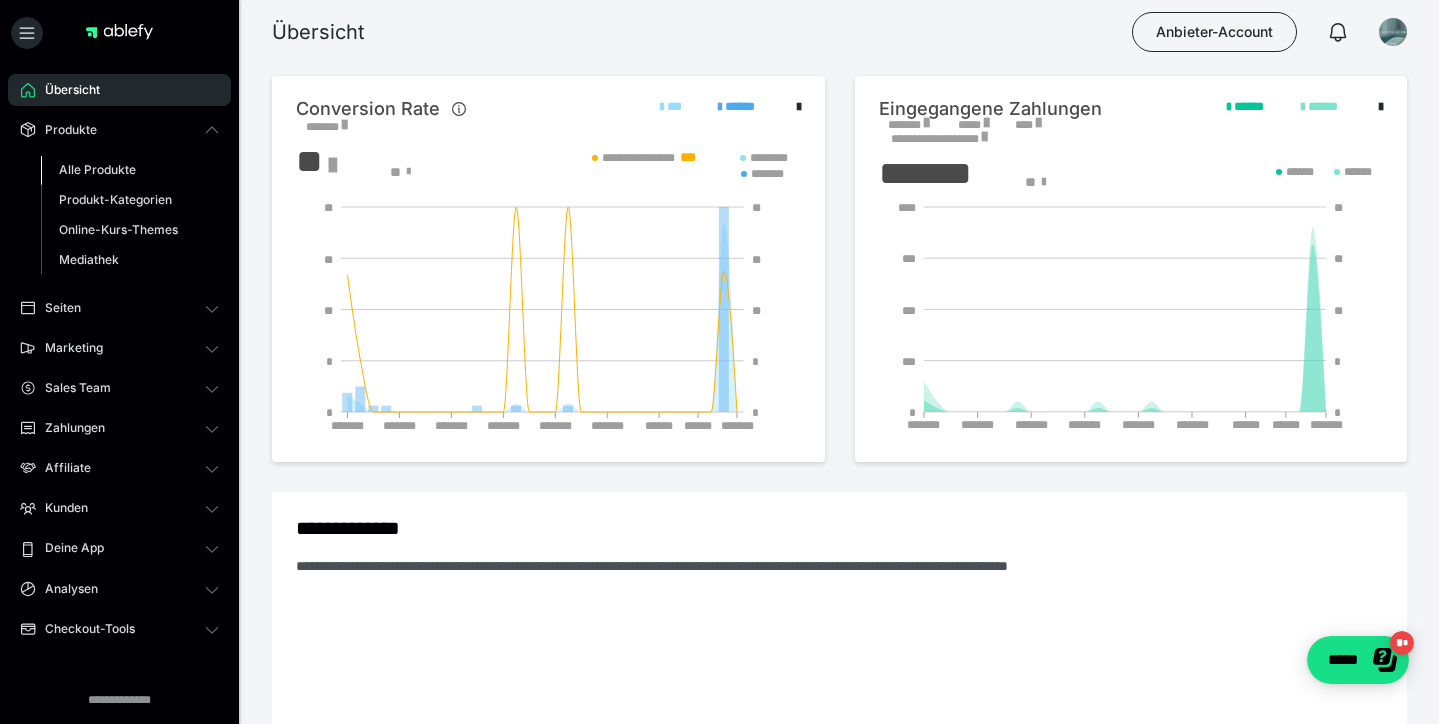 click on "Alle Produkte" at bounding box center (97, 169) 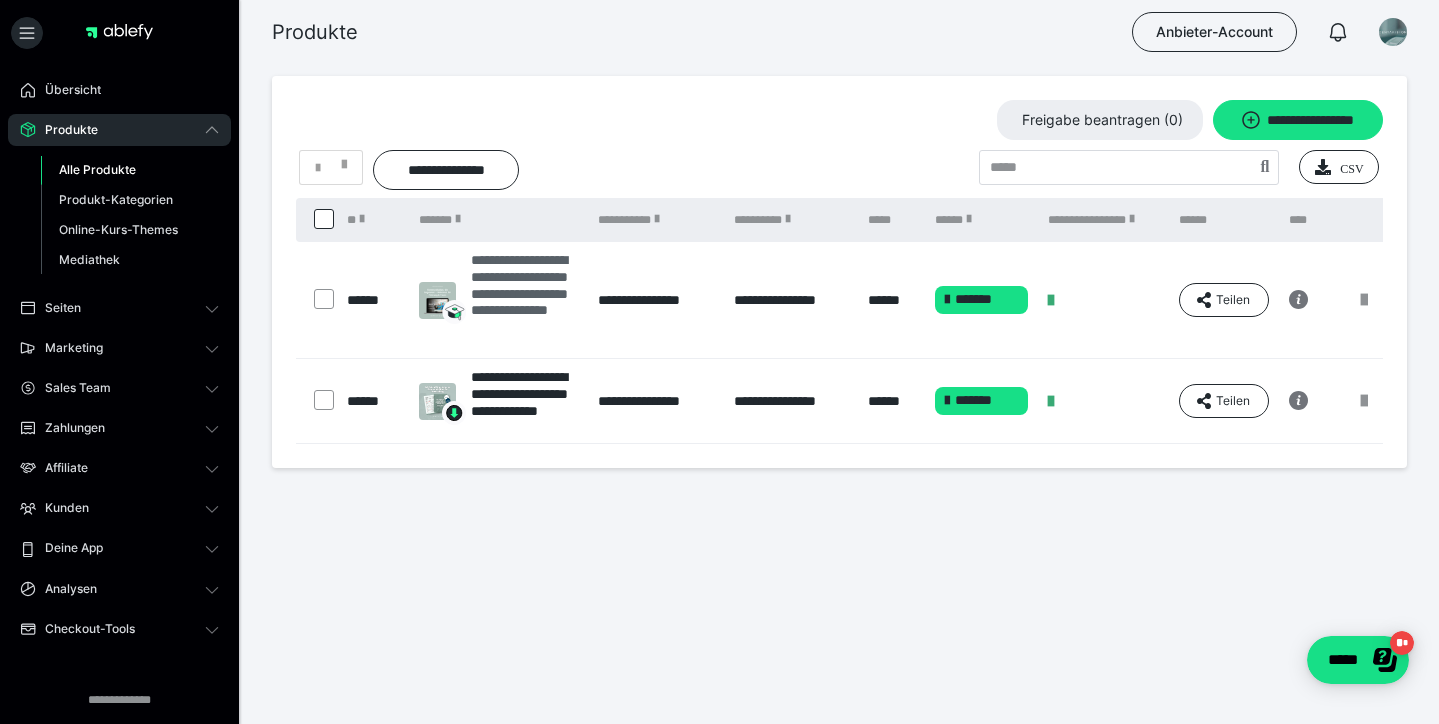 click on "**********" at bounding box center [524, 300] 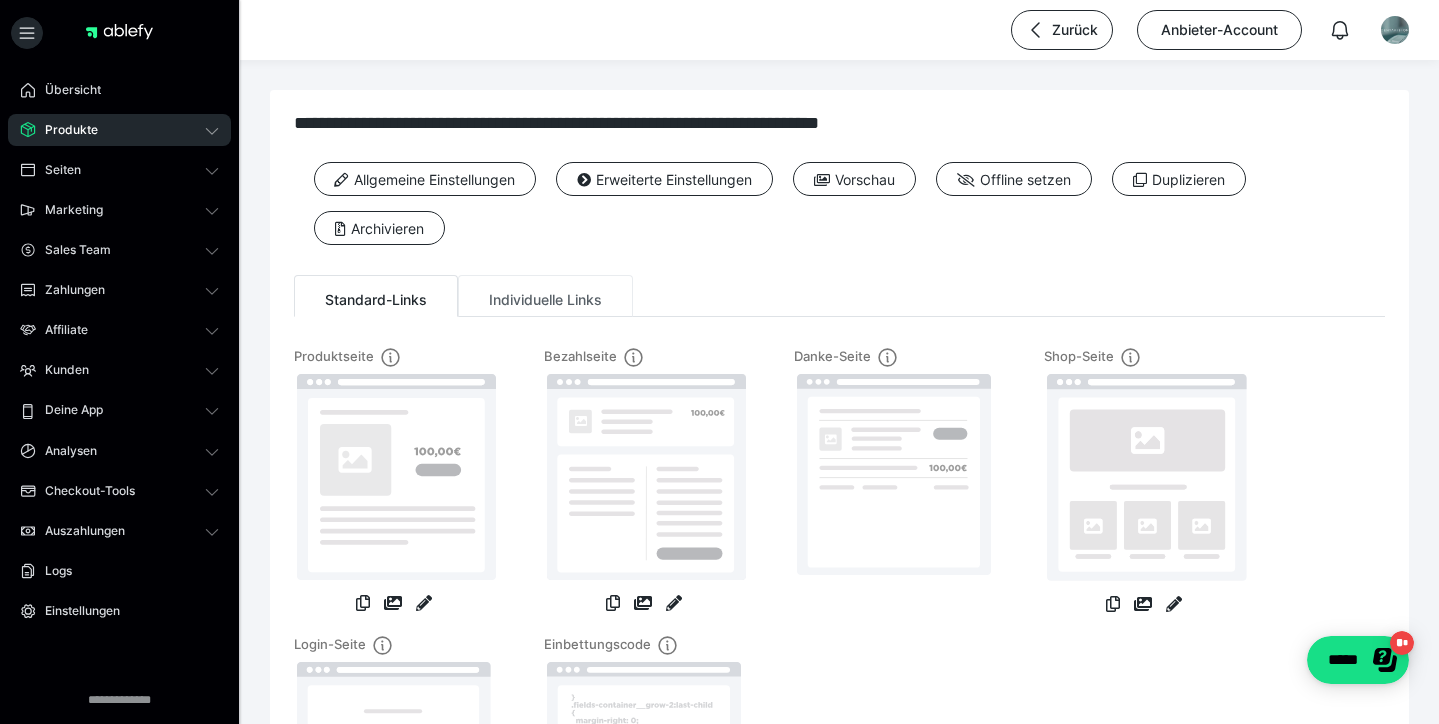 scroll, scrollTop: 0, scrollLeft: 0, axis: both 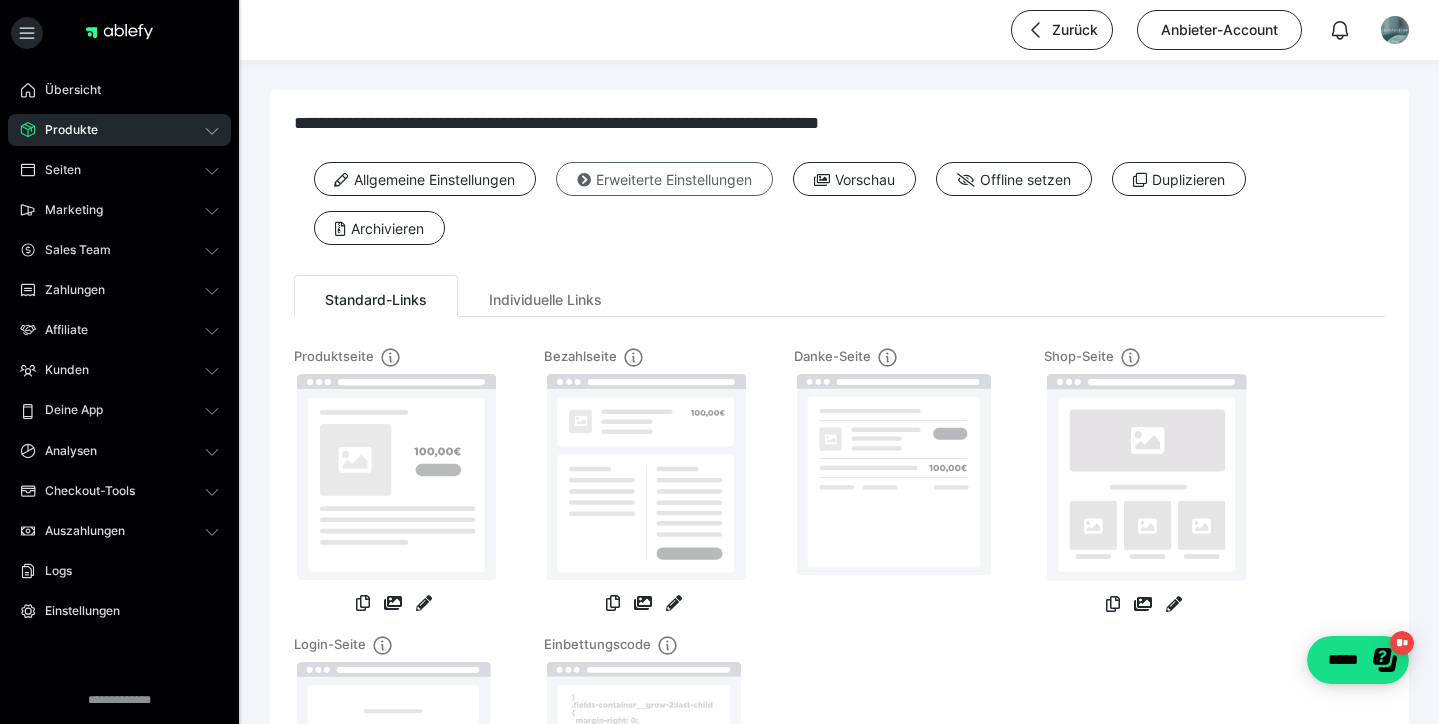 click on "Erweiterte Einstellungen" at bounding box center (664, 179) 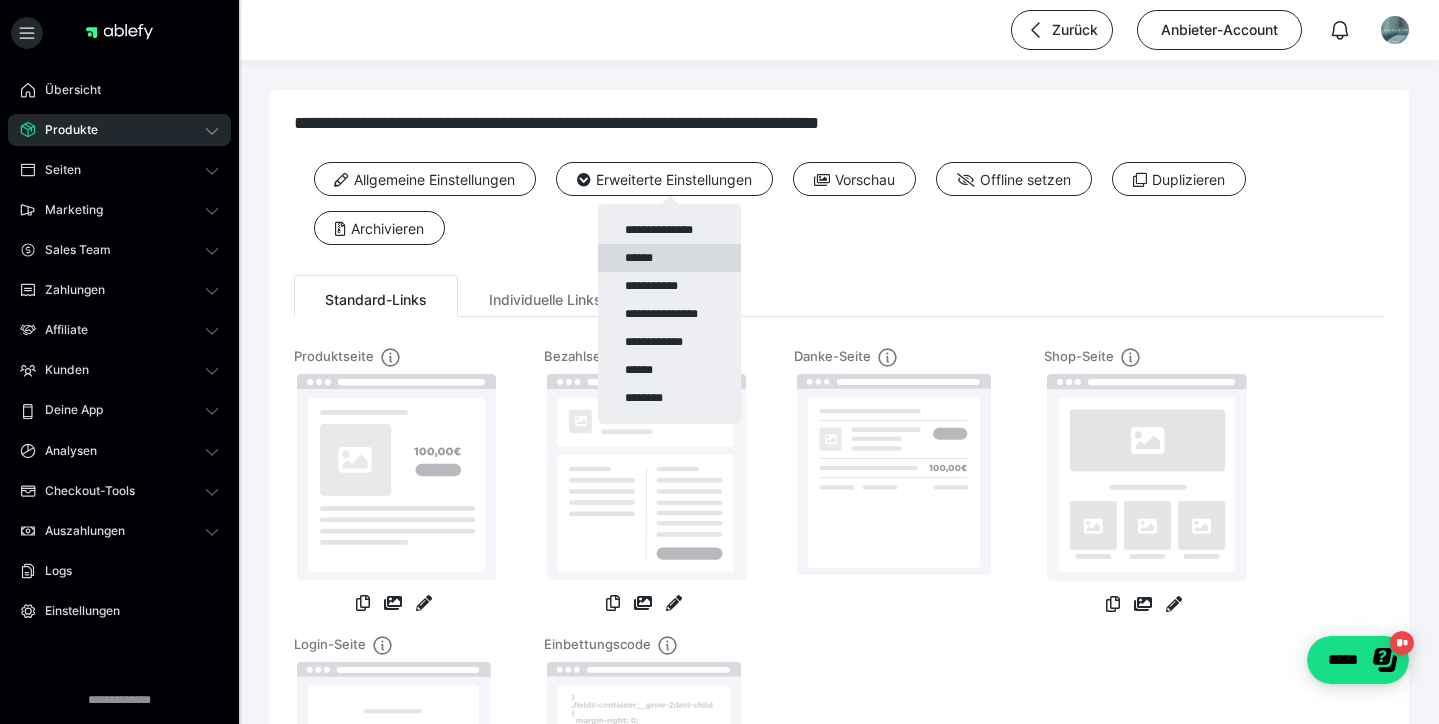 click on "******" at bounding box center (669, 258) 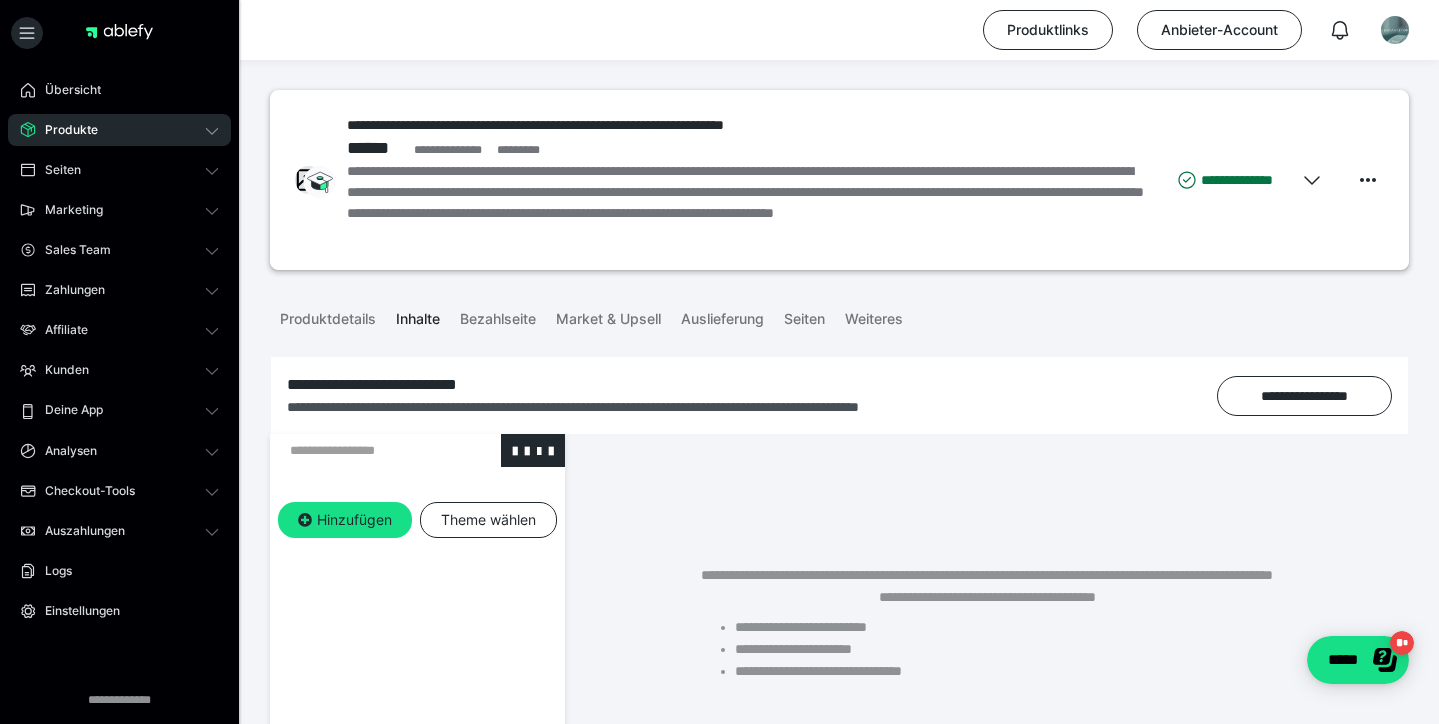 click at bounding box center (365, 450) 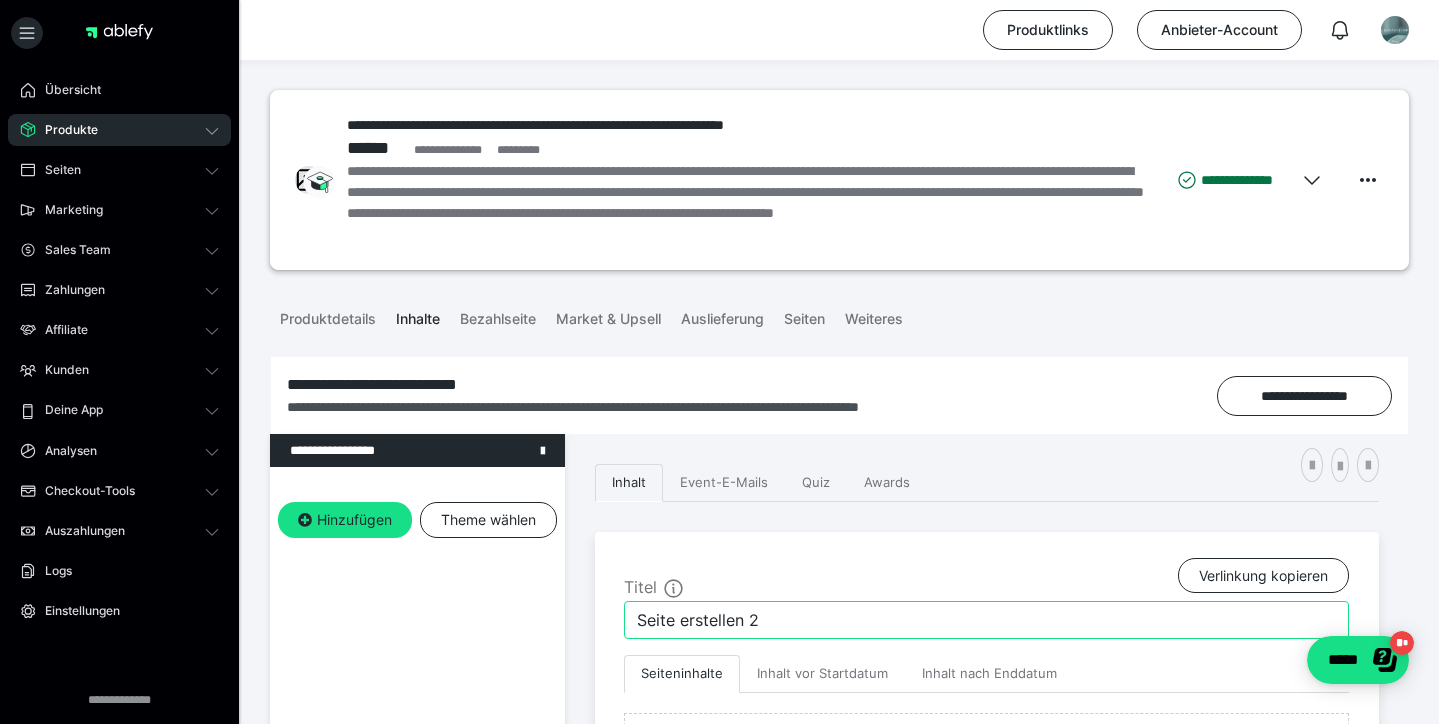 drag, startPoint x: 777, startPoint y: 617, endPoint x: 538, endPoint y: 616, distance: 239.00209 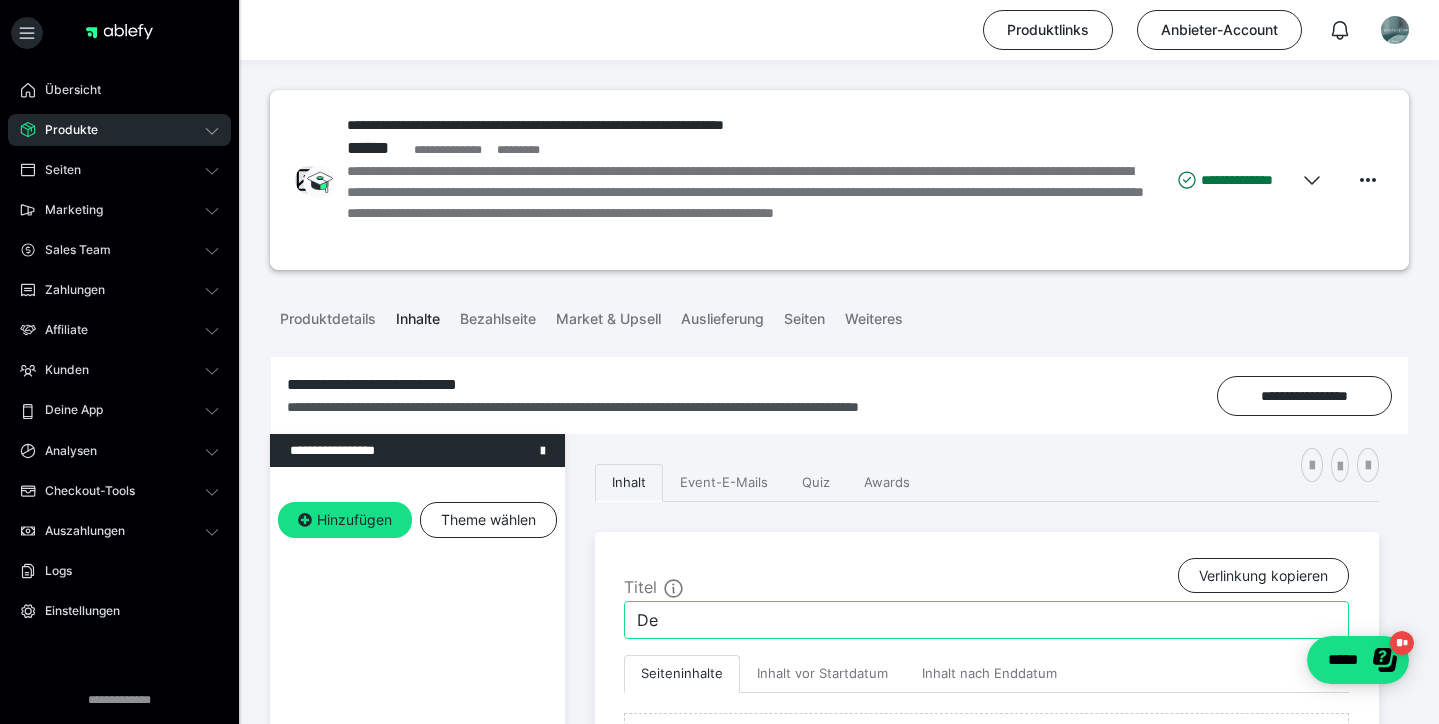 type on "D" 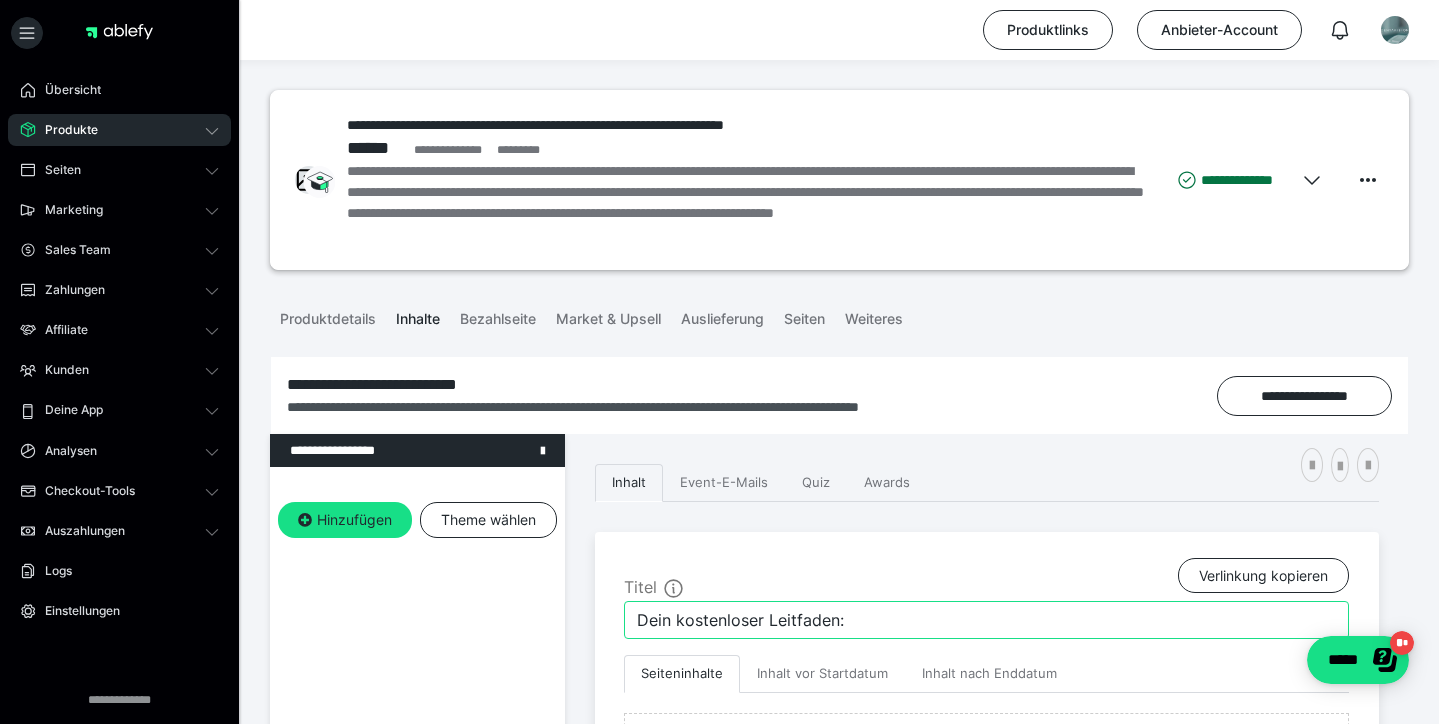 drag, startPoint x: 884, startPoint y: 623, endPoint x: 770, endPoint y: 614, distance: 114.35471 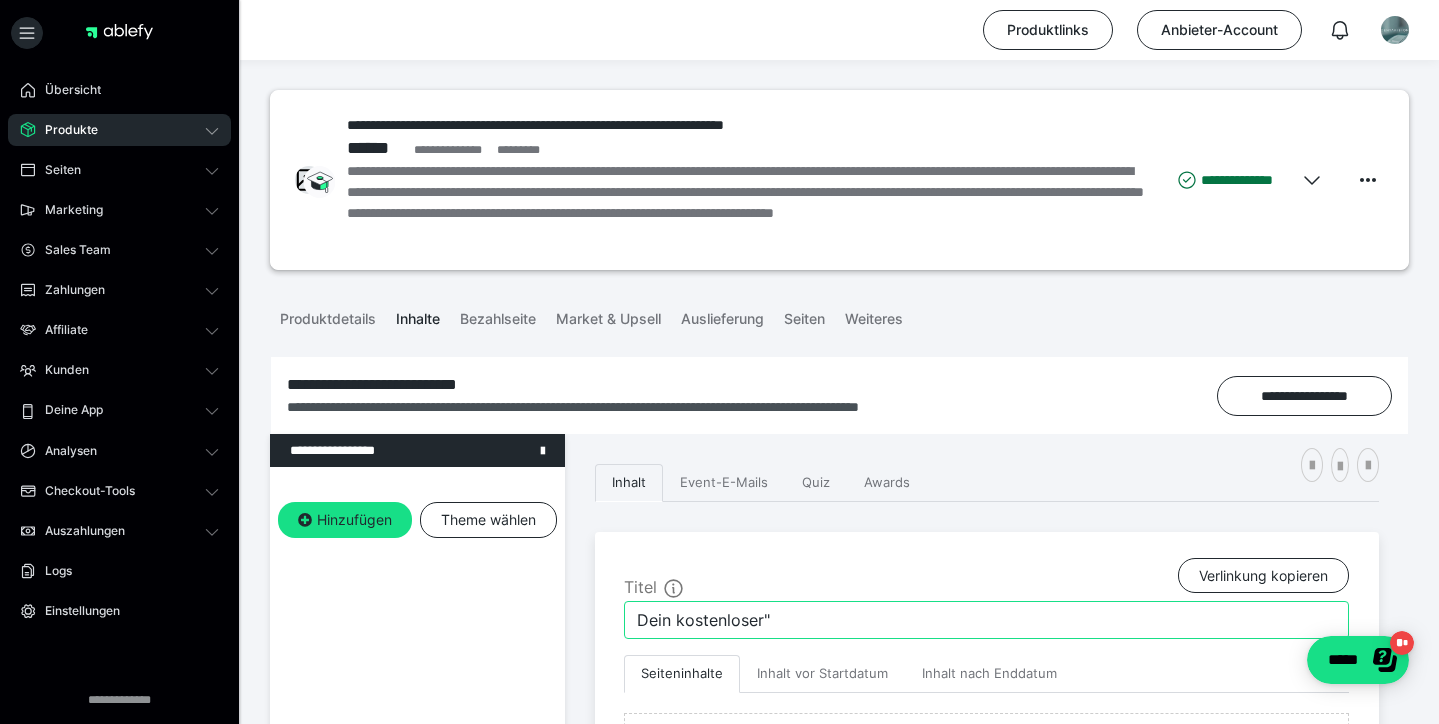 paste on "Leitfaden für klare Kommunikation in der Führung" 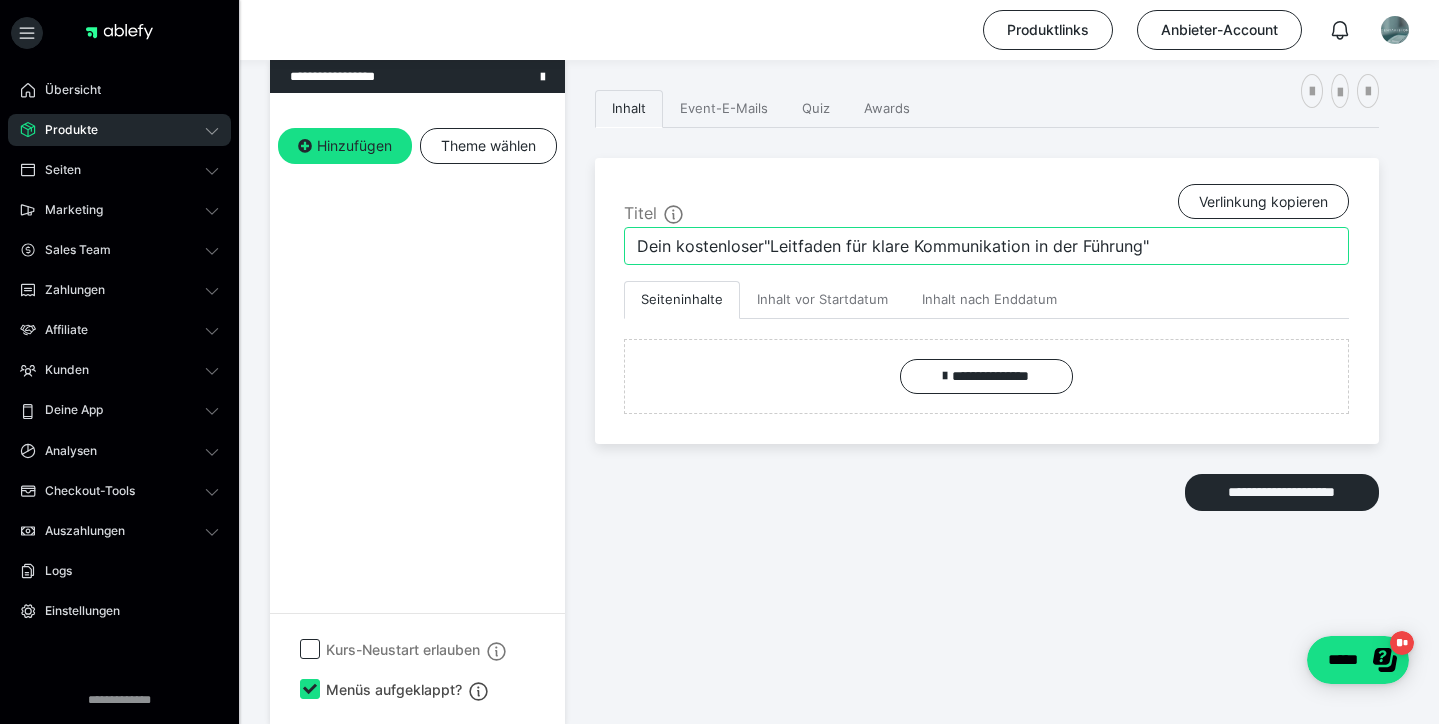 scroll, scrollTop: 374, scrollLeft: 0, axis: vertical 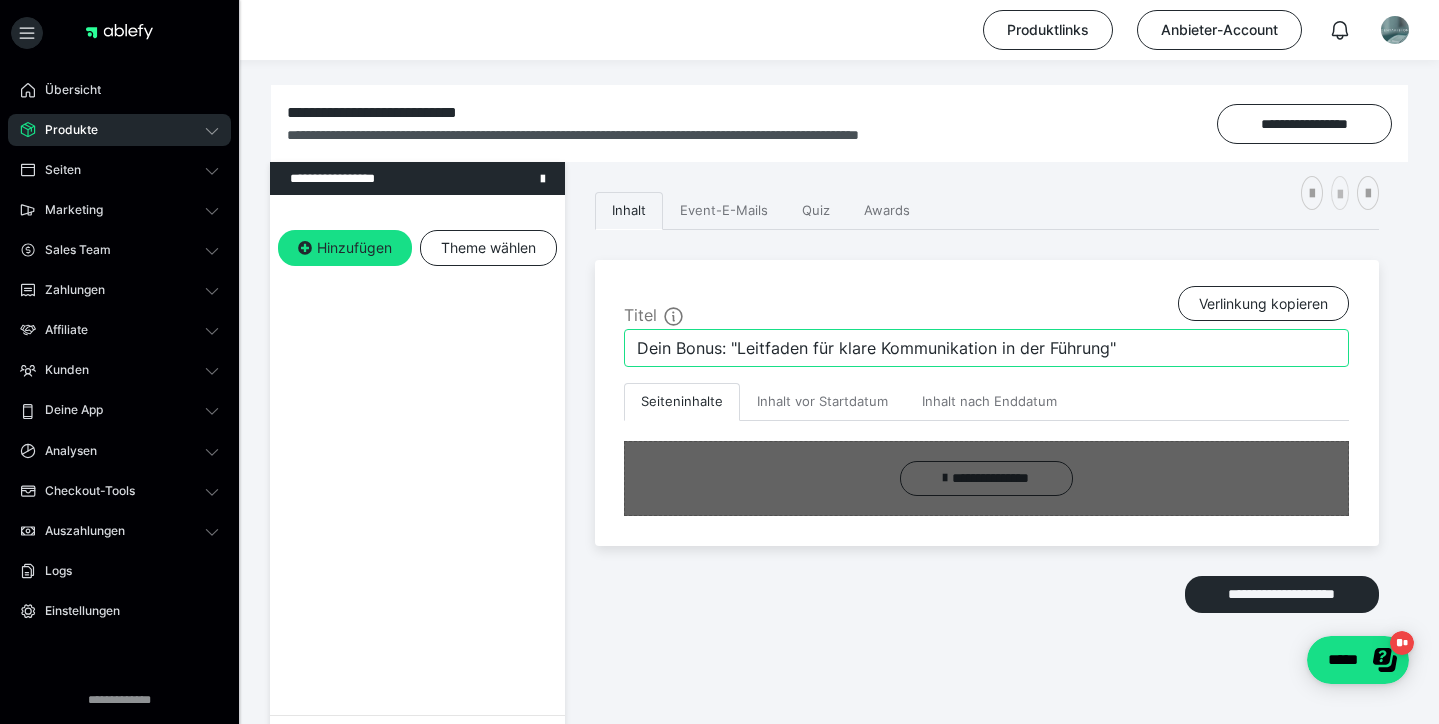 type on "Dein Bonus: "Leitfaden für klare Kommunikation in der Führung"" 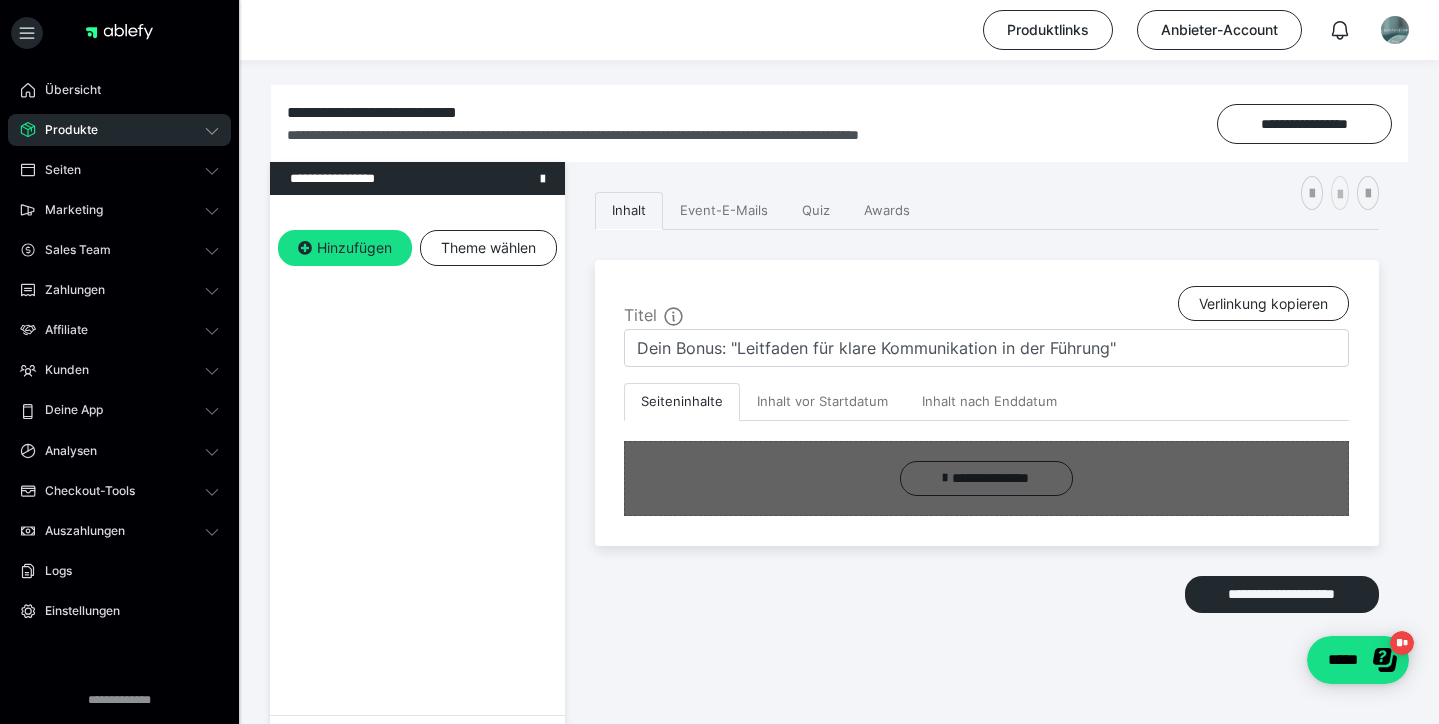 click at bounding box center [1340, 195] 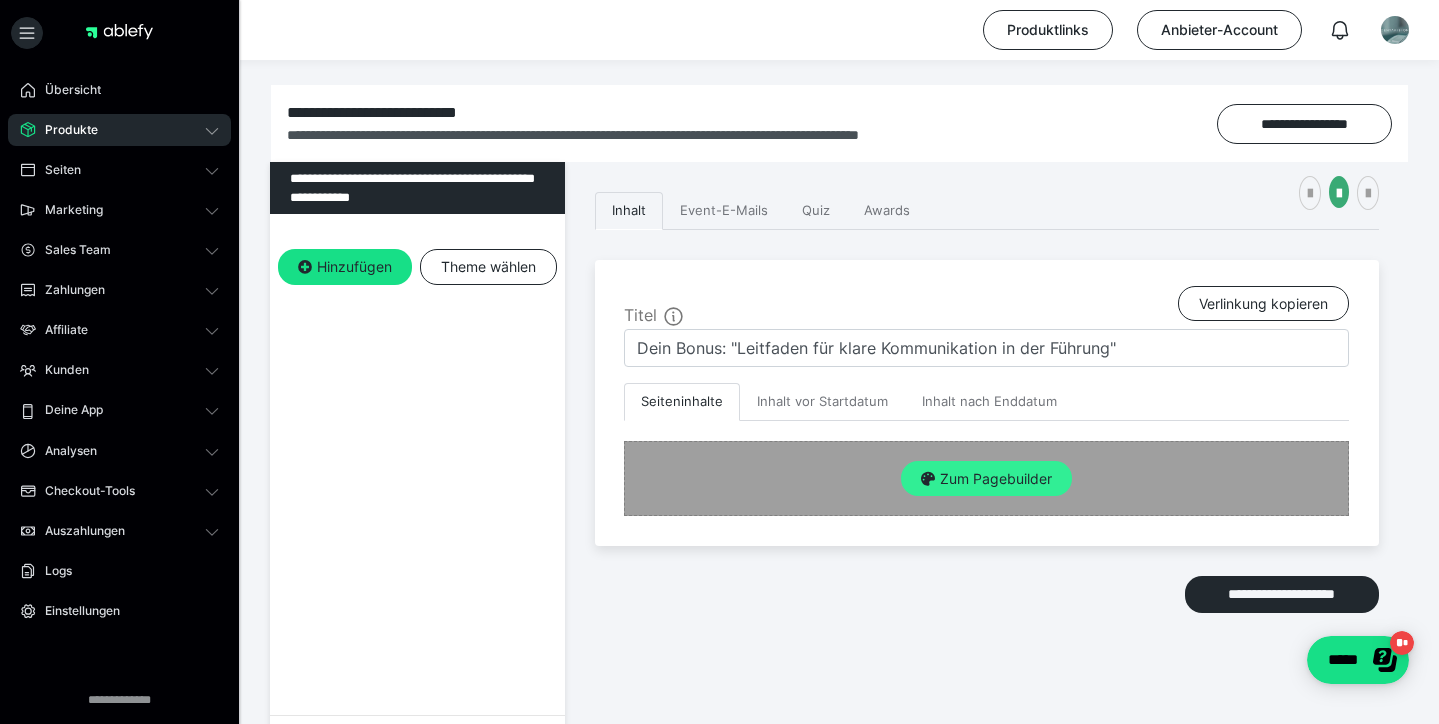 click on "Zum Pagebuilder" at bounding box center (986, 479) 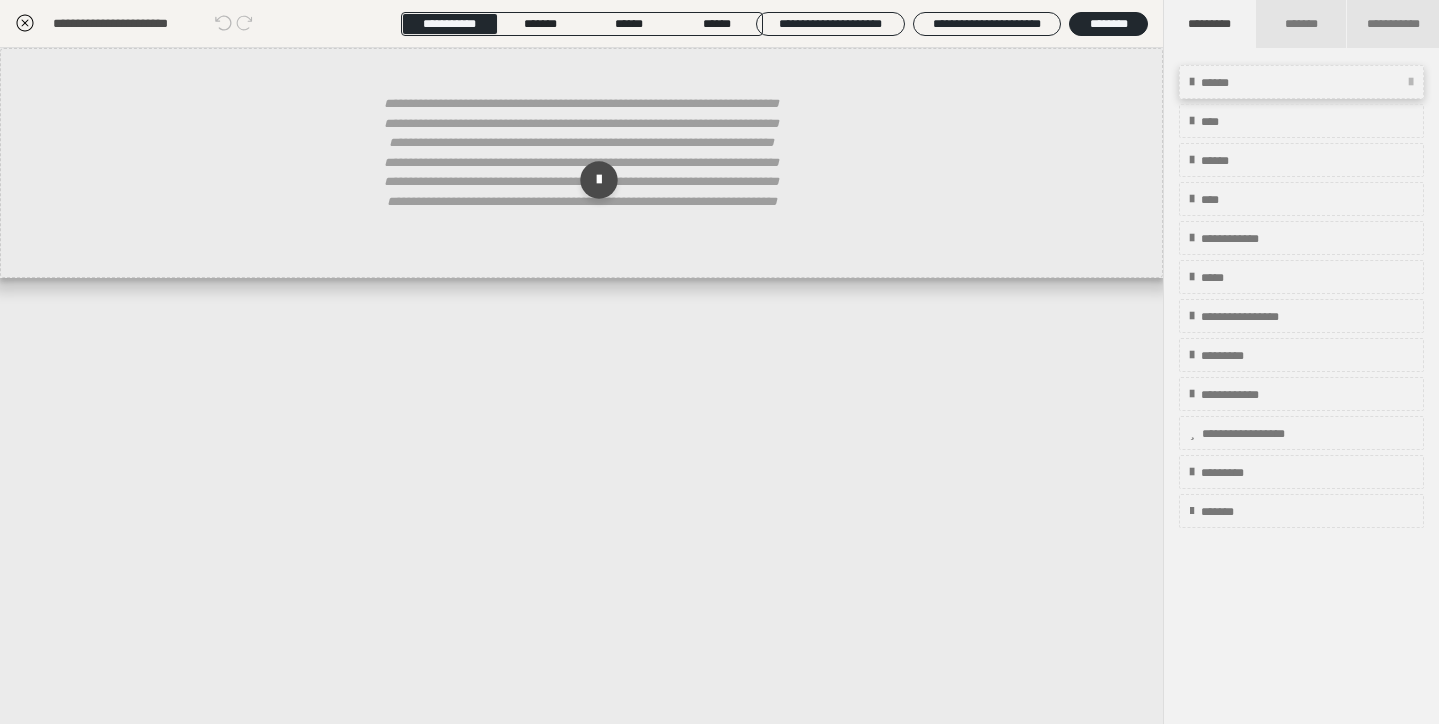 click on "******" at bounding box center [1228, 83] 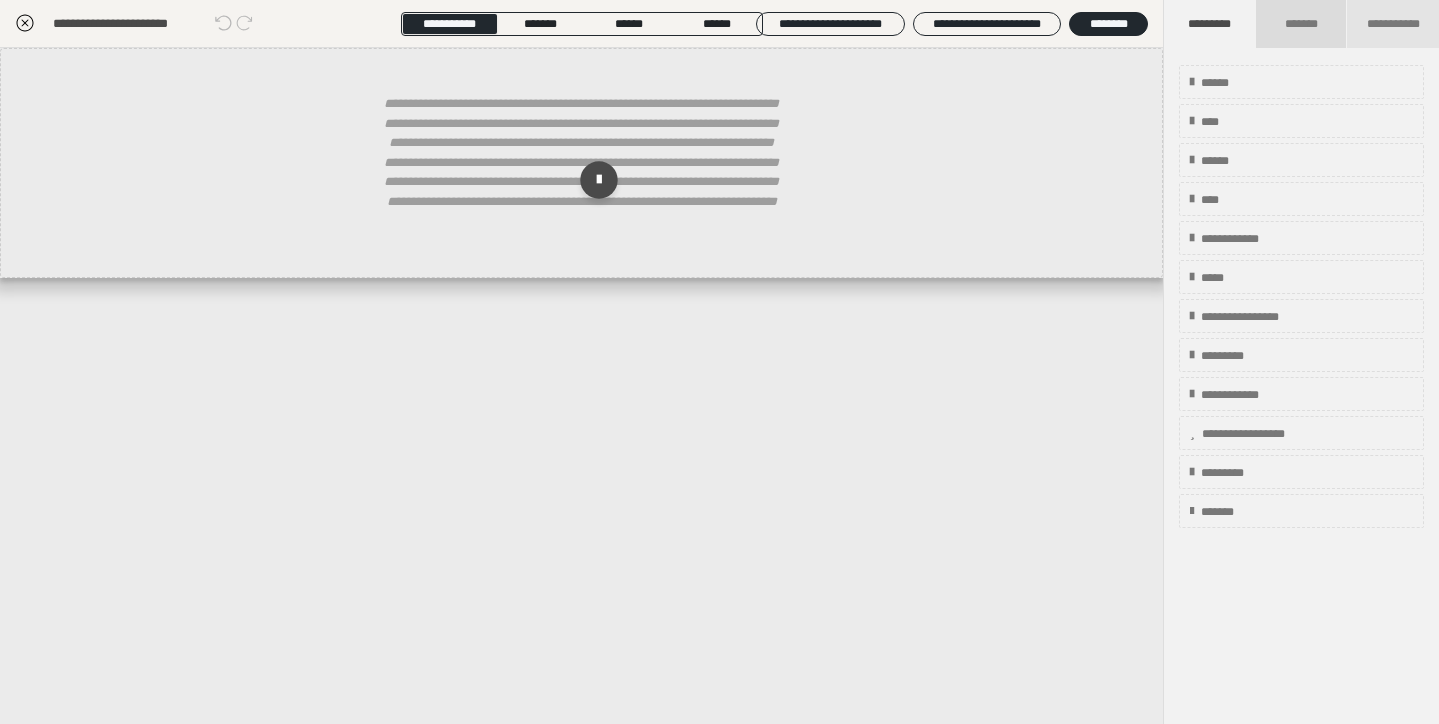 click on "*******" at bounding box center [1302, 24] 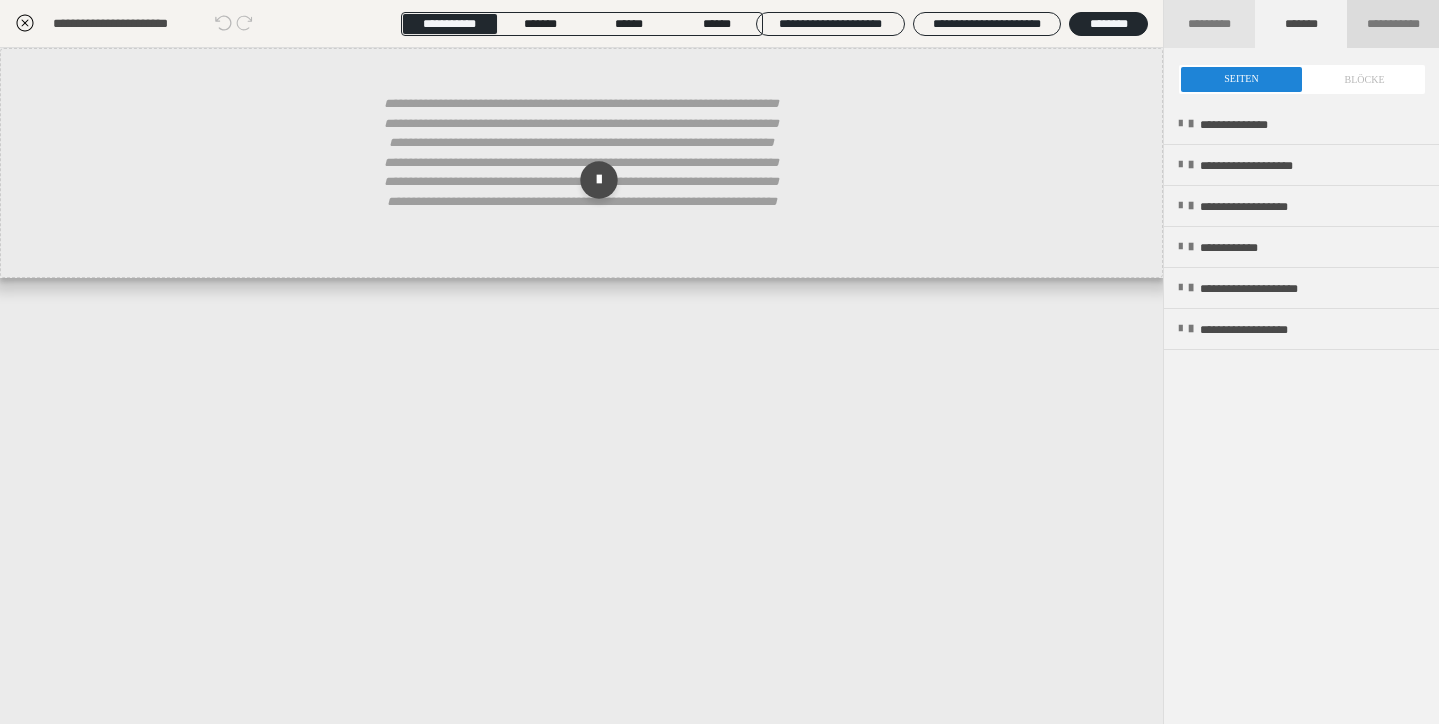 click on "**********" at bounding box center (1393, 24) 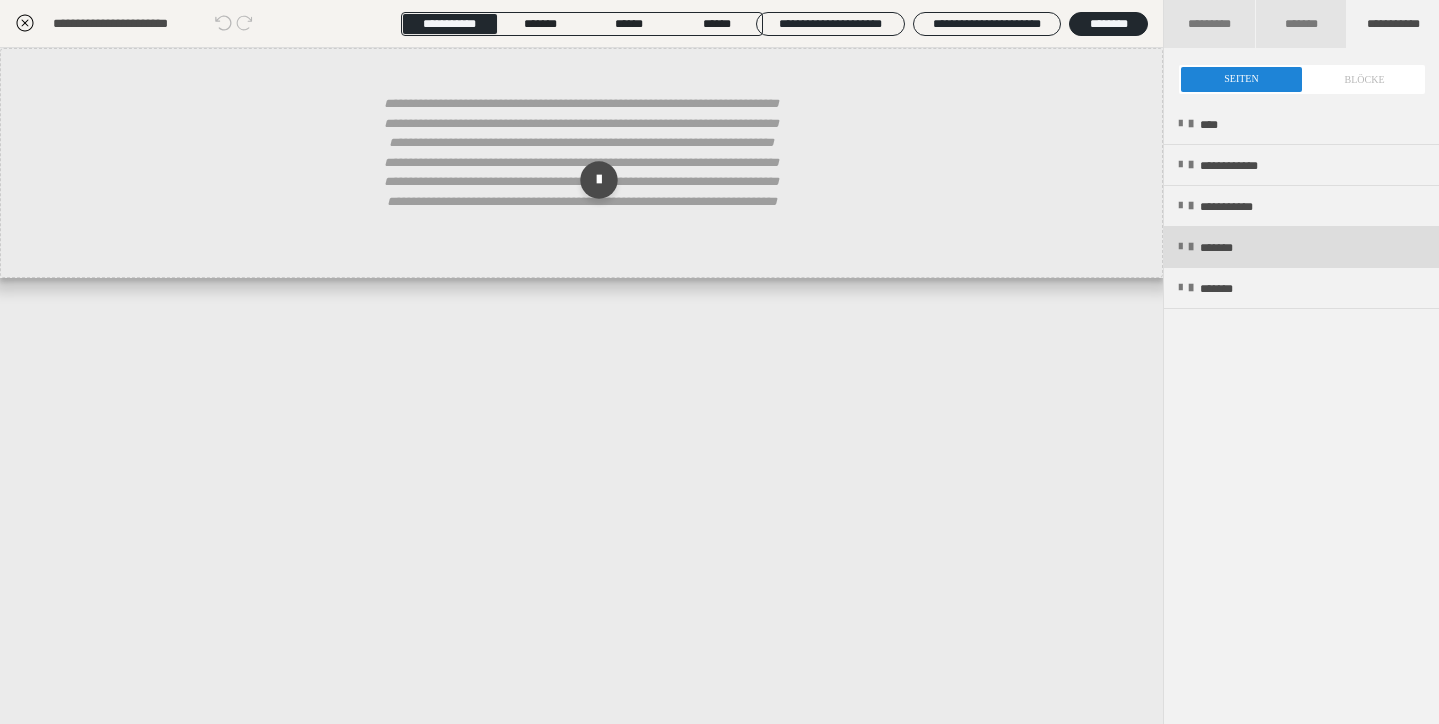click at bounding box center [1180, 247] 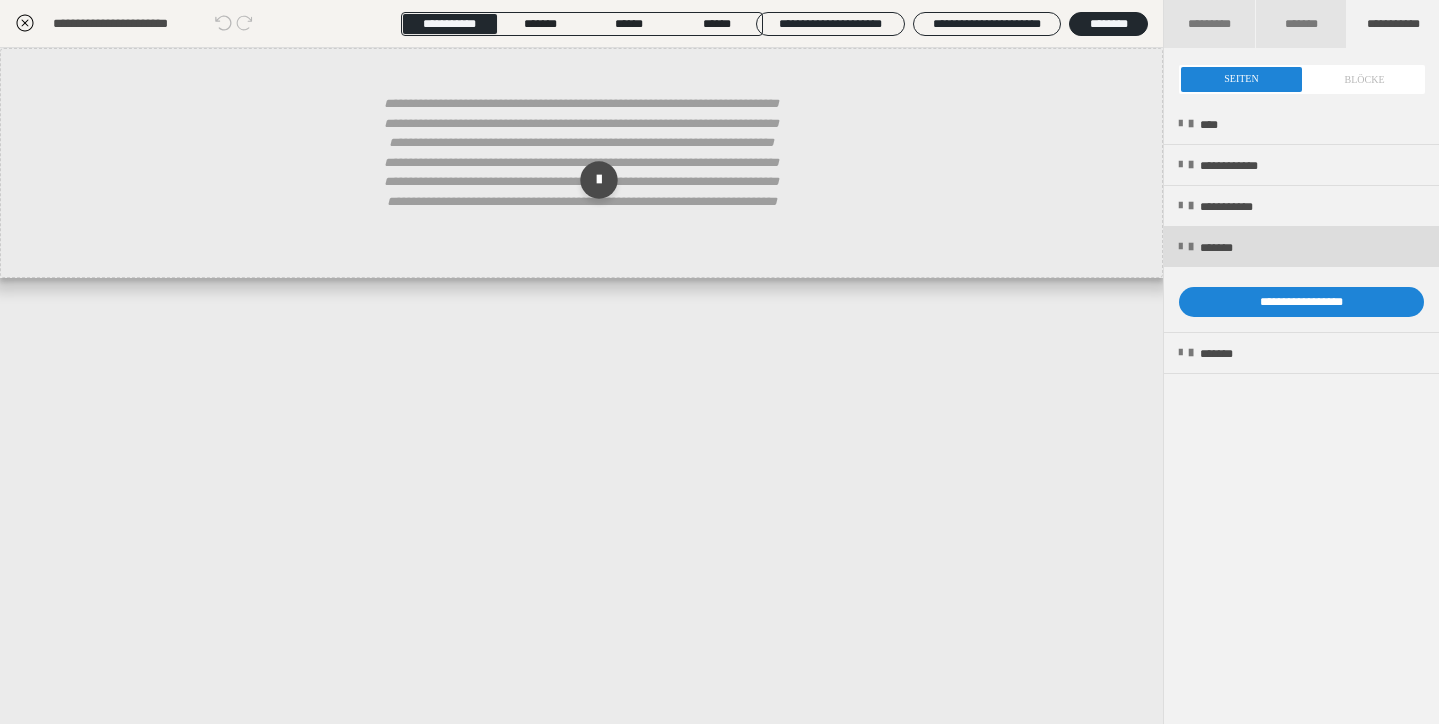 click at bounding box center (1180, 247) 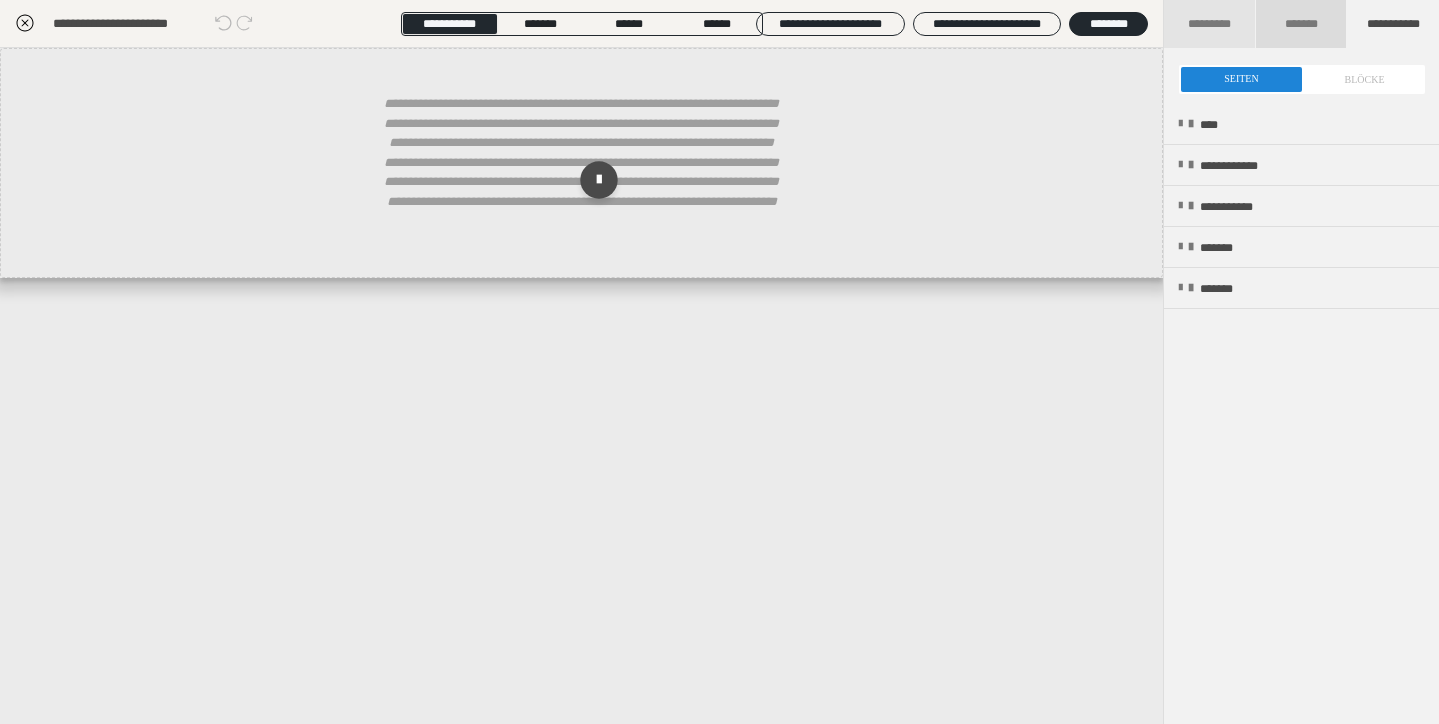 click on "*******" at bounding box center (1302, 24) 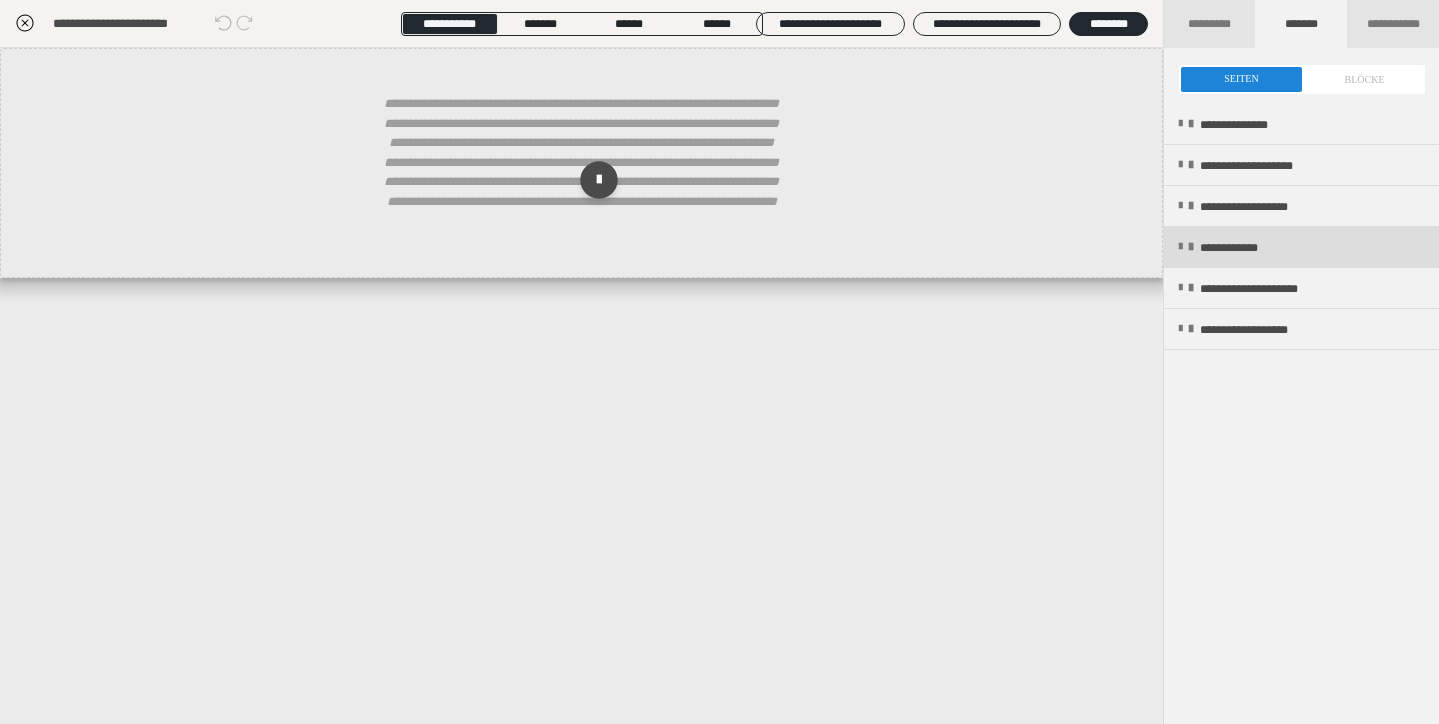 click at bounding box center (1180, 247) 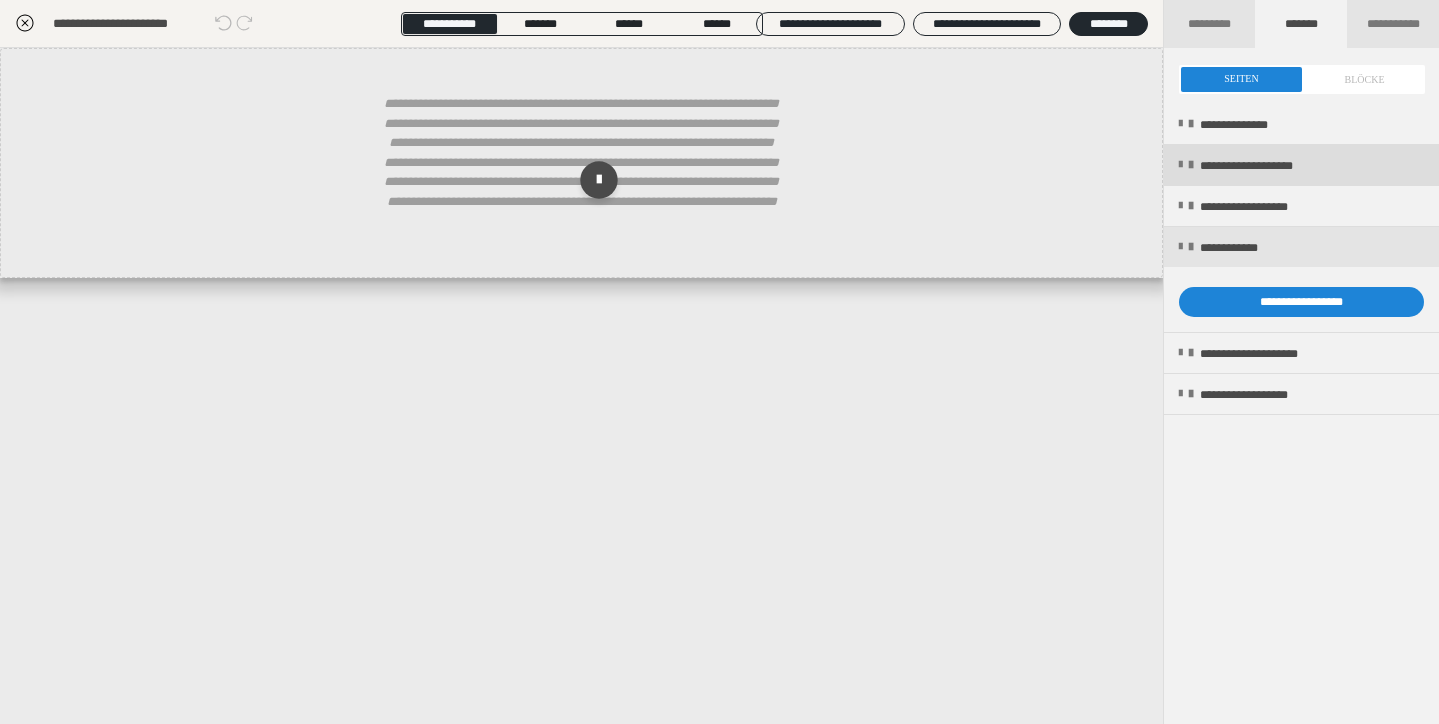 click at bounding box center [1180, 165] 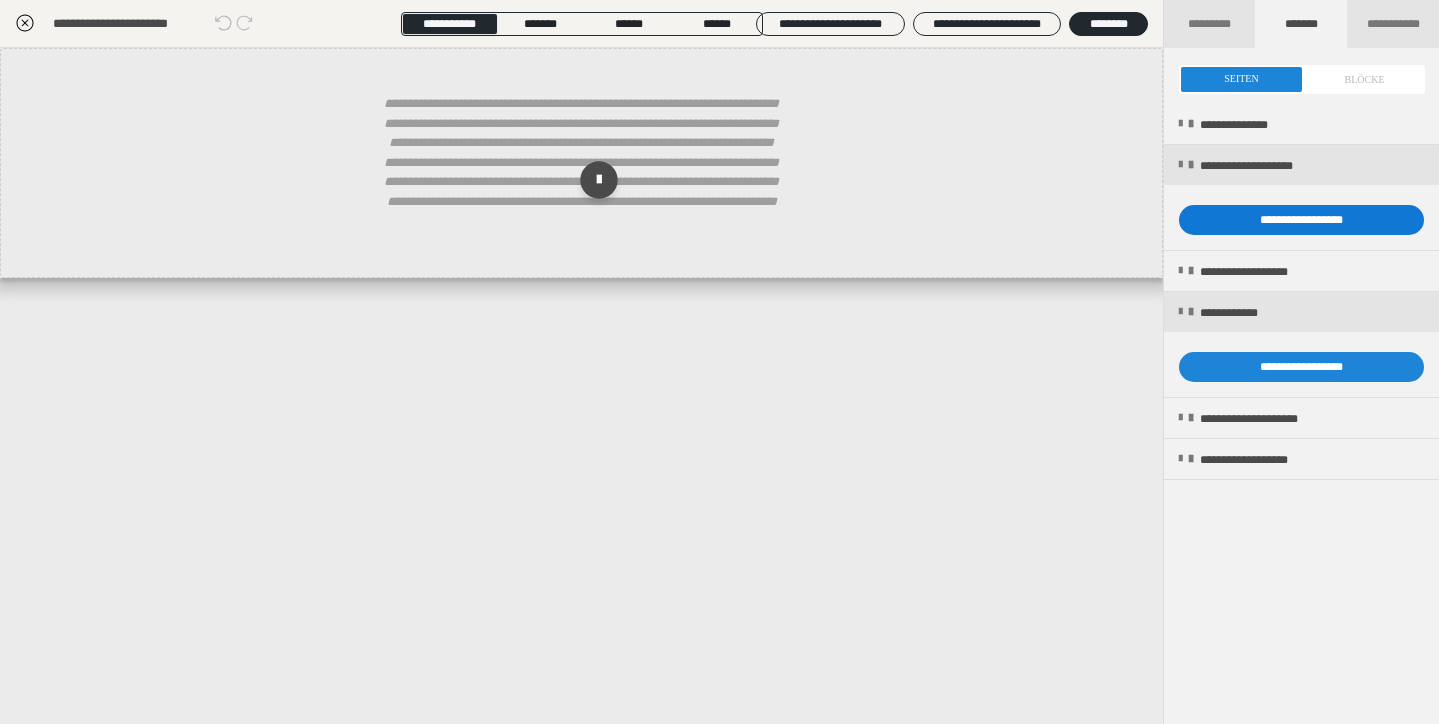 click on "**********" at bounding box center [1301, 220] 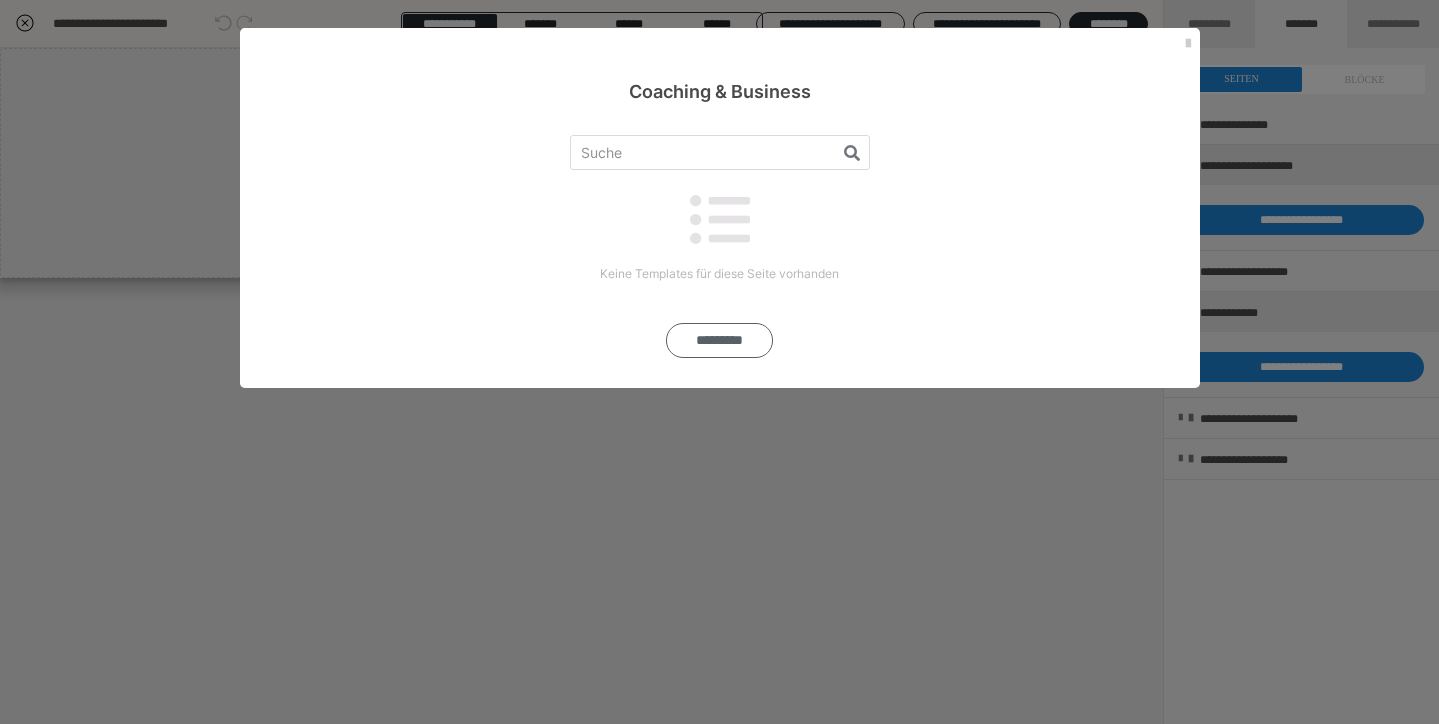 click on "*********" at bounding box center [719, 340] 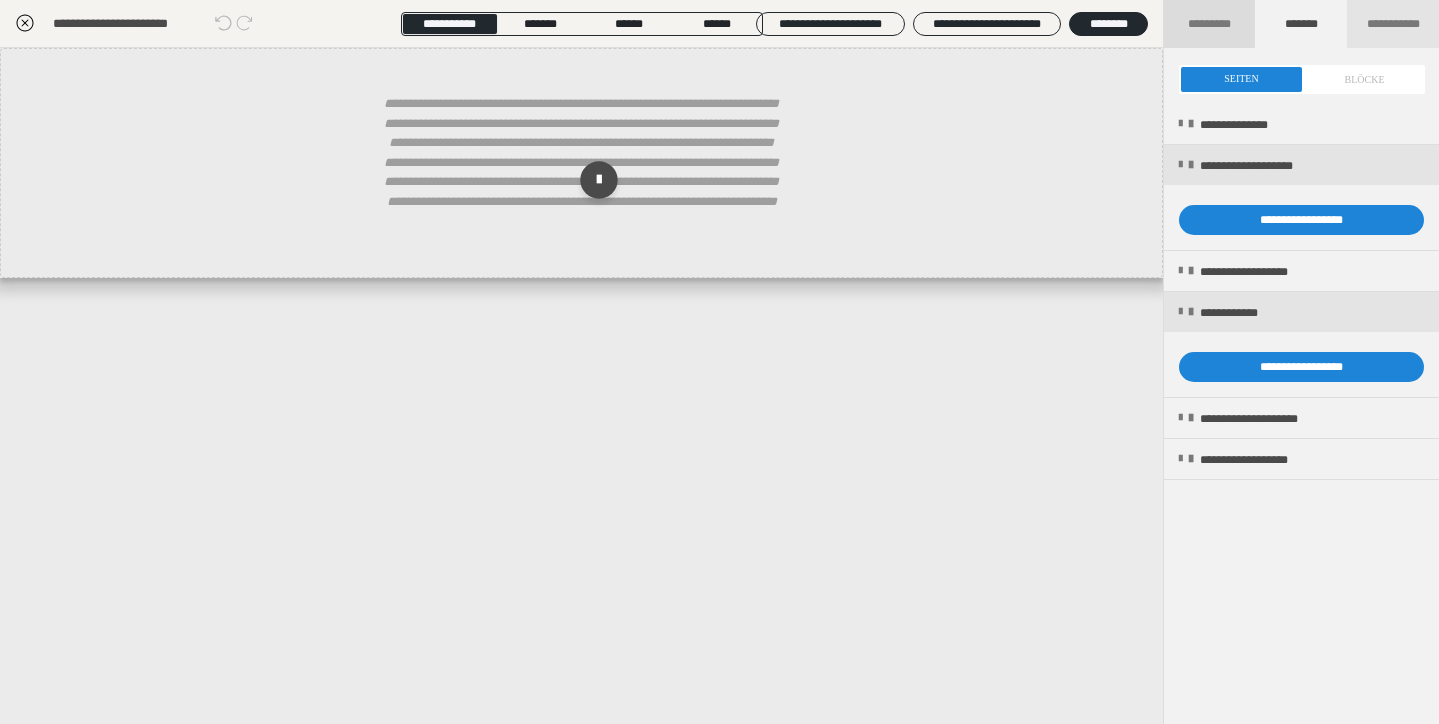 click on "*********" at bounding box center [1209, 24] 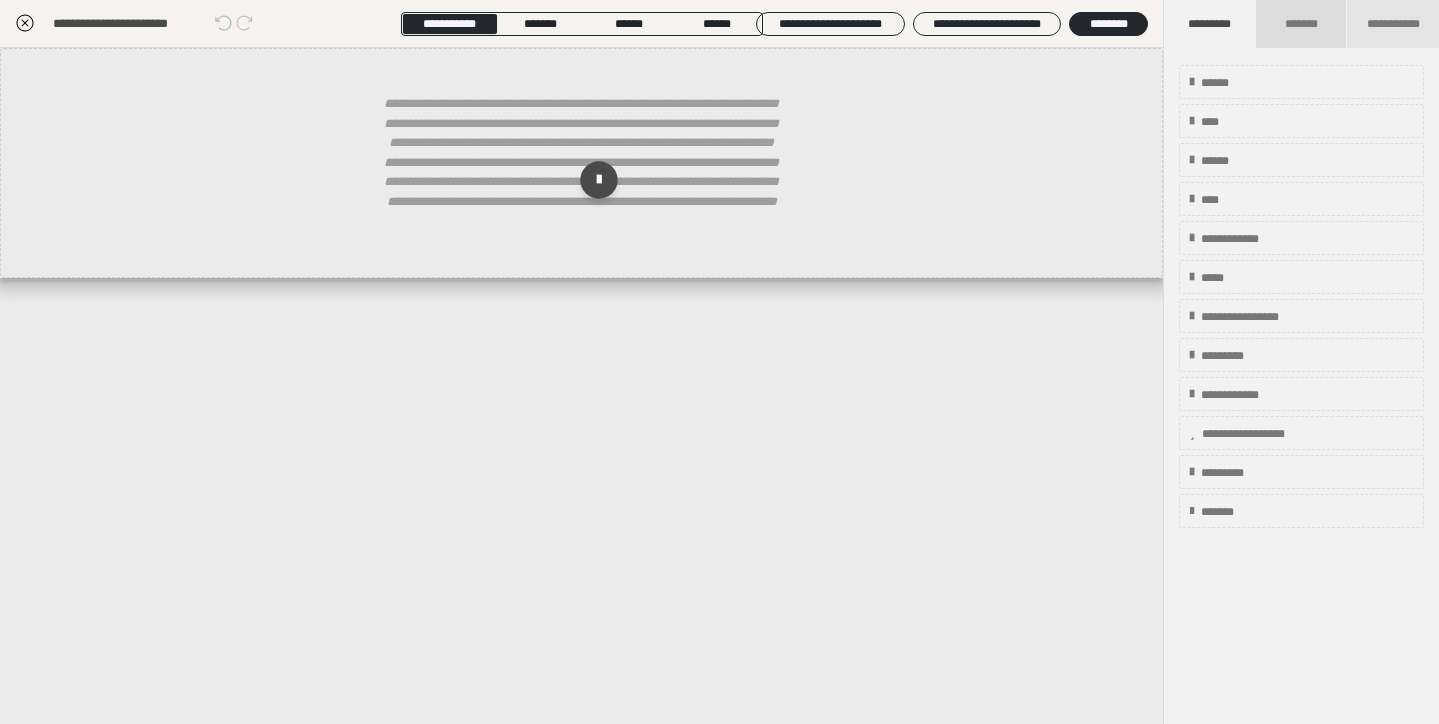 click on "*******" at bounding box center (1302, 24) 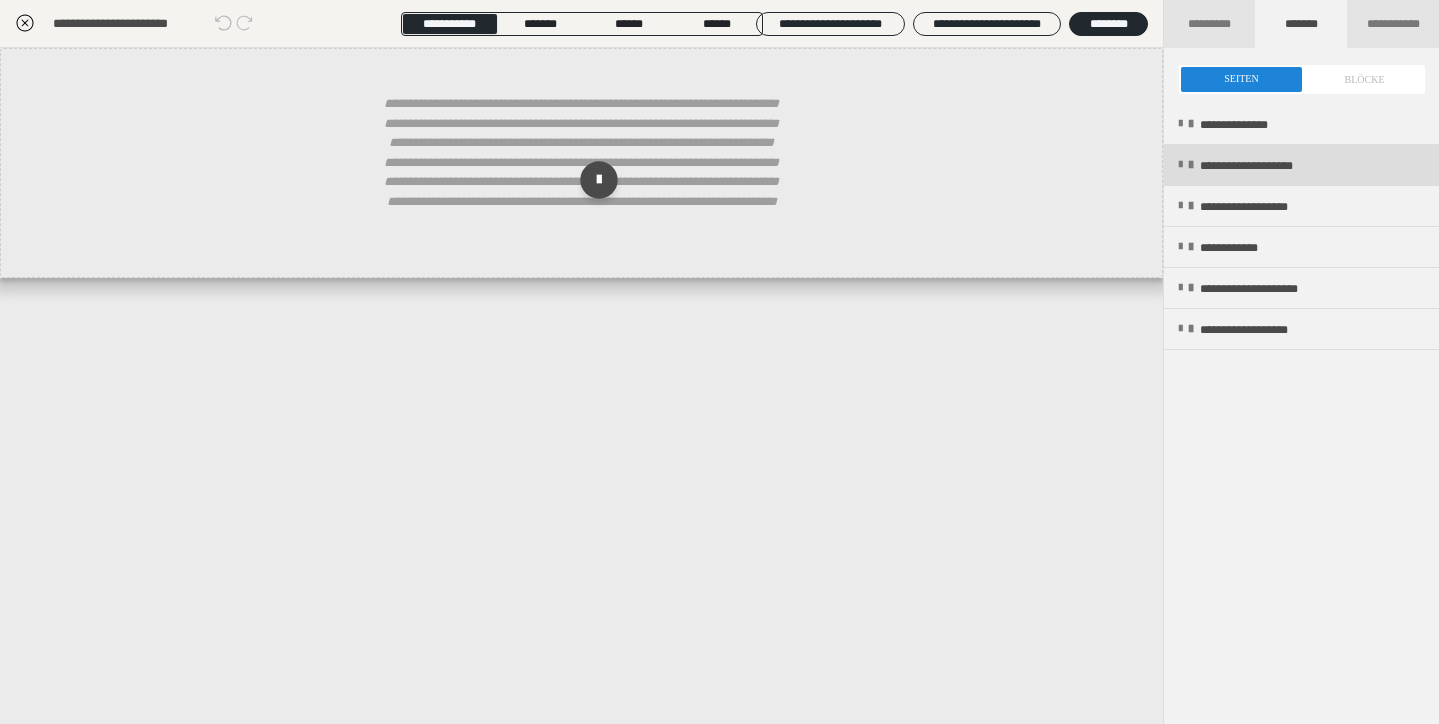 click on "**********" at bounding box center [1301, 165] 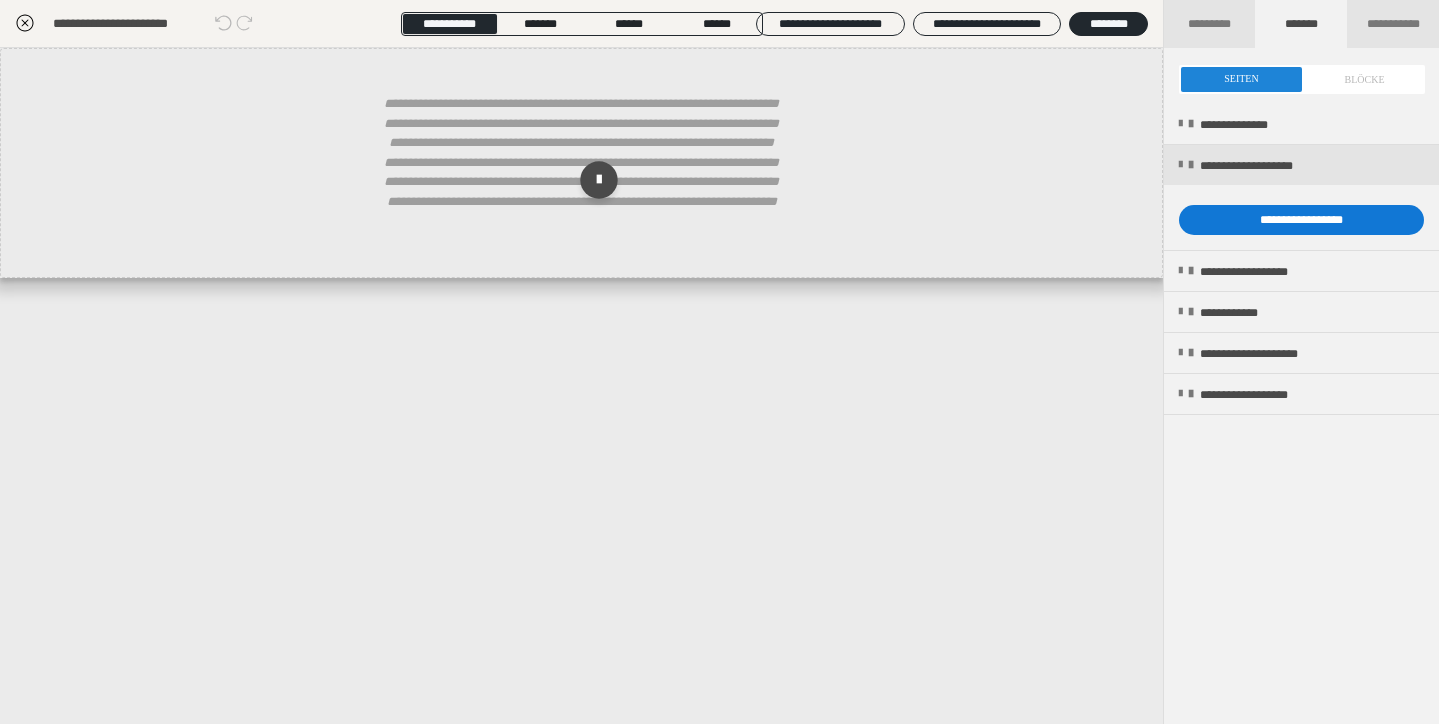 click on "**********" at bounding box center (1301, 220) 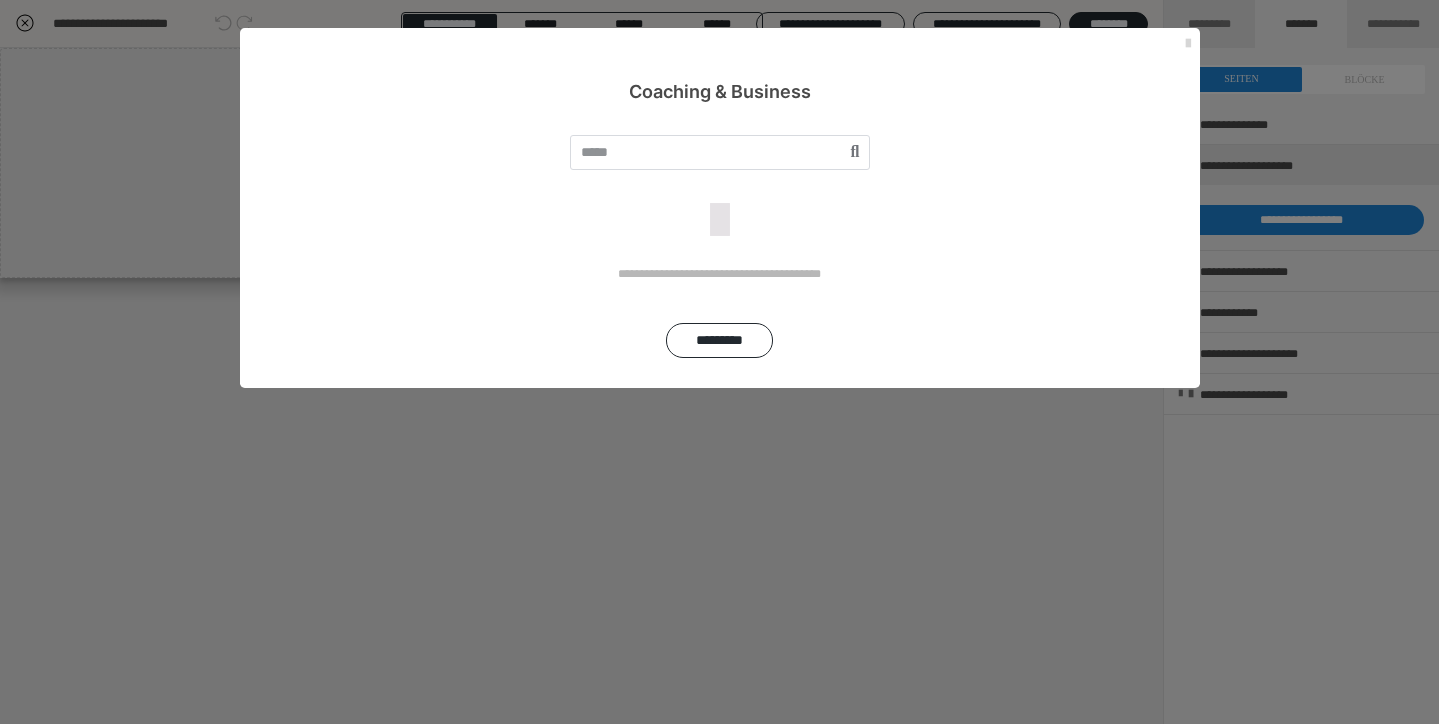 click at bounding box center [1188, 44] 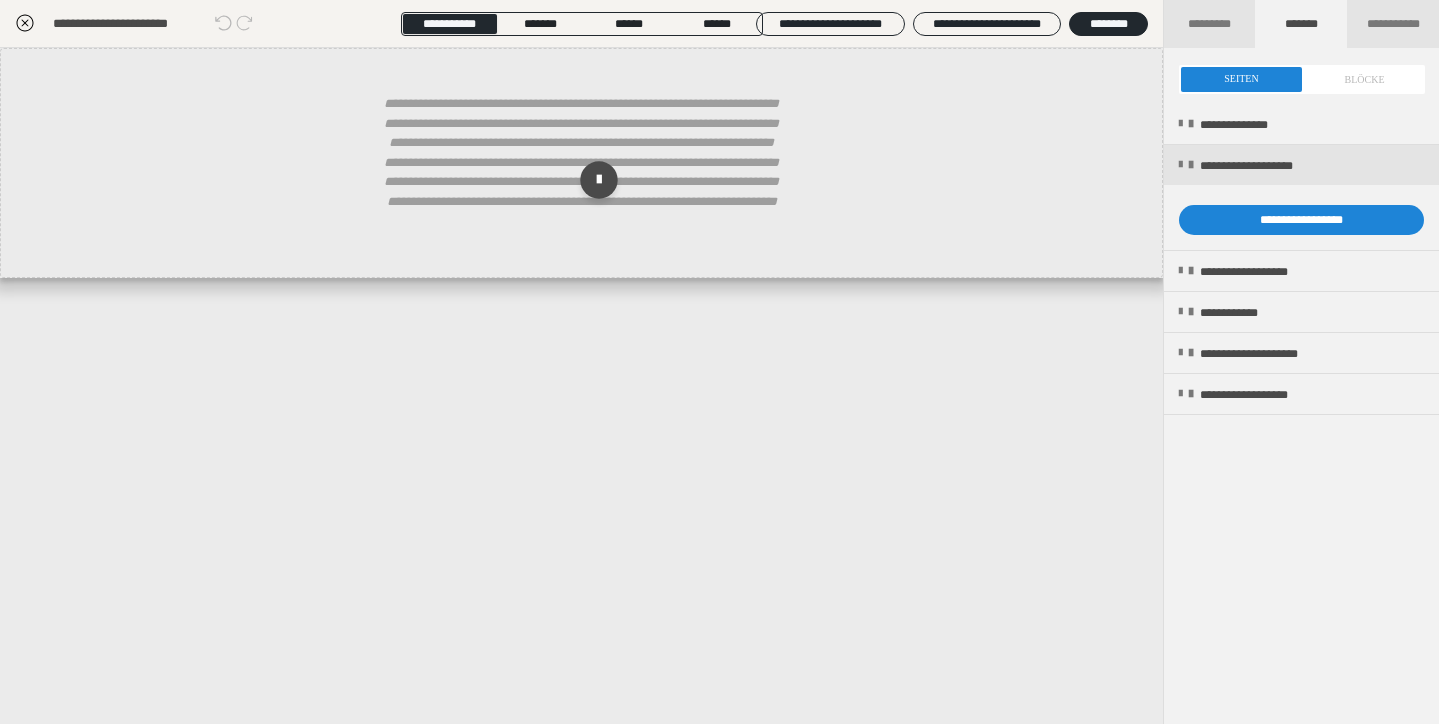 click at bounding box center (1302, 79) 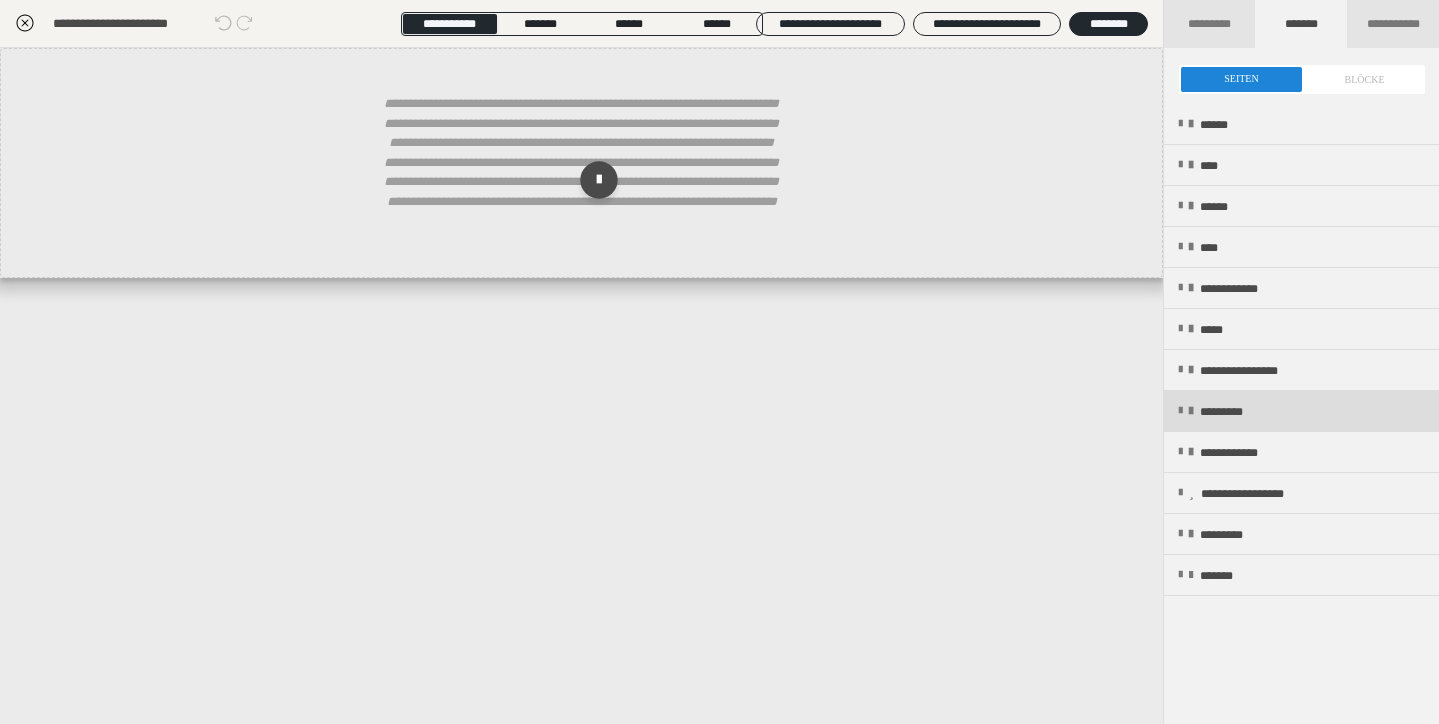 click on "*********" at bounding box center (1234, 412) 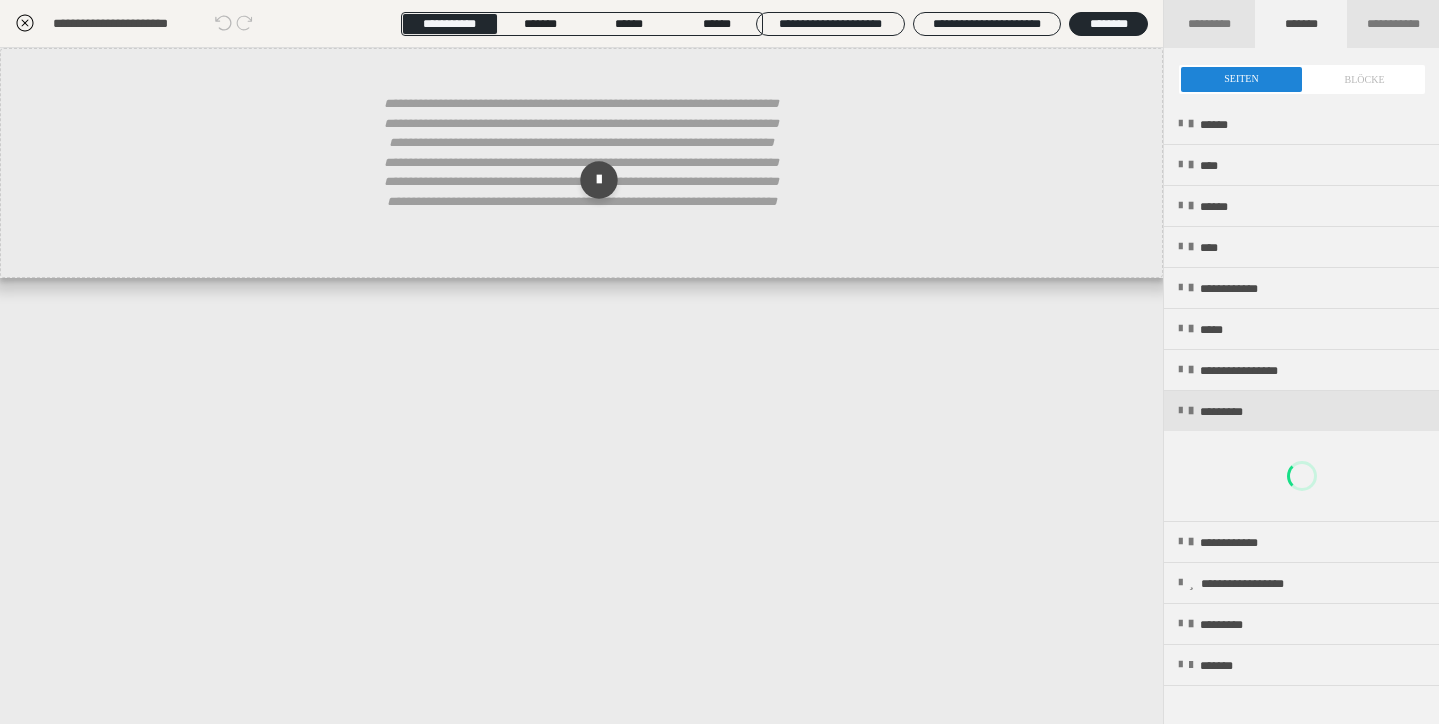 click at bounding box center [1302, 79] 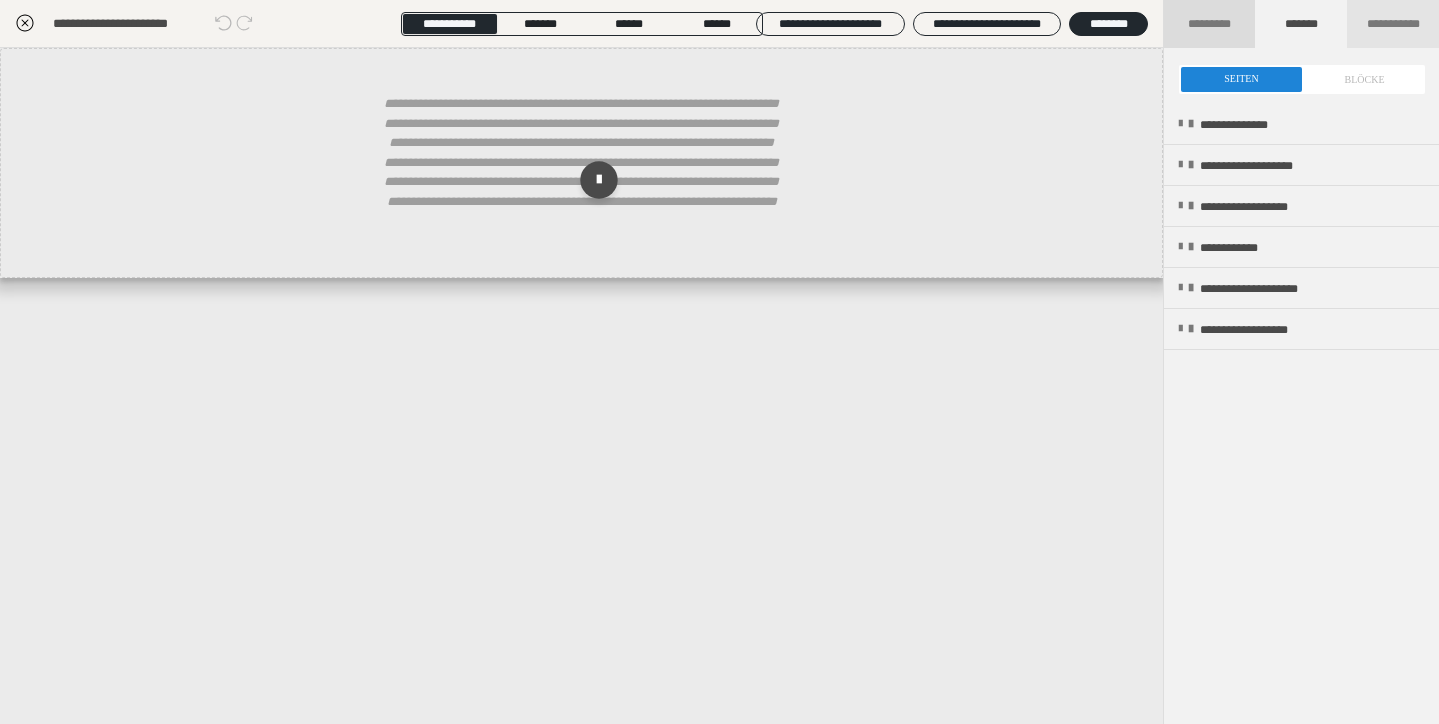 click on "*********" at bounding box center [1209, 24] 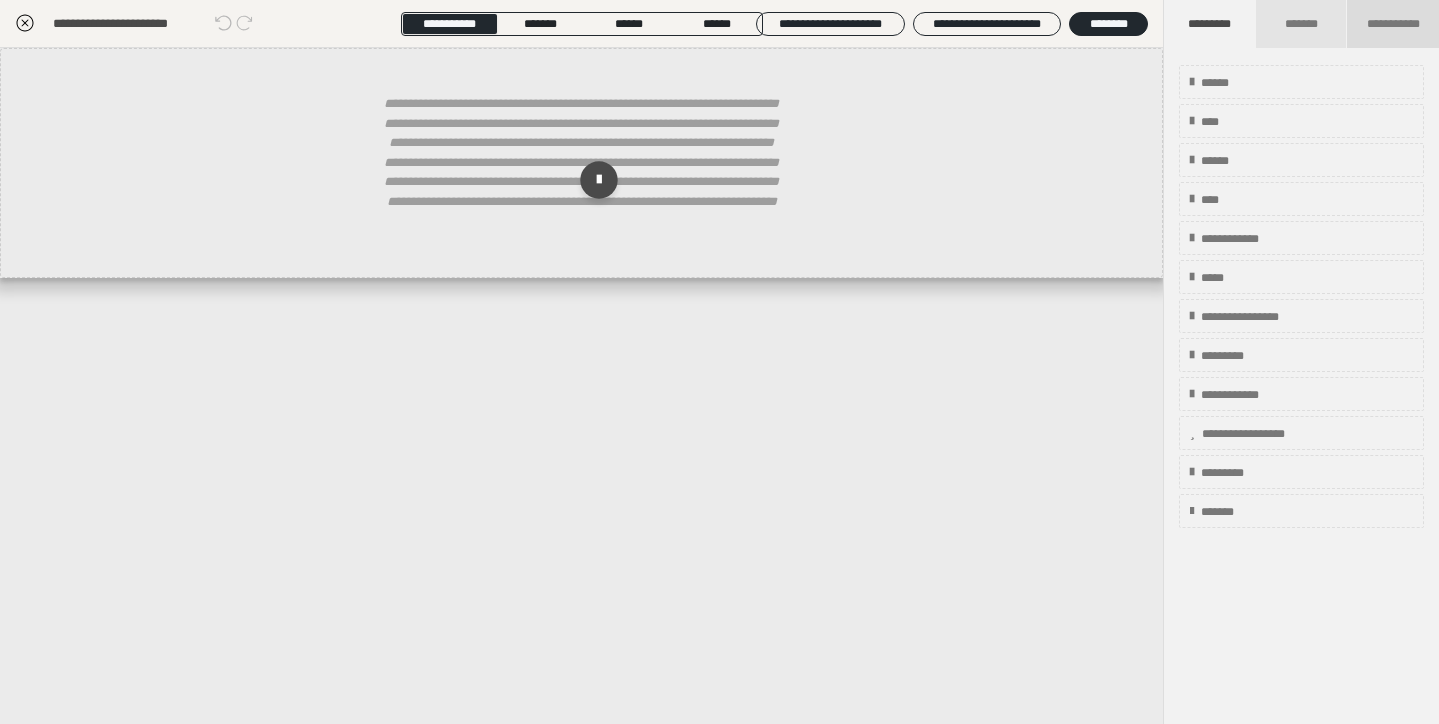 click on "**********" at bounding box center (1393, 24) 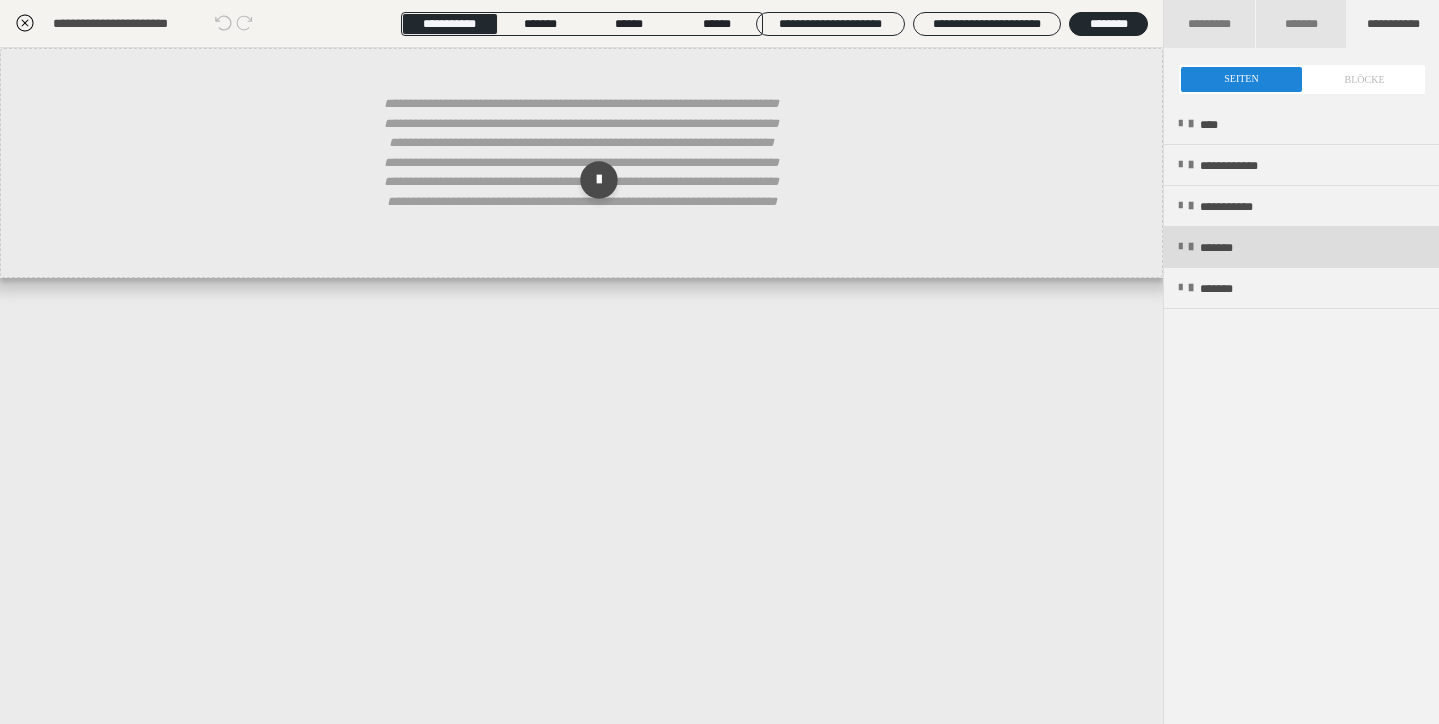 click on "*******" at bounding box center [1301, 247] 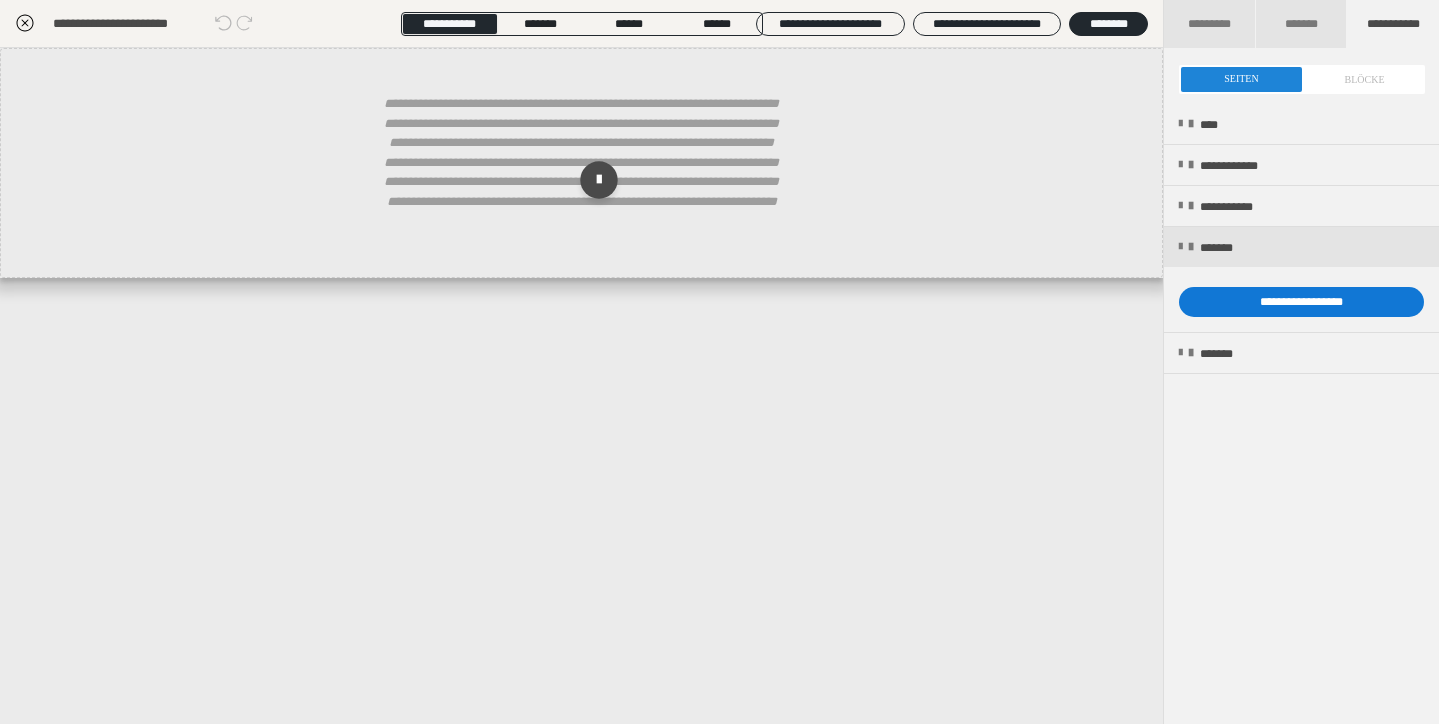 click on "**********" at bounding box center (1301, 302) 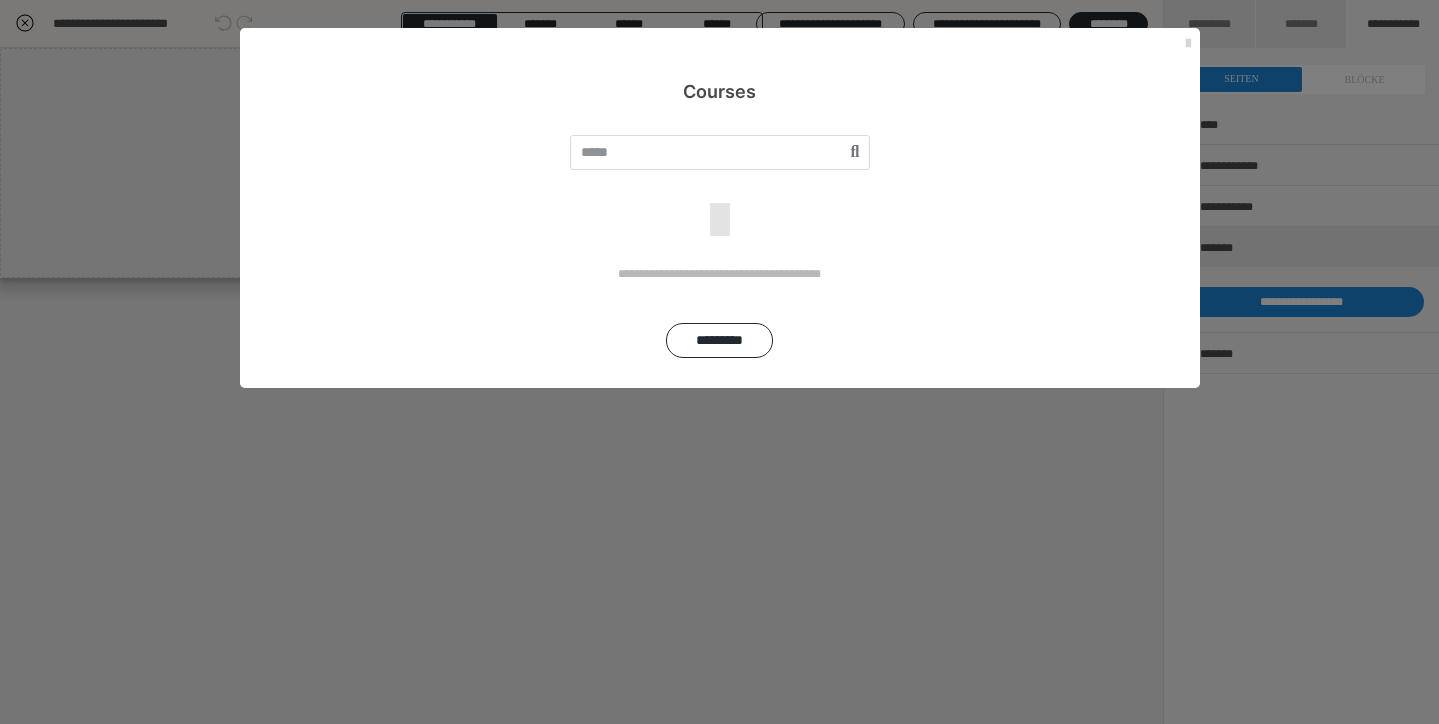 click at bounding box center [1188, 44] 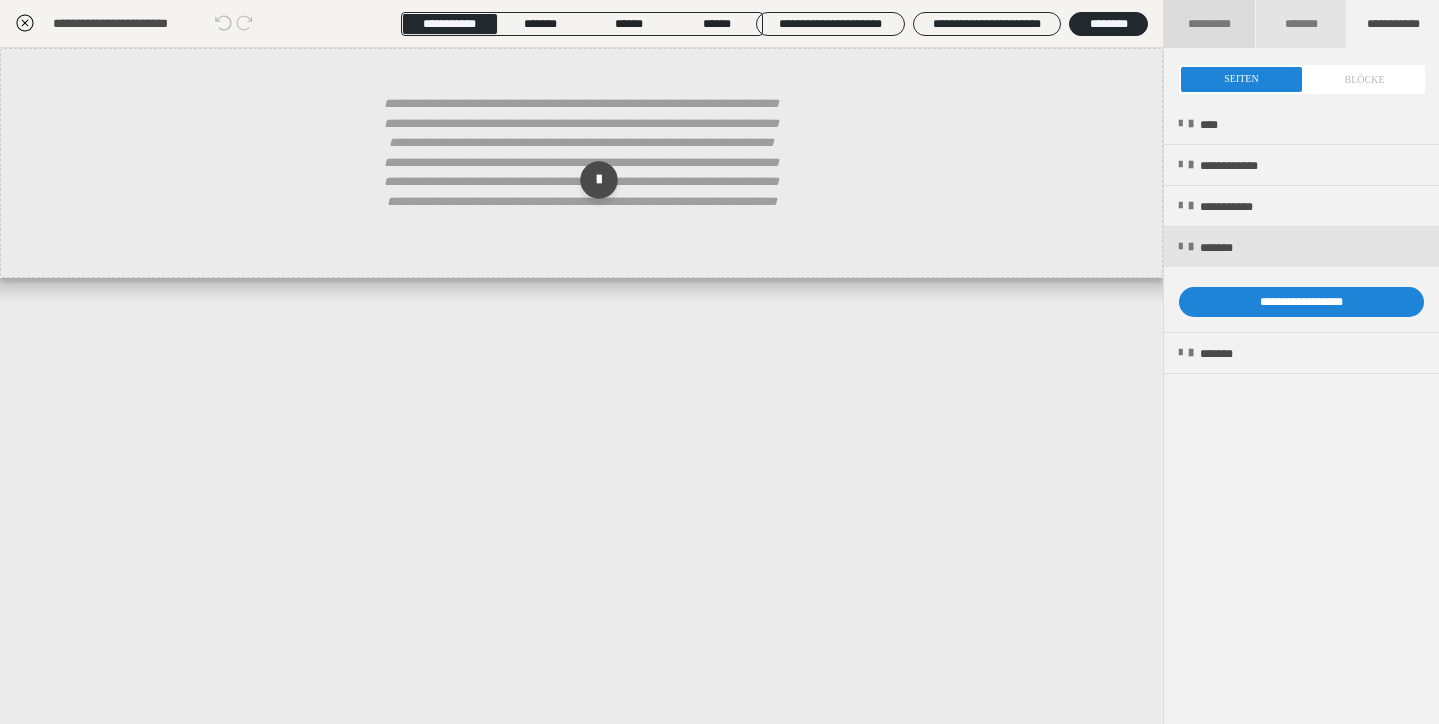 click on "*********" at bounding box center [1210, 24] 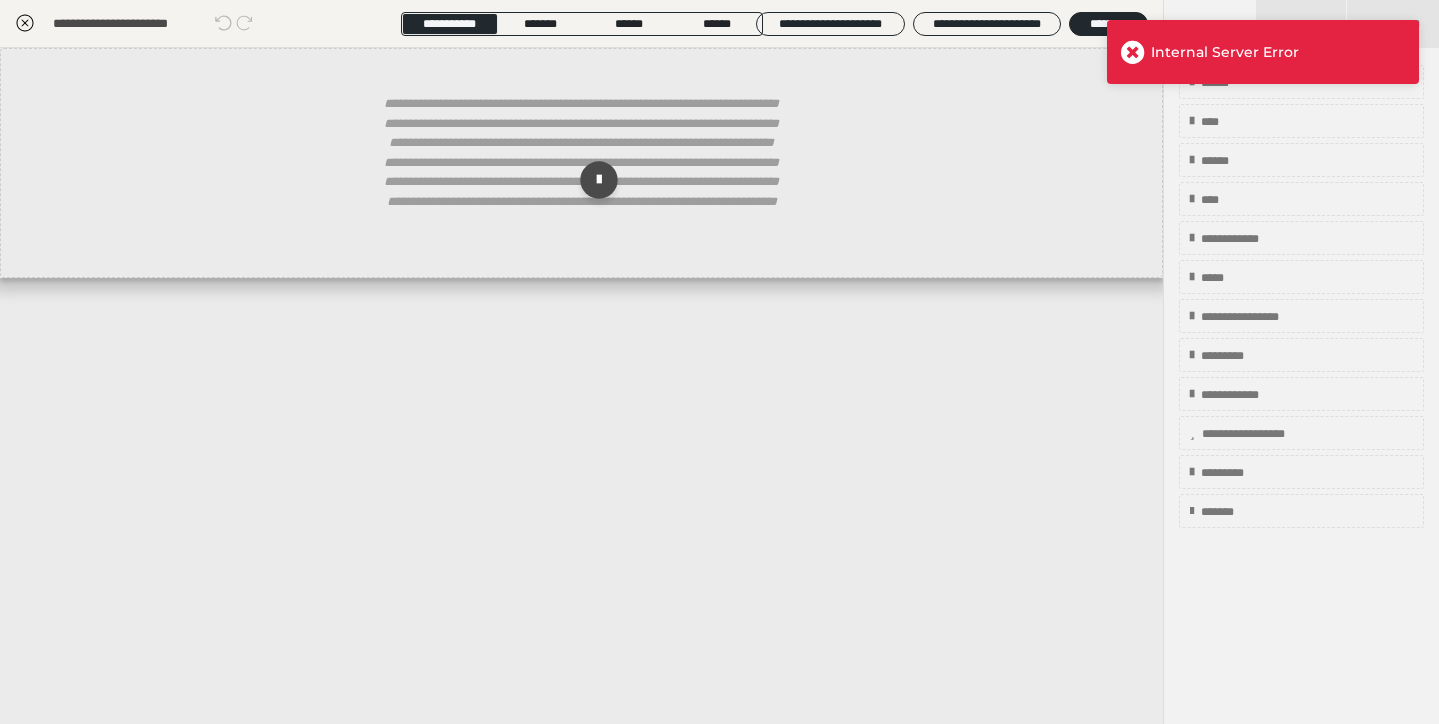 click on "**********" at bounding box center (581, 386) 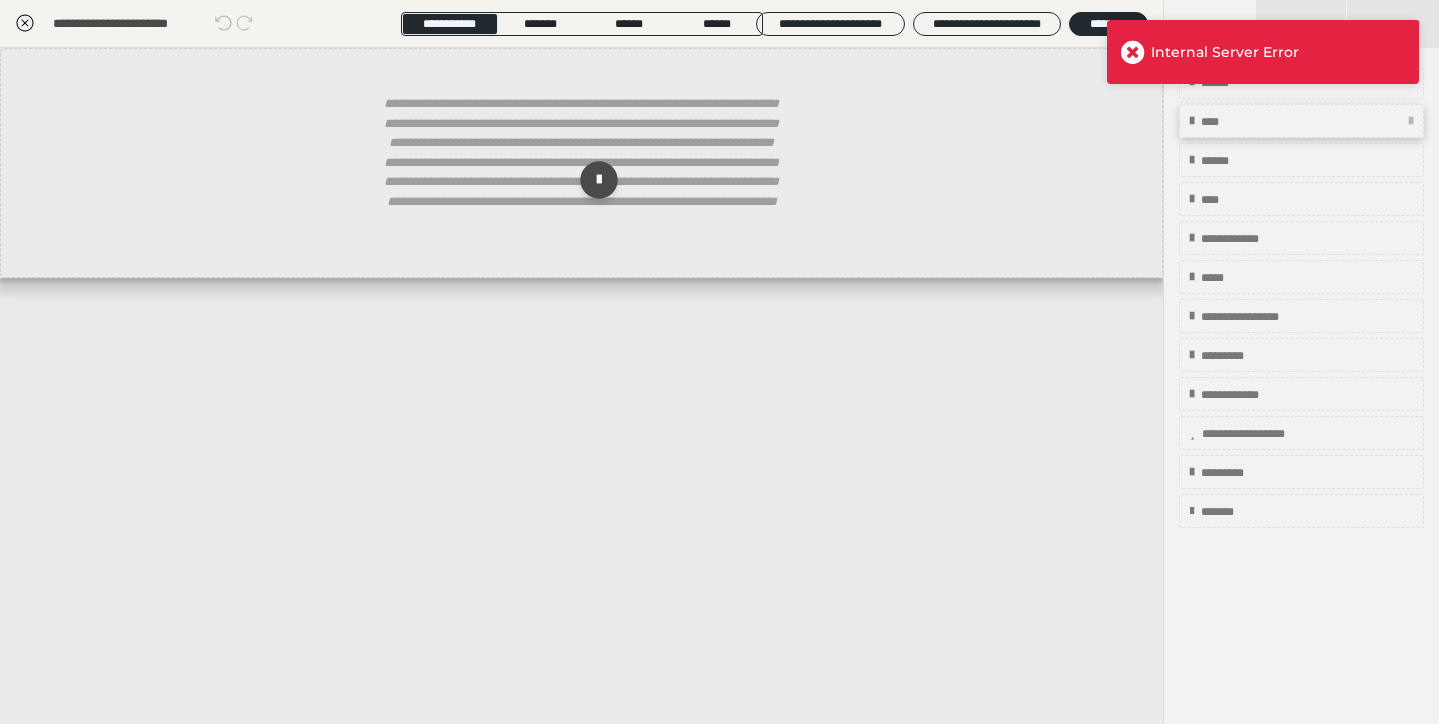 click on "****" at bounding box center [1301, 121] 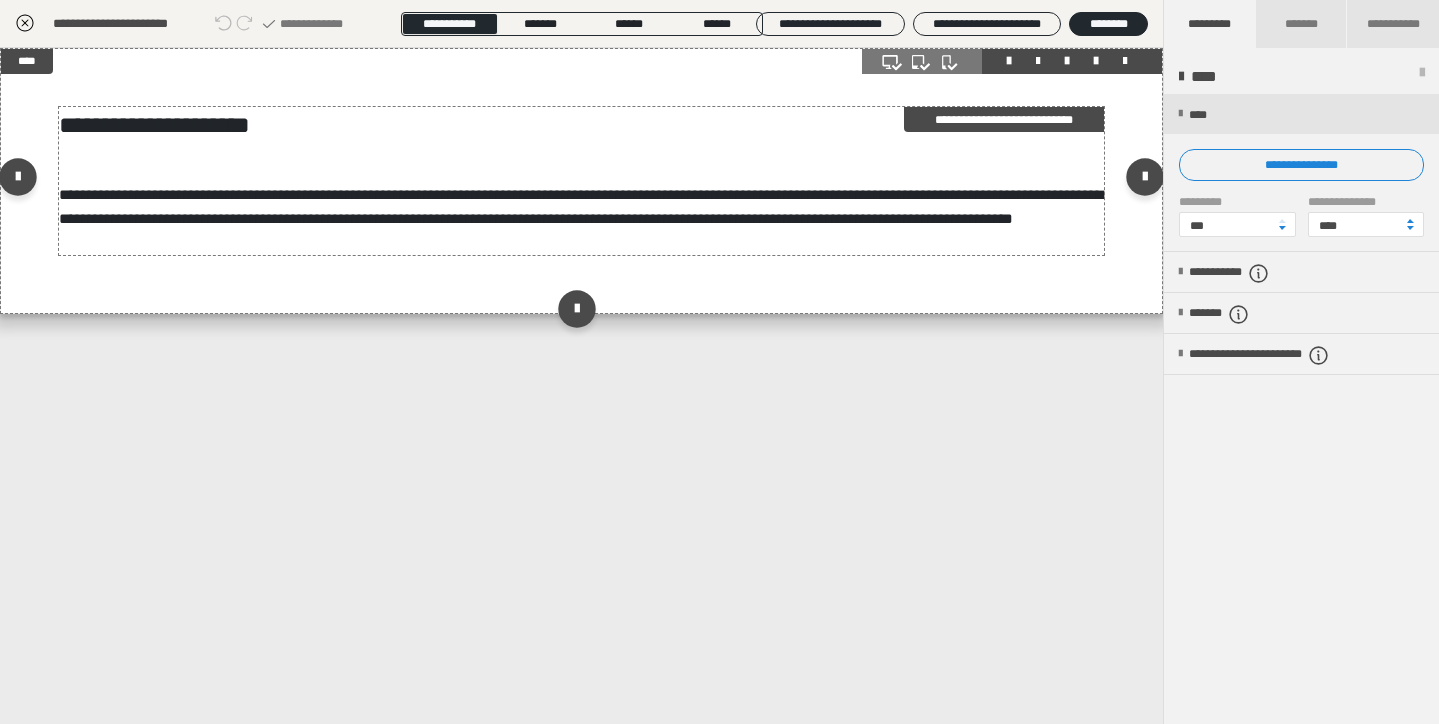 click on "**********" at bounding box center (581, 125) 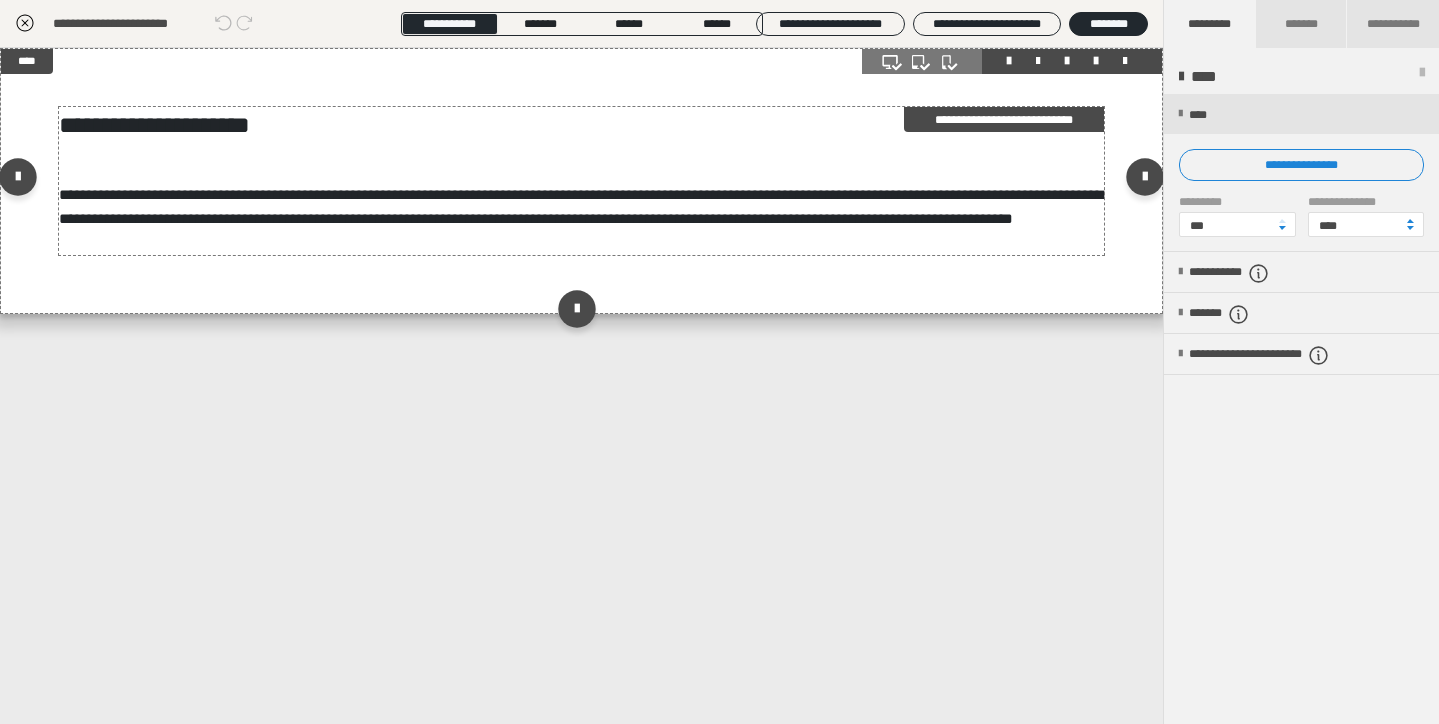 click on "**********" at bounding box center [581, 125] 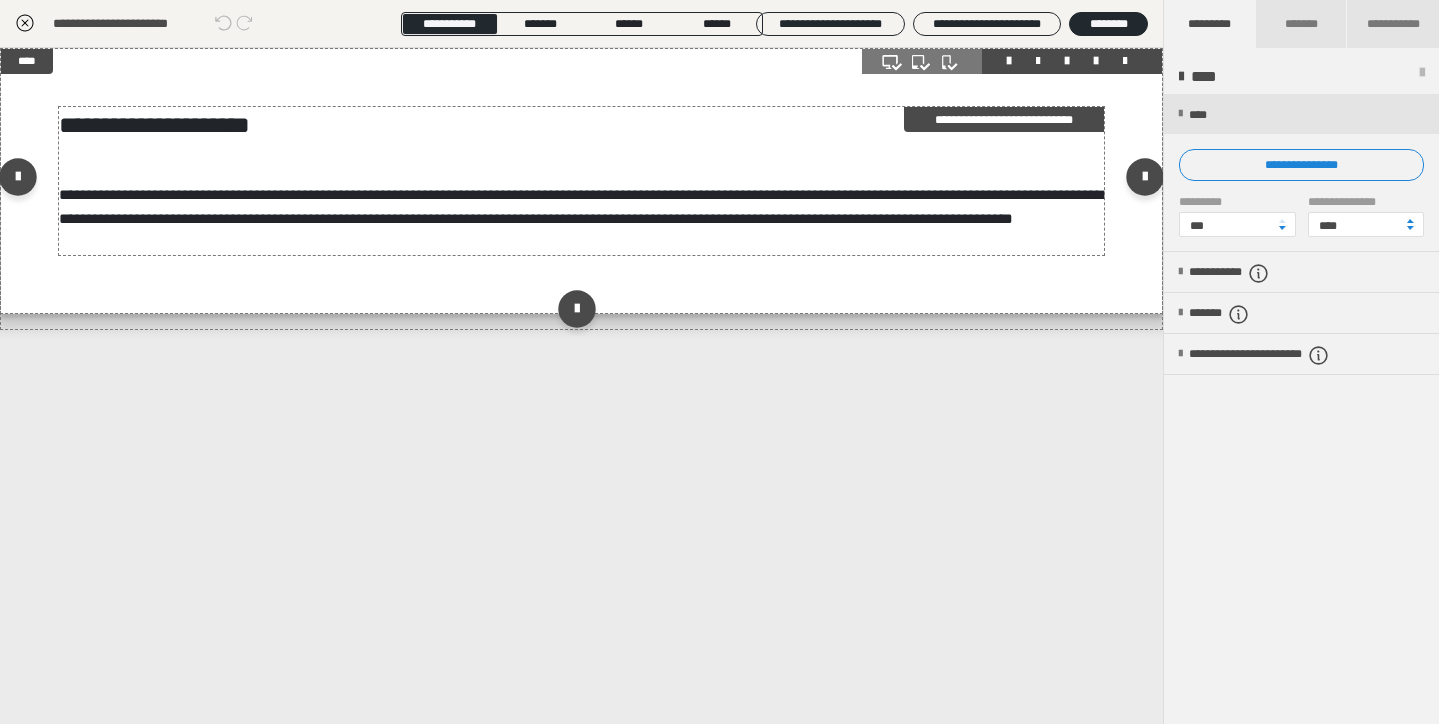 click on "**********" at bounding box center (581, 207) 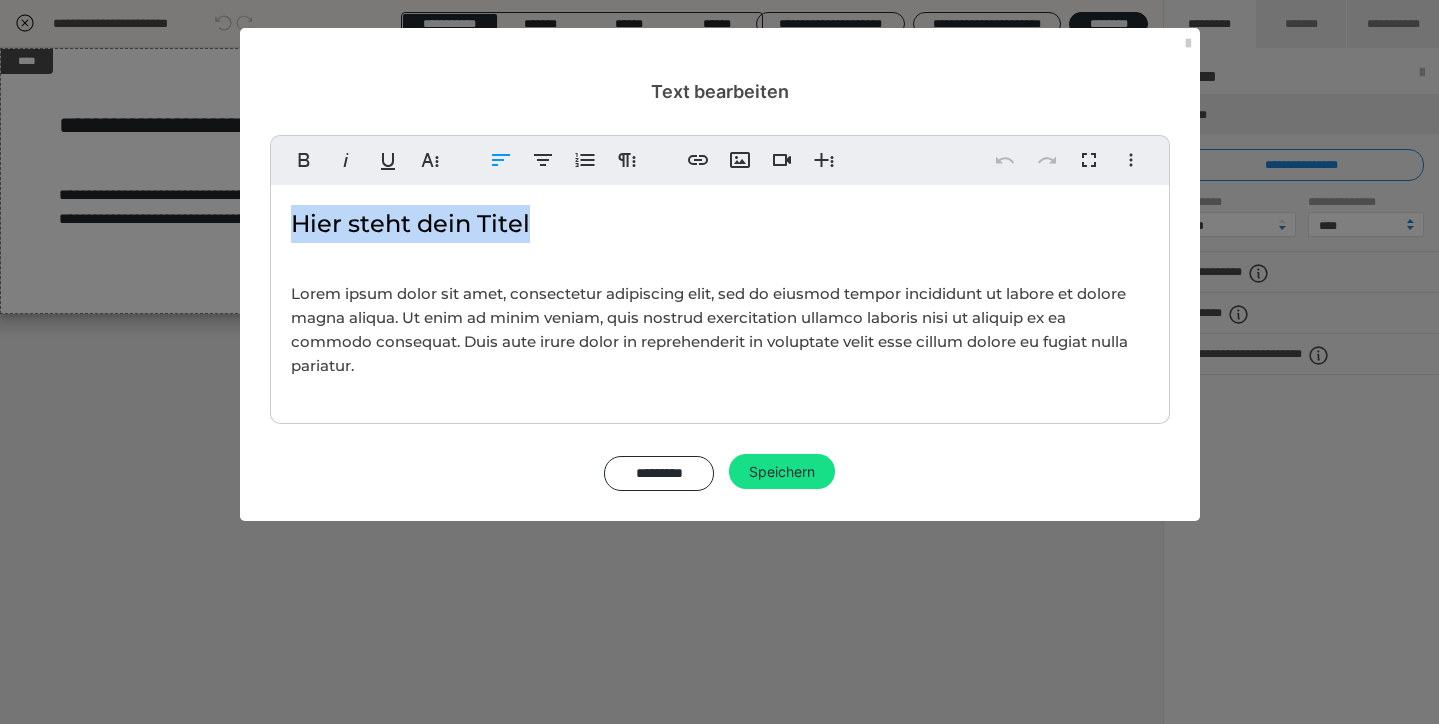 drag, startPoint x: 591, startPoint y: 217, endPoint x: 245, endPoint y: 219, distance: 346.00577 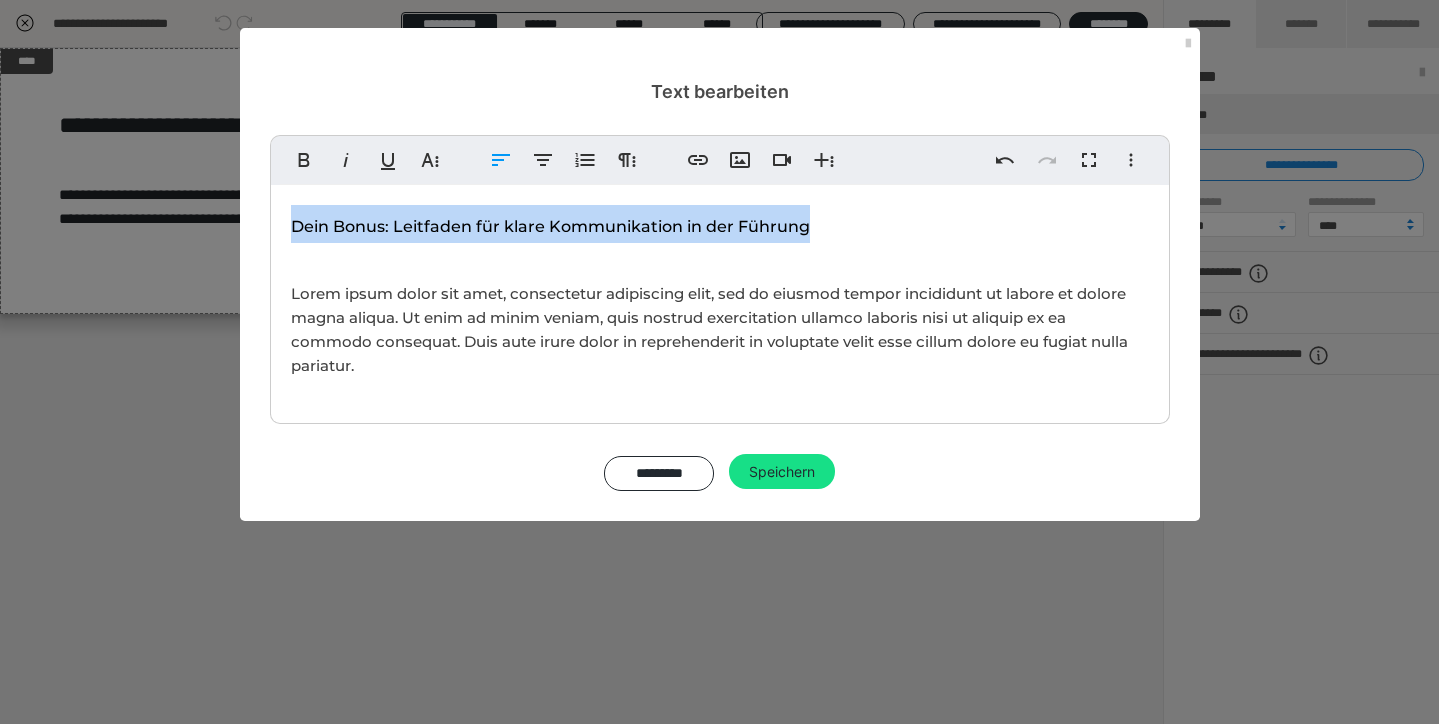 drag, startPoint x: 825, startPoint y: 227, endPoint x: 219, endPoint y: 220, distance: 606.0404 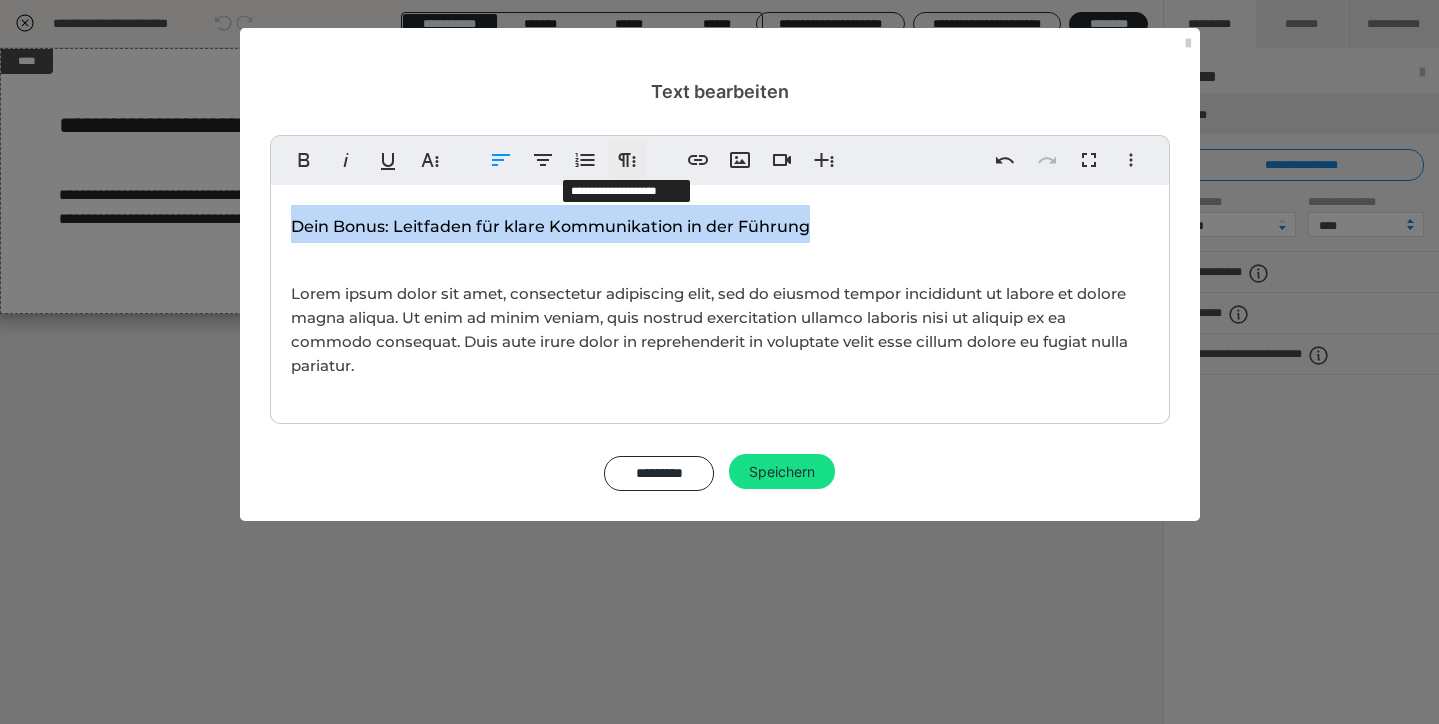 click 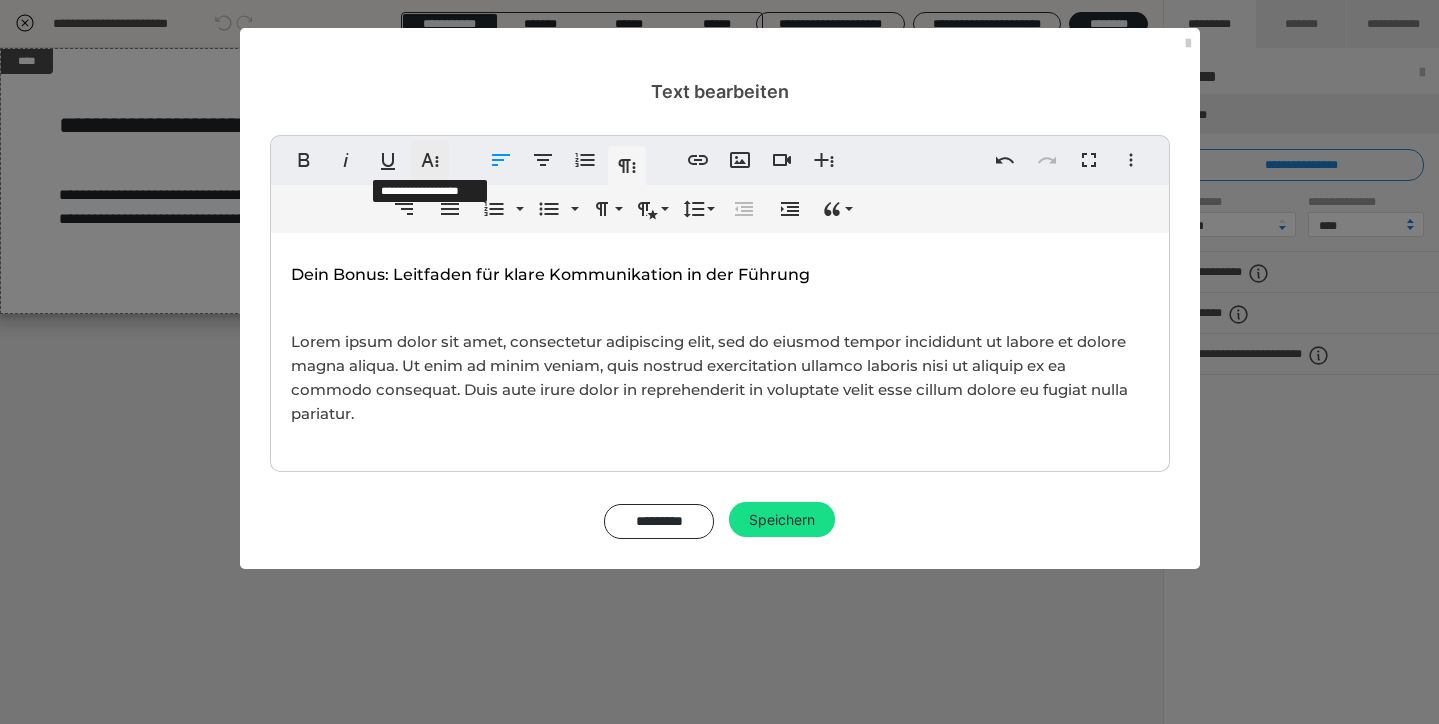 click 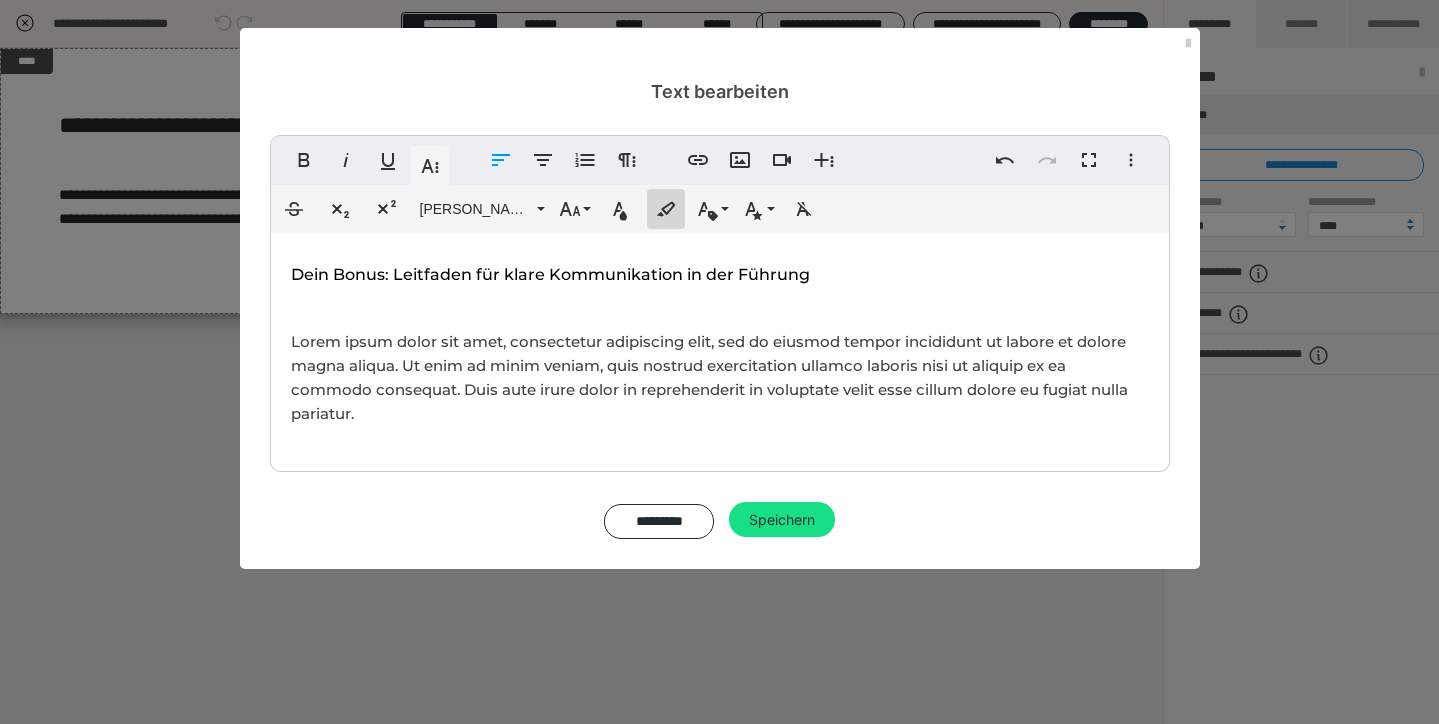 click 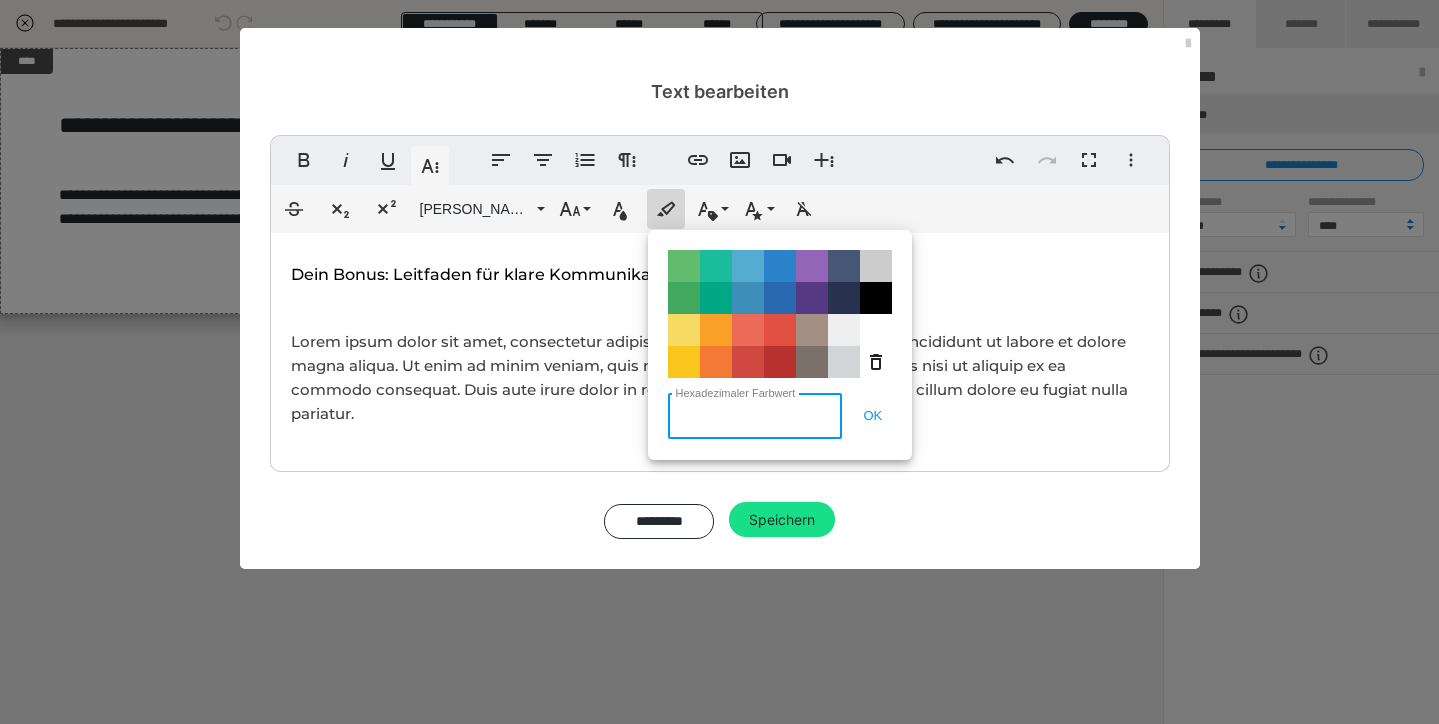 paste on "#b2c3bf" 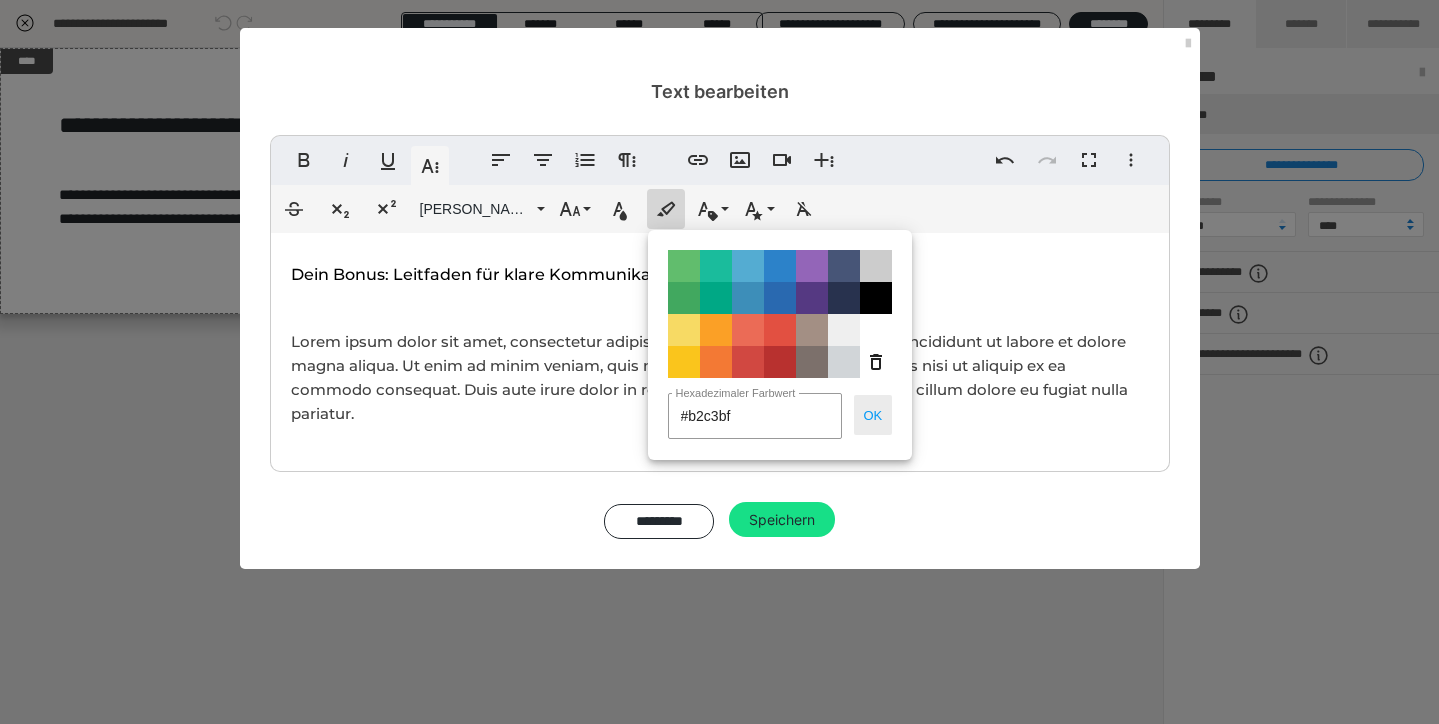 click on "OK" at bounding box center (873, 415) 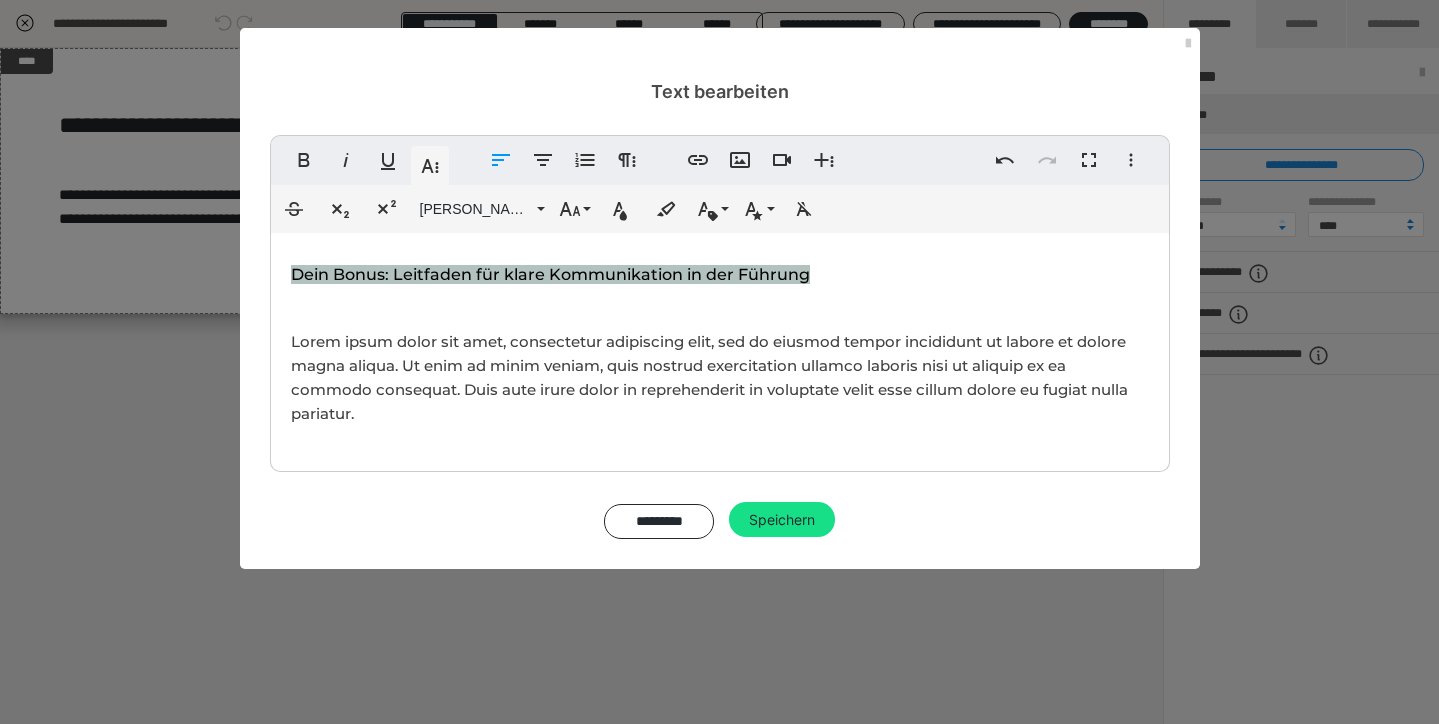 click on "Lorem ipsum dolor sit amet, consectetur adipiscing elit, sed do eiusmod tempor incididunt ut labore et dolore magna aliqua. Ut enim ad minim veniam, quis nostrud exercitation ullamco laboris nisi ut aliquip ex ea commodo consequat. Duis aute irure dolor in reprehenderit in voluptate velit esse cillum dolore eu fugiat nulla pariatur." at bounding box center [720, 378] 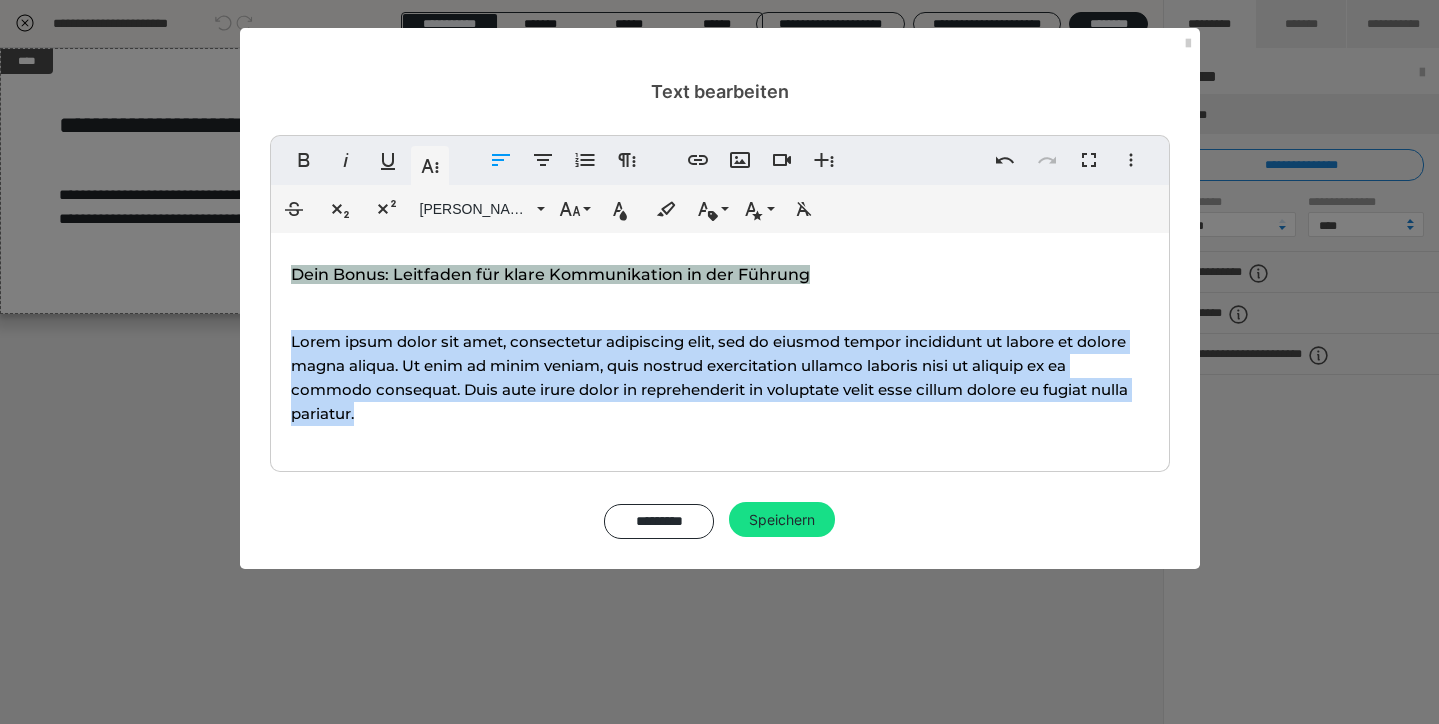 drag, startPoint x: 384, startPoint y: 420, endPoint x: 292, endPoint y: 340, distance: 121.91801 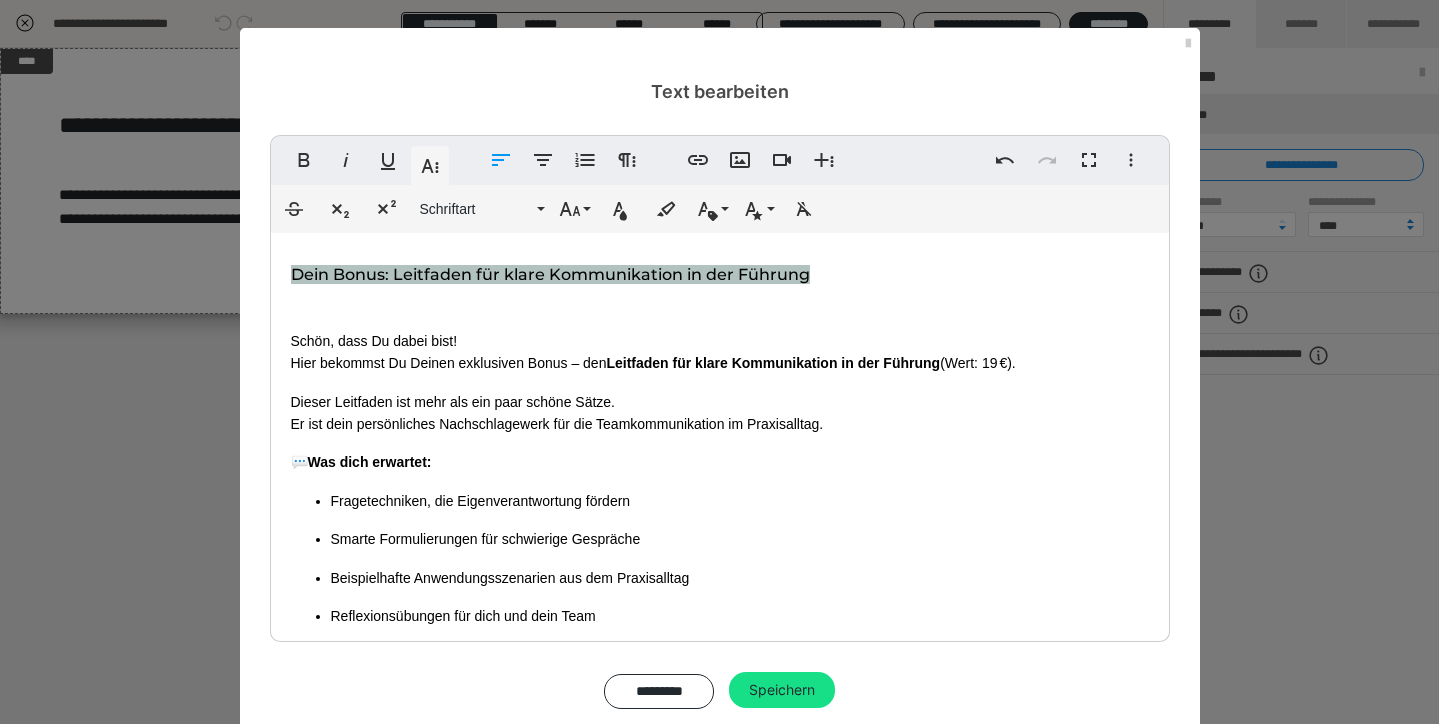 scroll, scrollTop: 167, scrollLeft: 0, axis: vertical 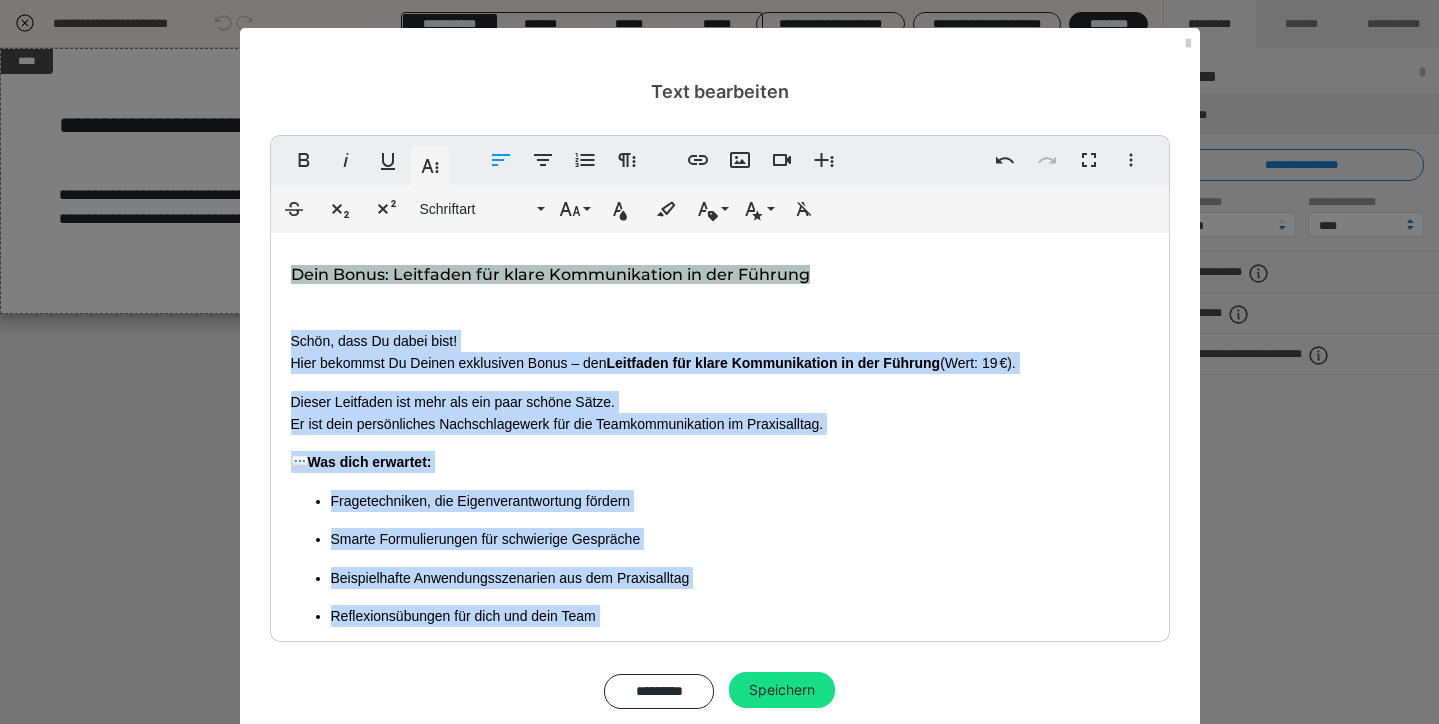 drag, startPoint x: 634, startPoint y: 627, endPoint x: 283, endPoint y: 334, distance: 457.21985 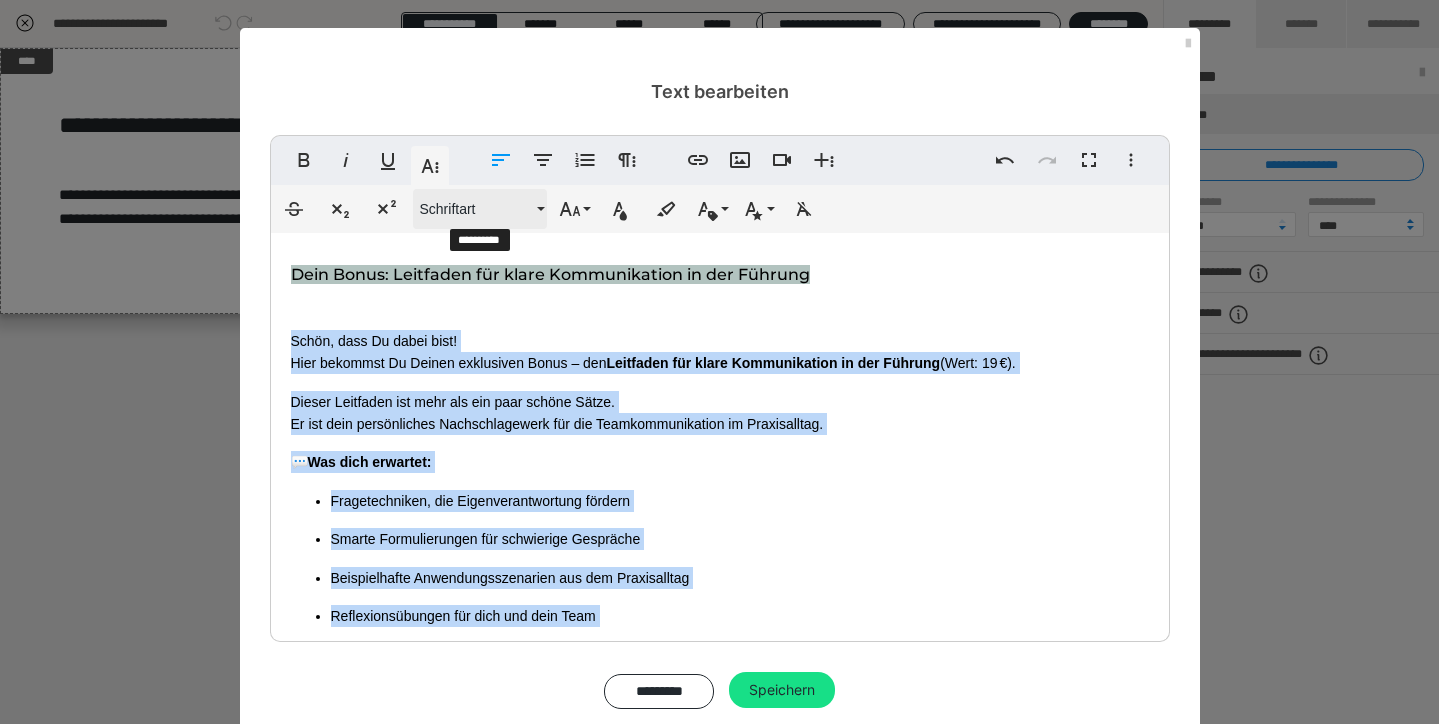 click on "Schriftart" at bounding box center (476, 209) 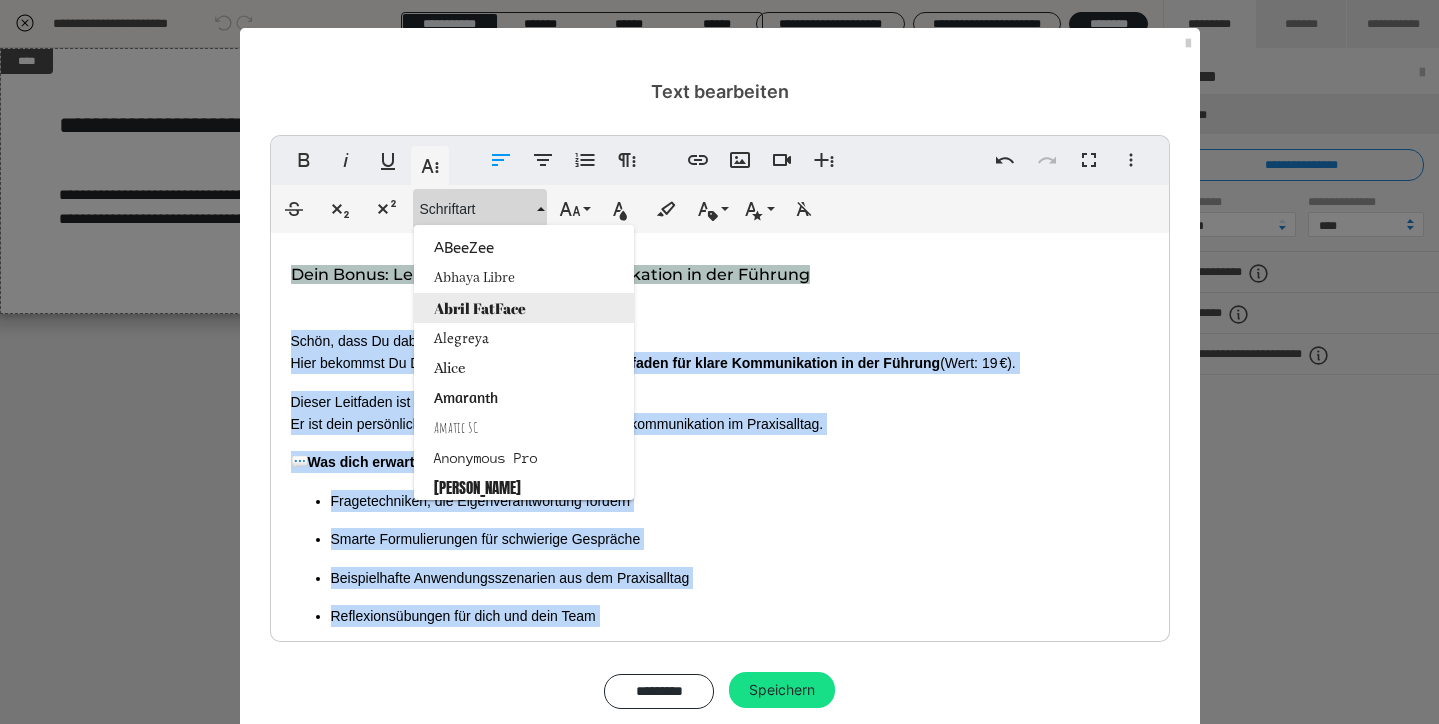 type 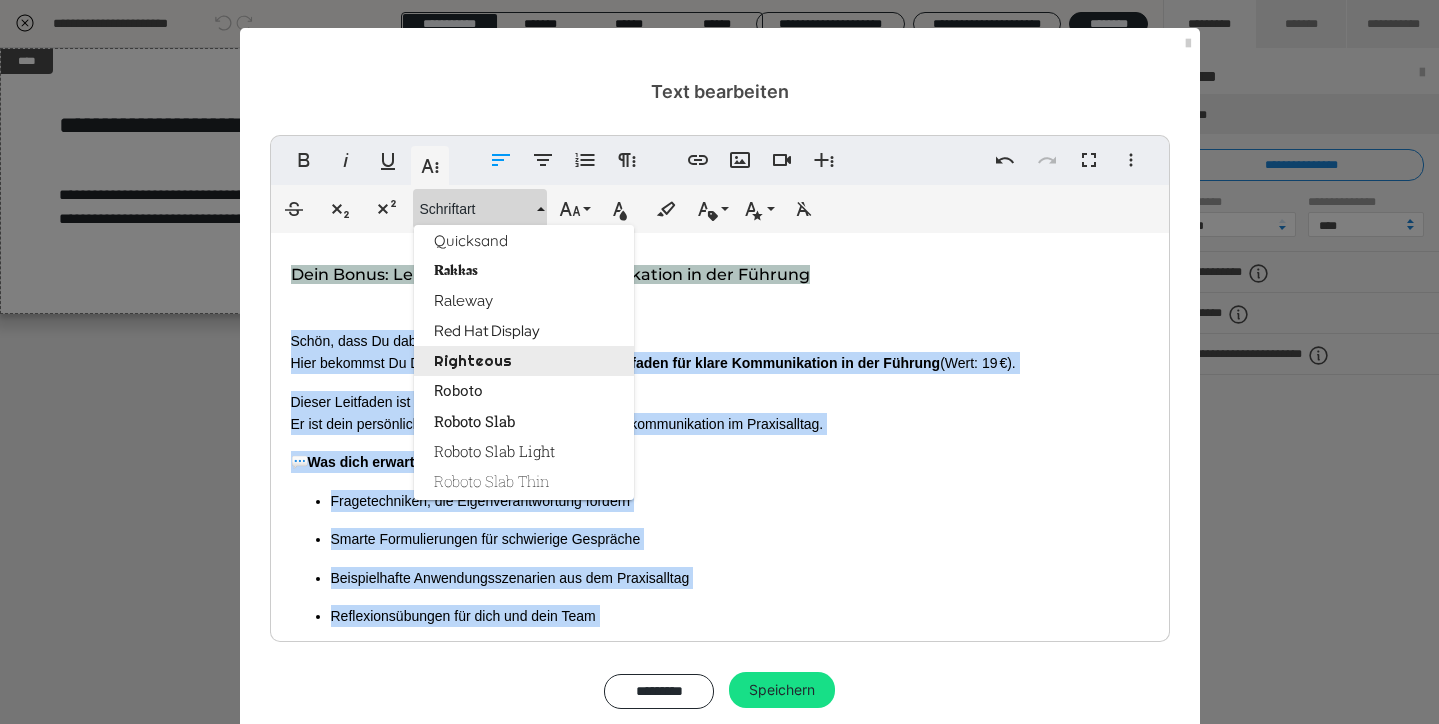 scroll, scrollTop: 2669, scrollLeft: 0, axis: vertical 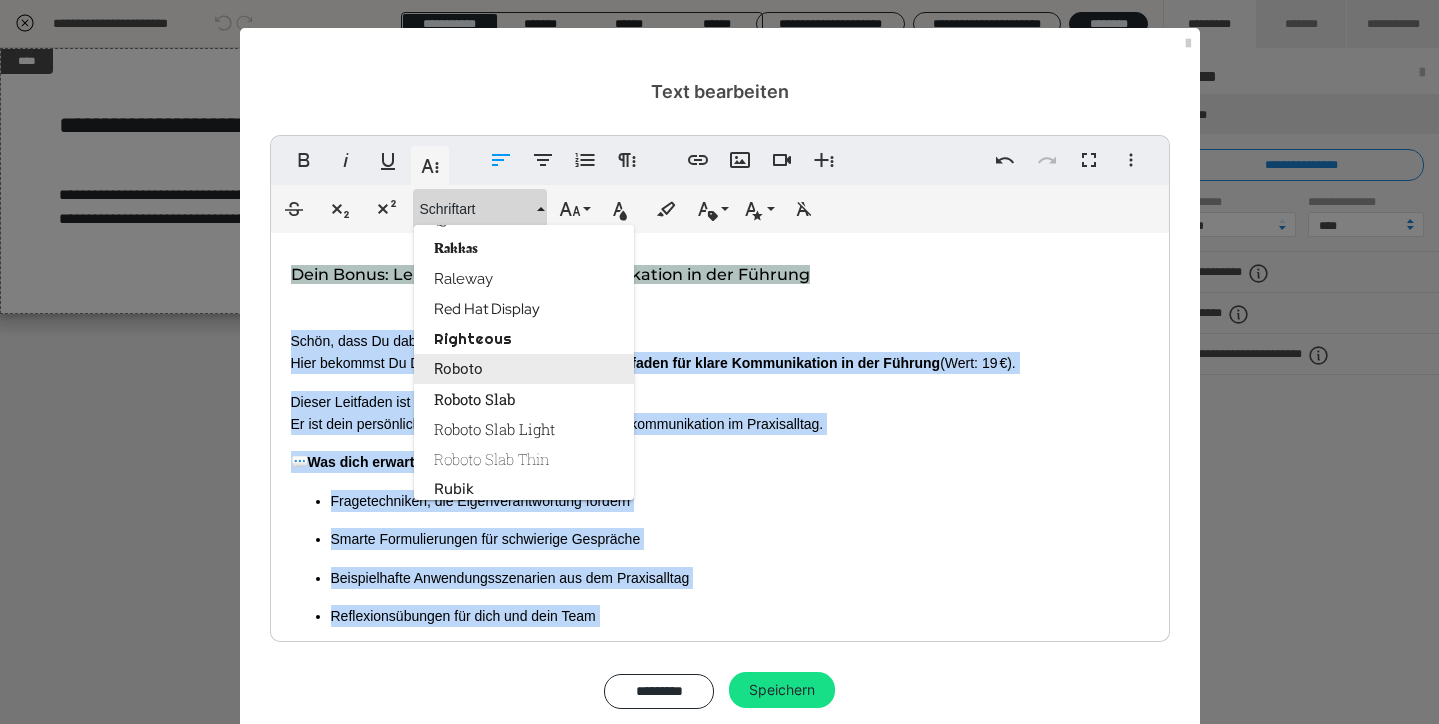 click on "Roboto" at bounding box center (524, 369) 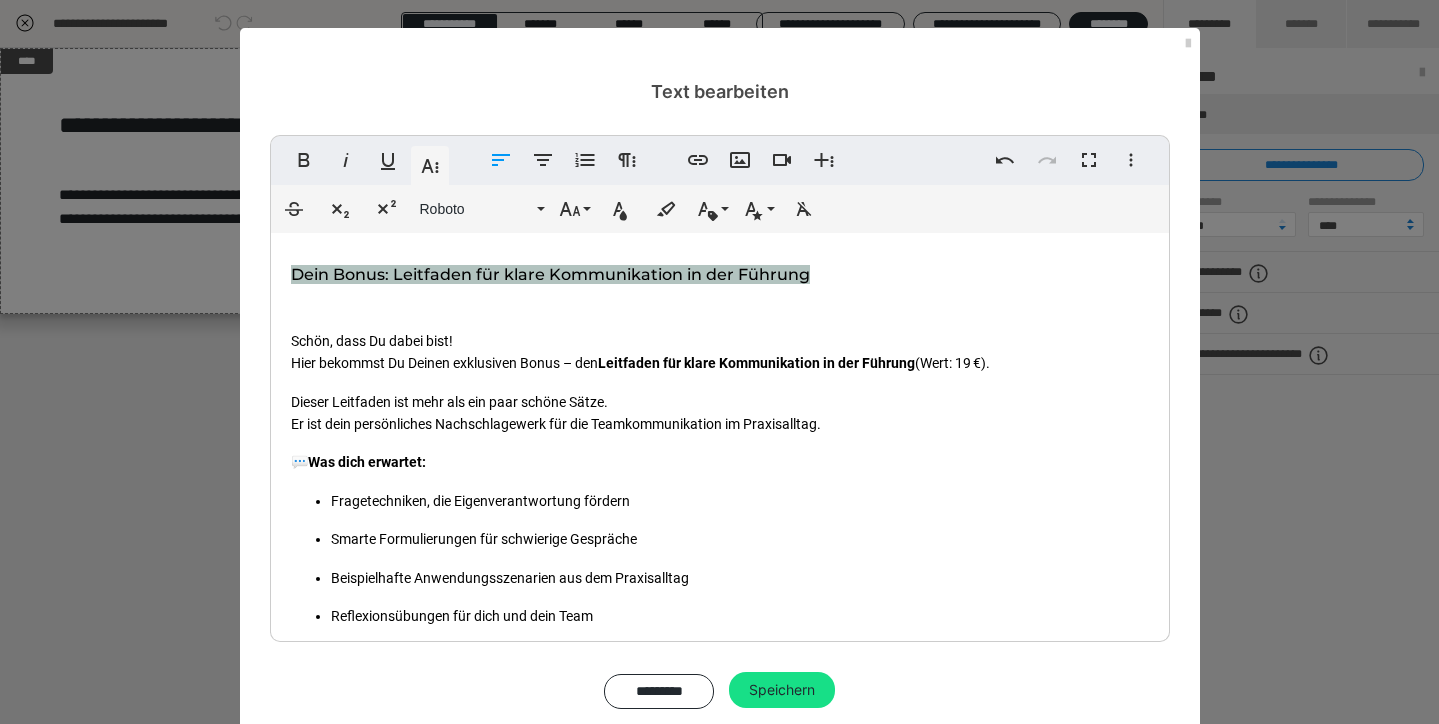 click on "Dein Bonus: Leitfaden für klare Kommunikation in der Führung" at bounding box center [720, 272] 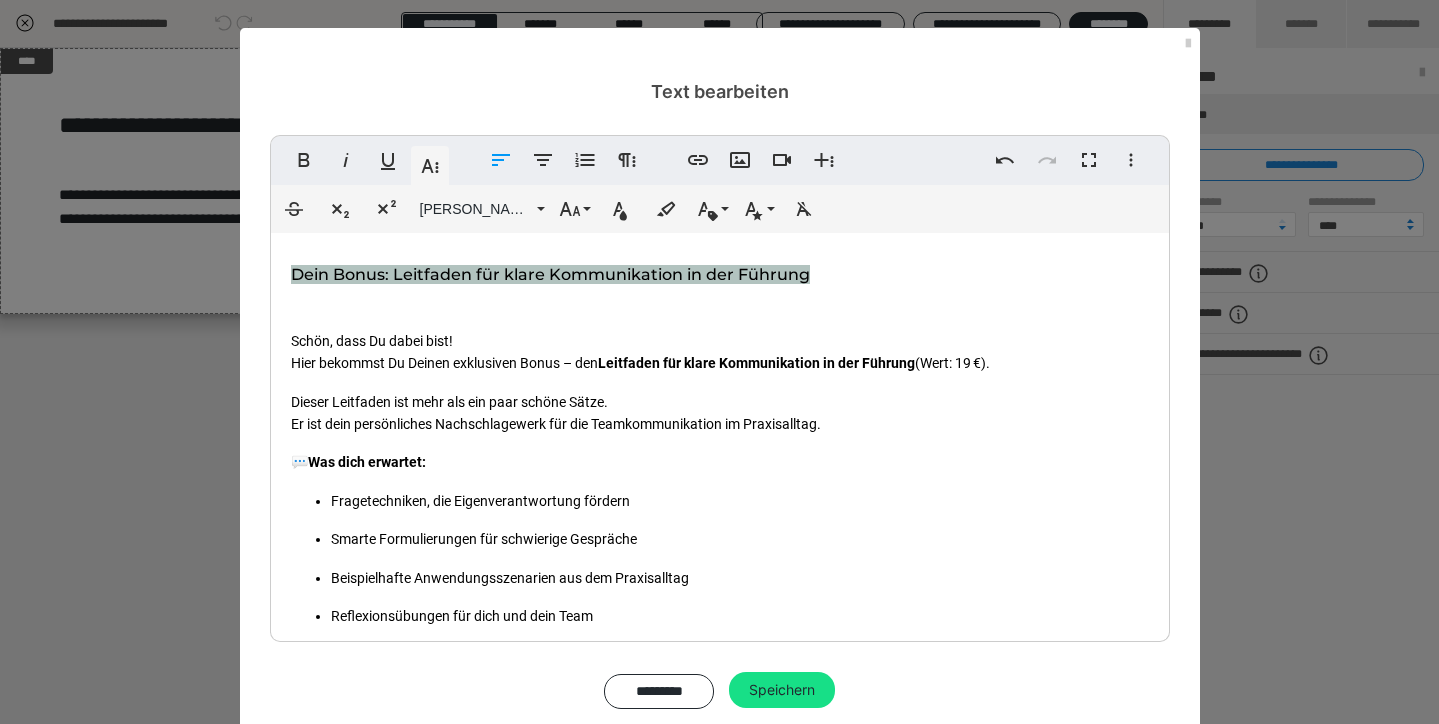 drag, startPoint x: 860, startPoint y: 267, endPoint x: 286, endPoint y: 276, distance: 574.07056 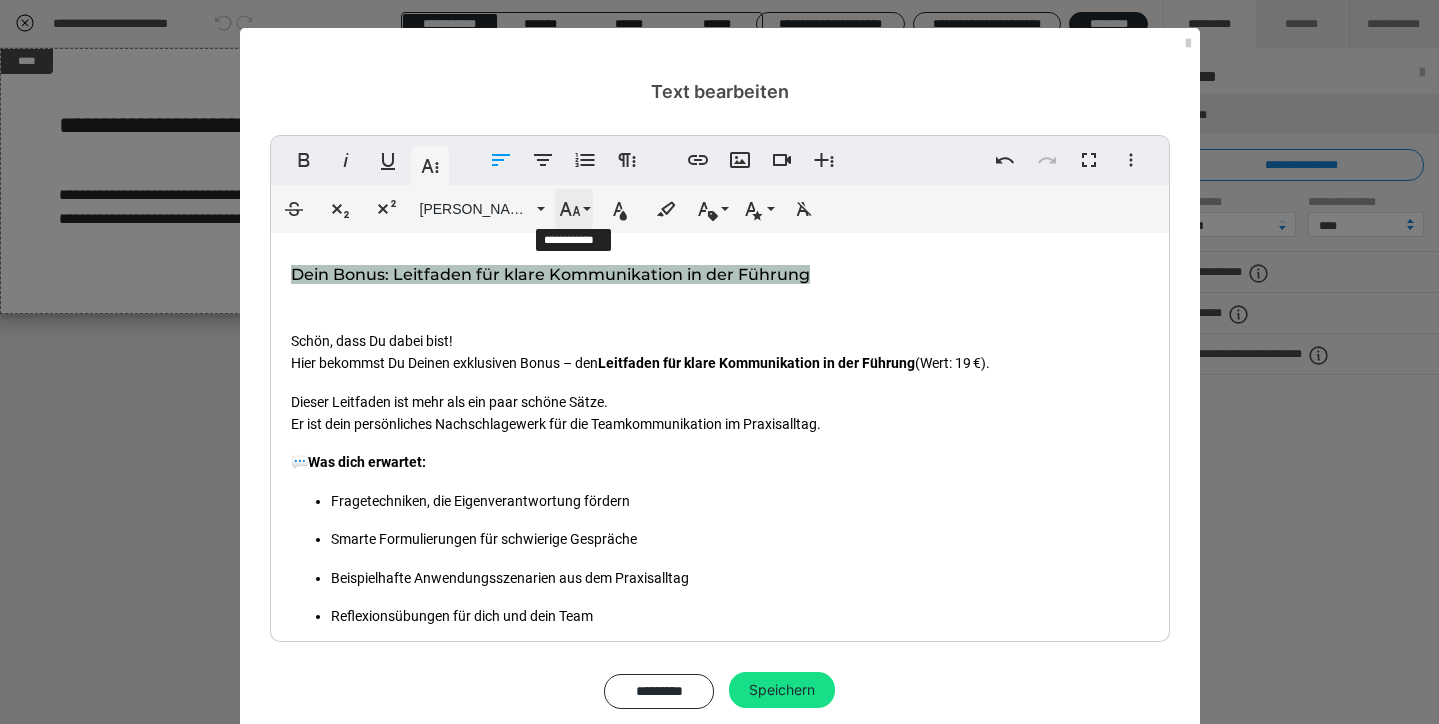 click 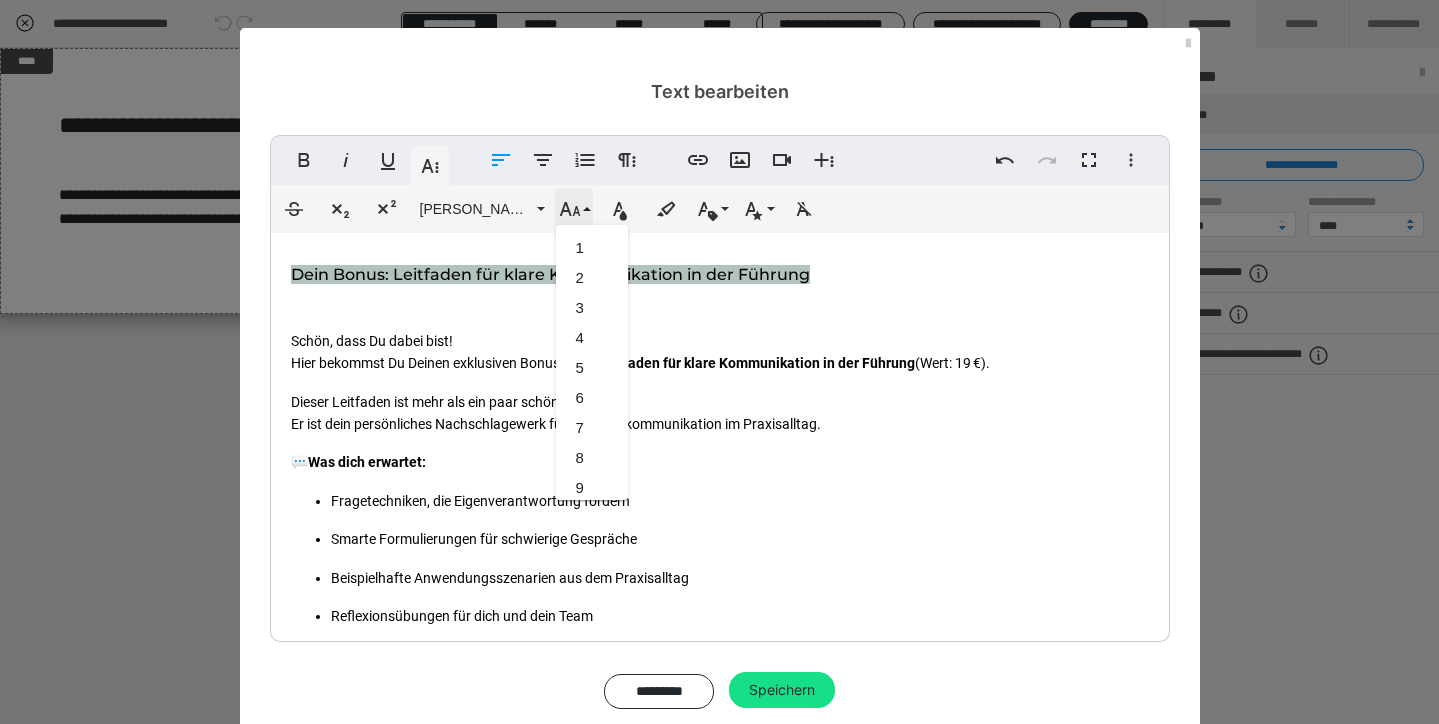 scroll, scrollTop: 473, scrollLeft: 0, axis: vertical 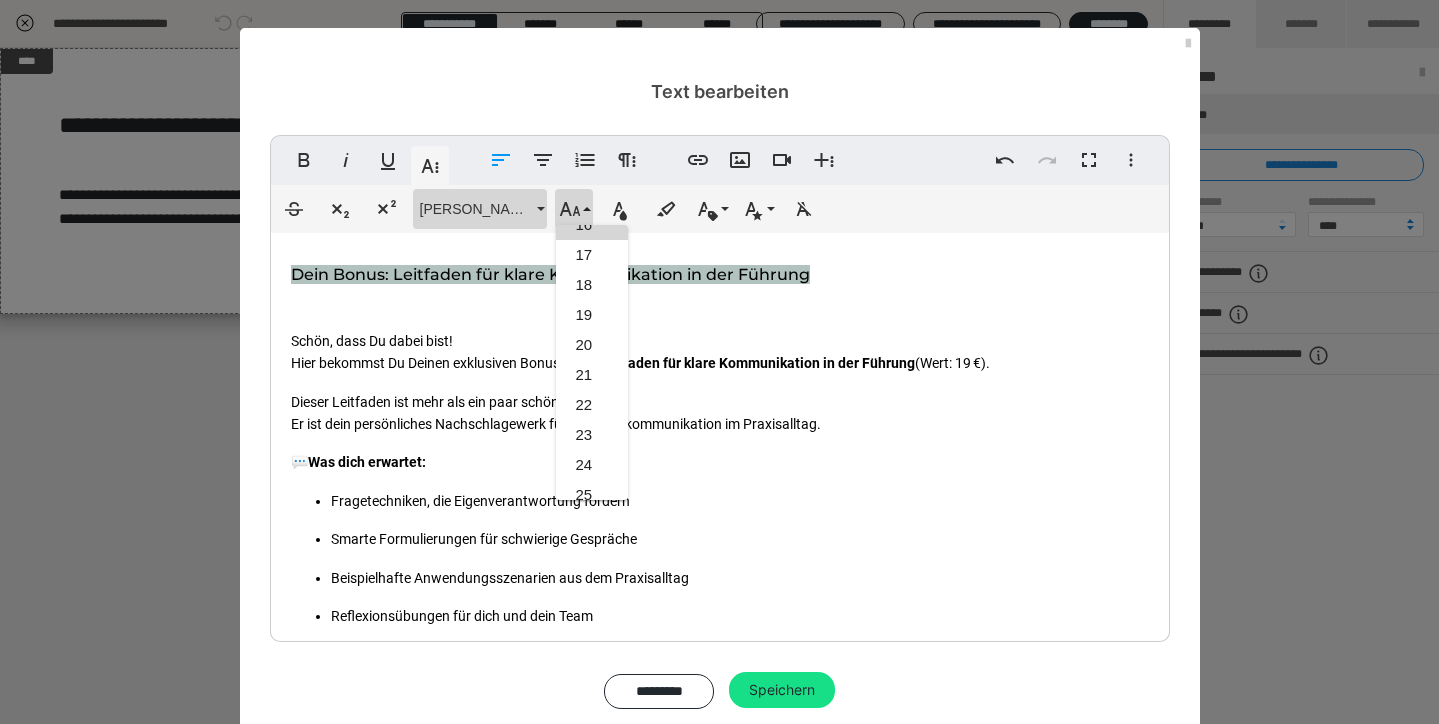 click on "[PERSON_NAME]" at bounding box center (476, 209) 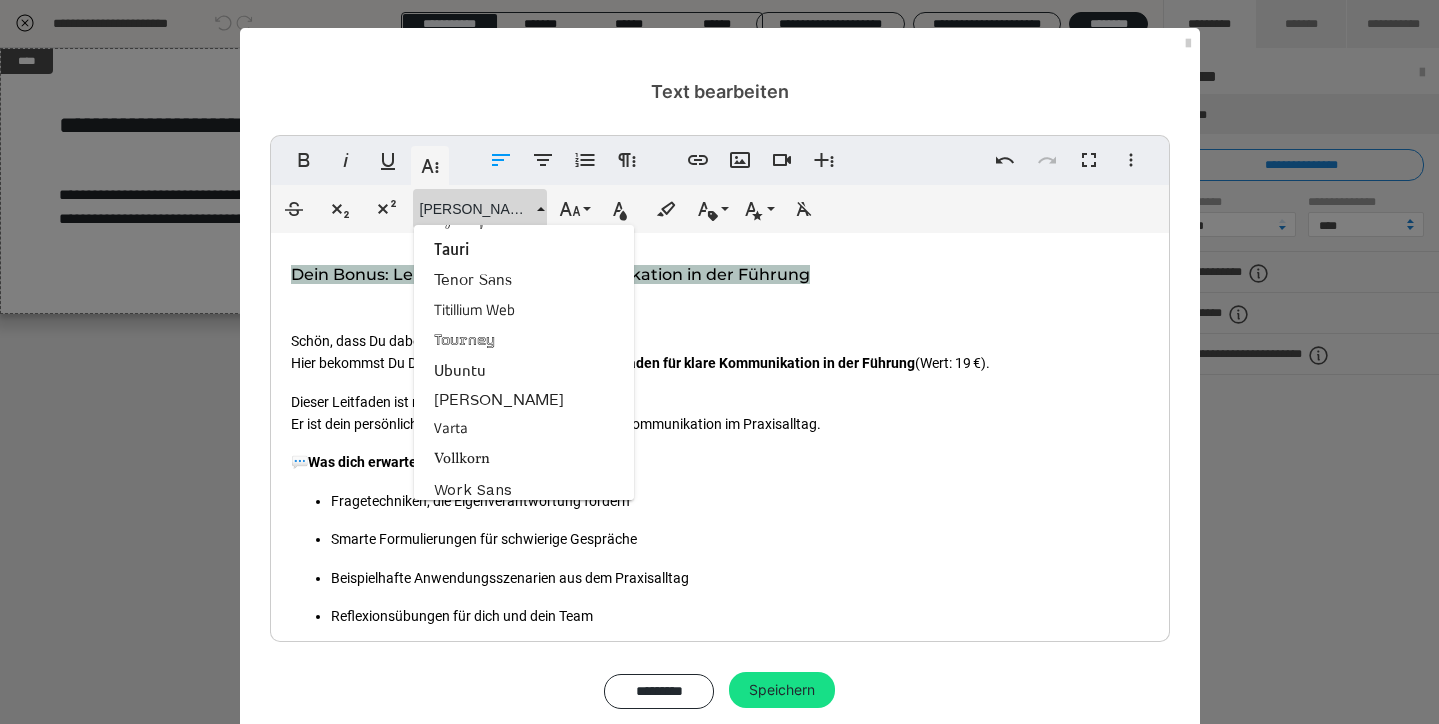 scroll, scrollTop: 3155, scrollLeft: 0, axis: vertical 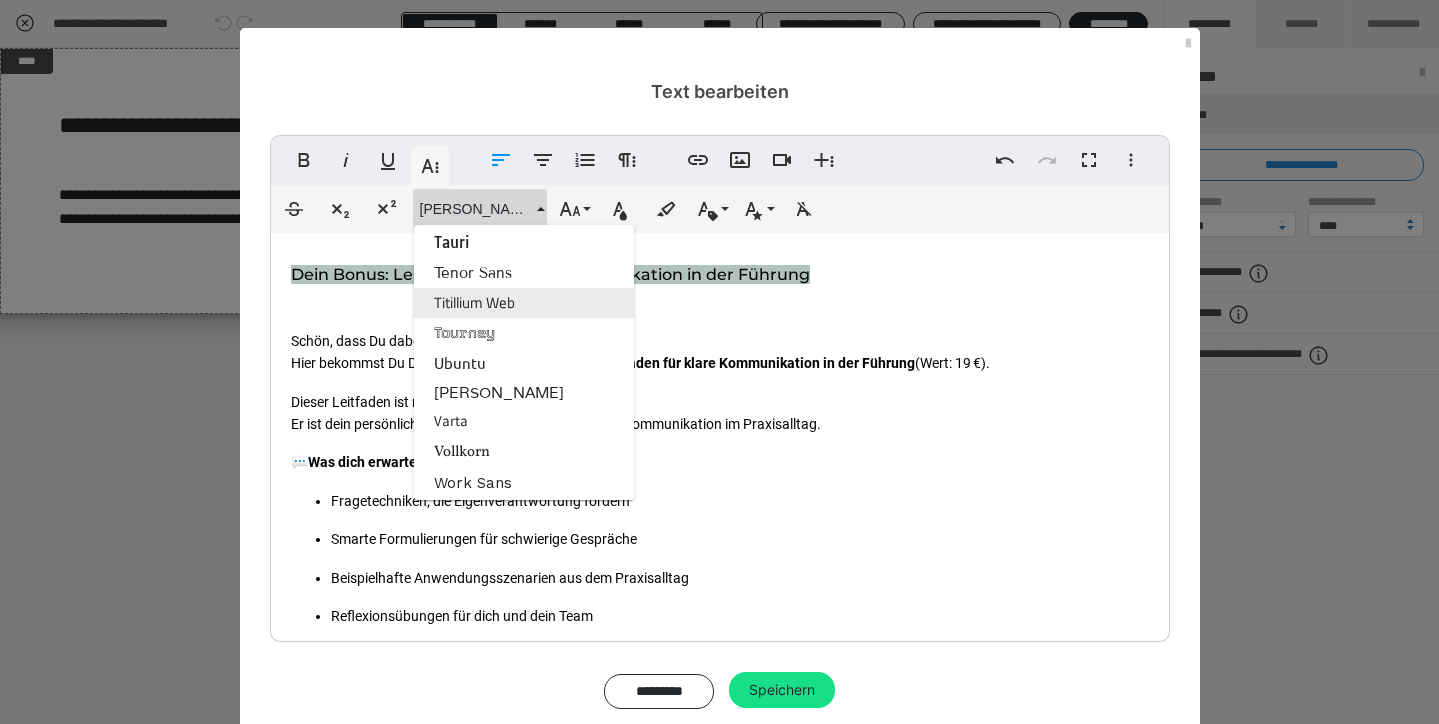 click on "Titillium Web" at bounding box center [524, 303] 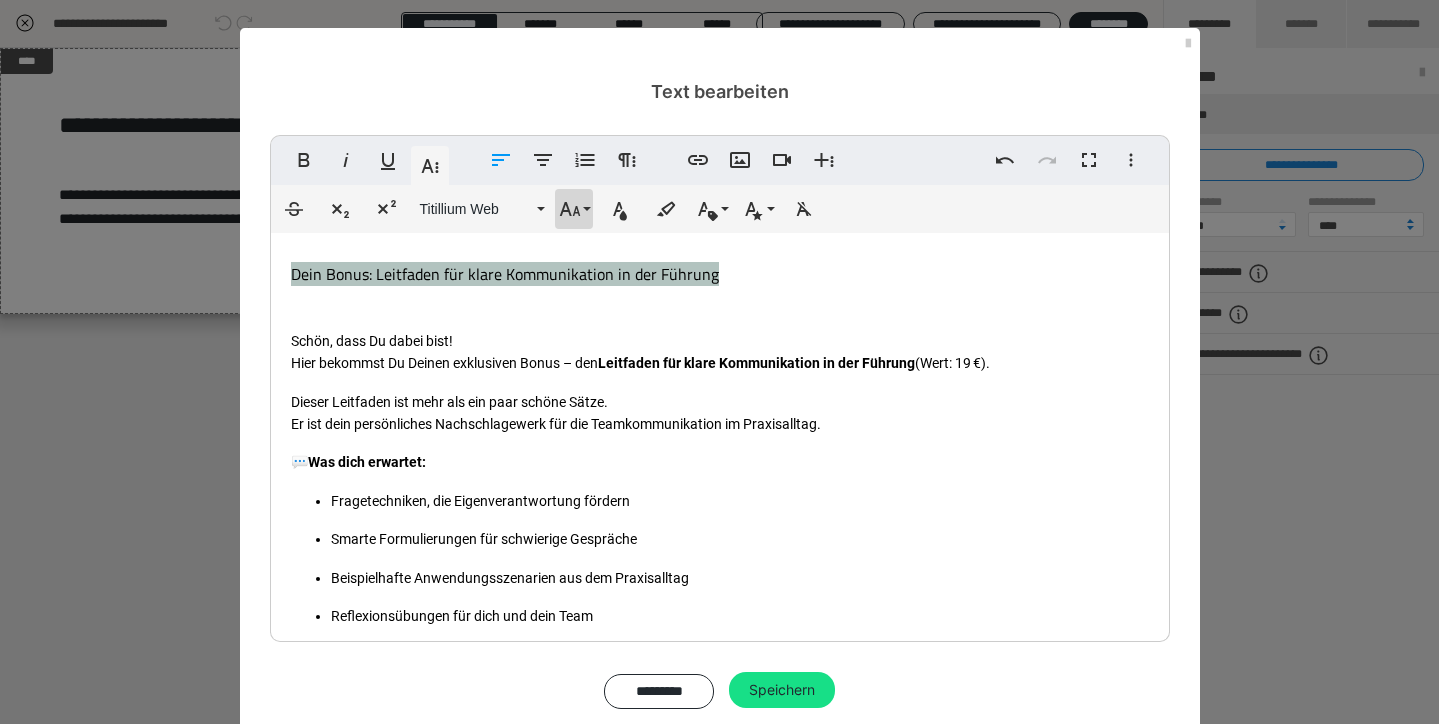 click on "Schriftgröße" at bounding box center [574, 209] 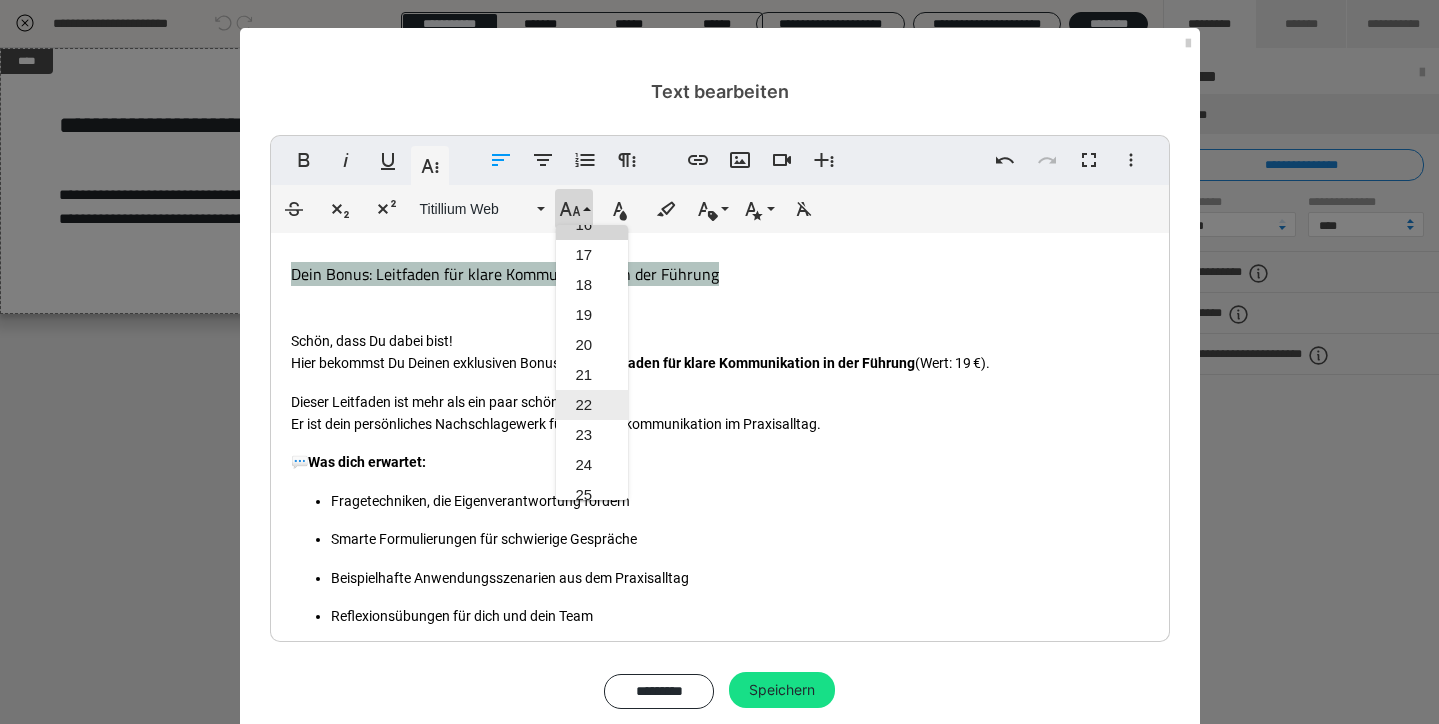 click on "22" at bounding box center (592, 405) 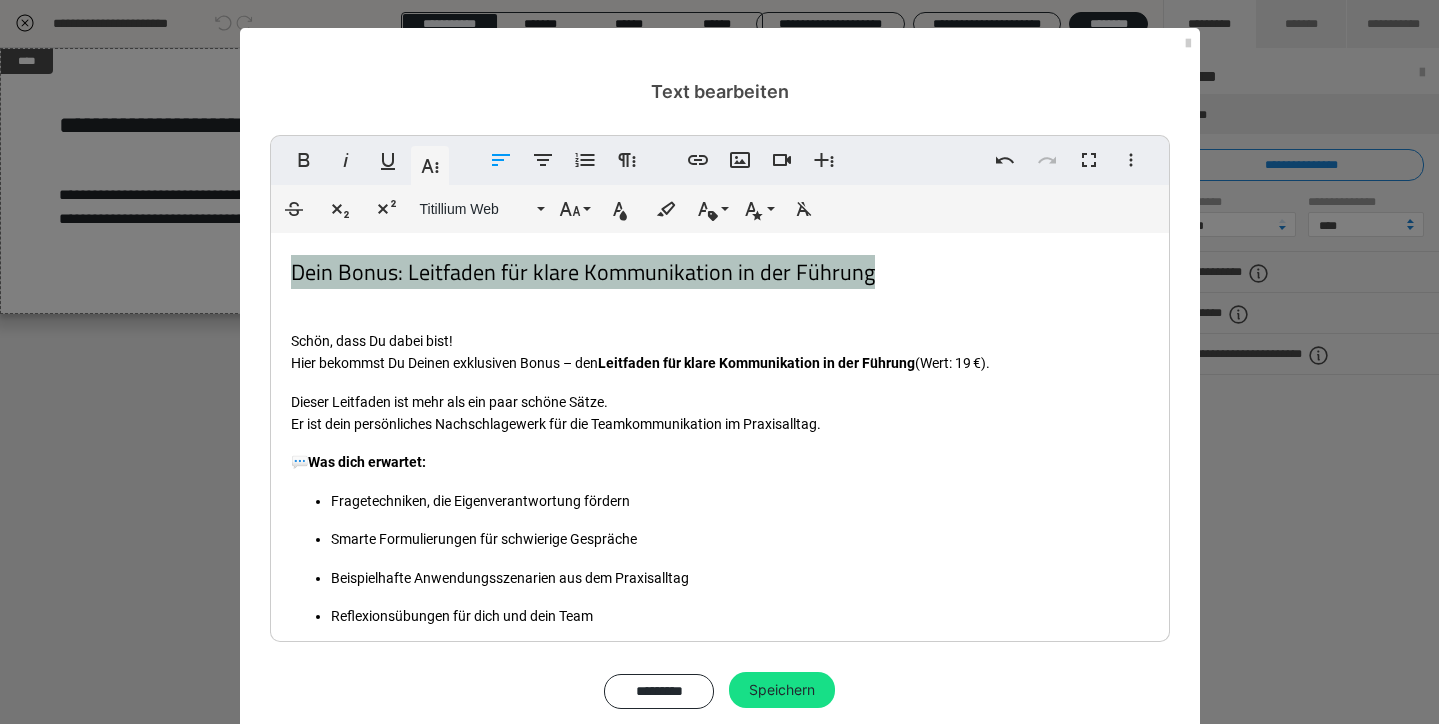 click on "Dieser Leitfaden ist mehr als ein paar schöne Sätze. Er ist dein persönliches Nachschlagewerk für die Teamkommunikation im Praxisalltag." at bounding box center [720, 413] 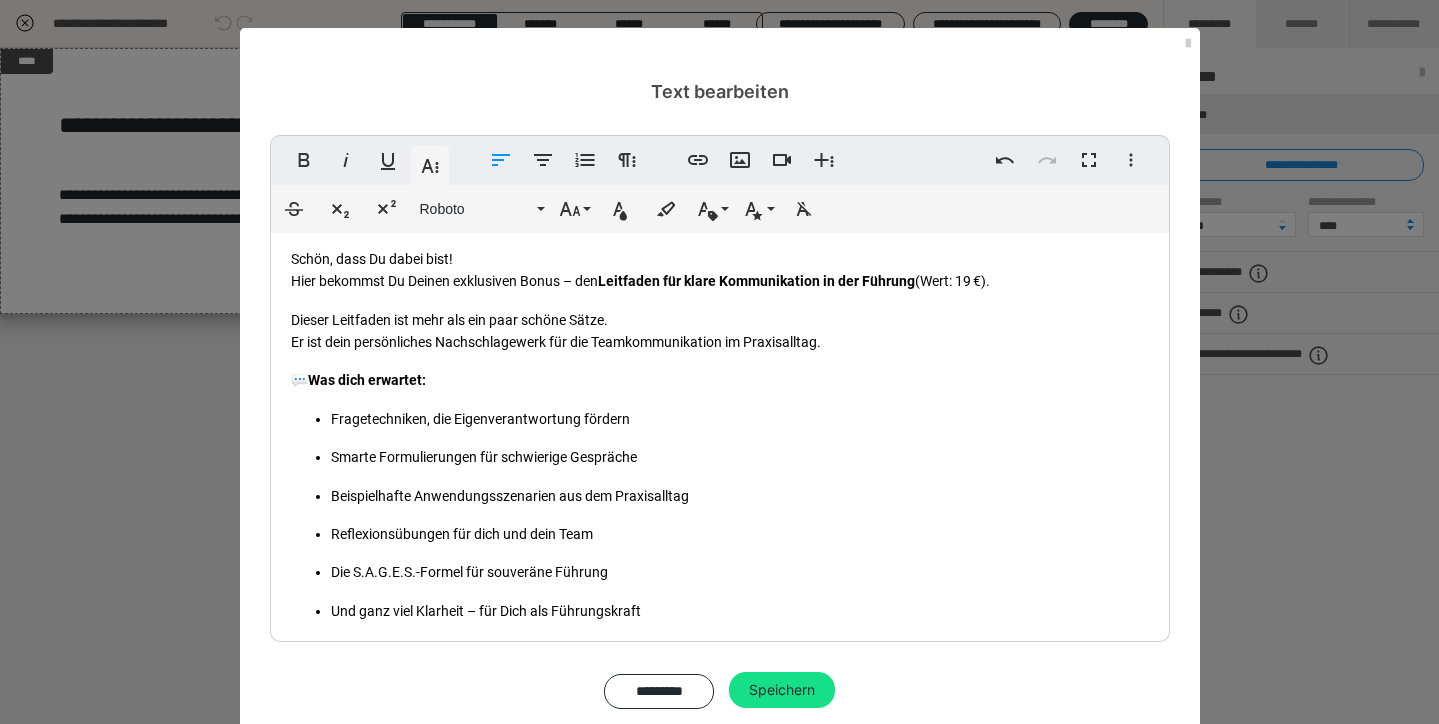 scroll, scrollTop: 116, scrollLeft: 0, axis: vertical 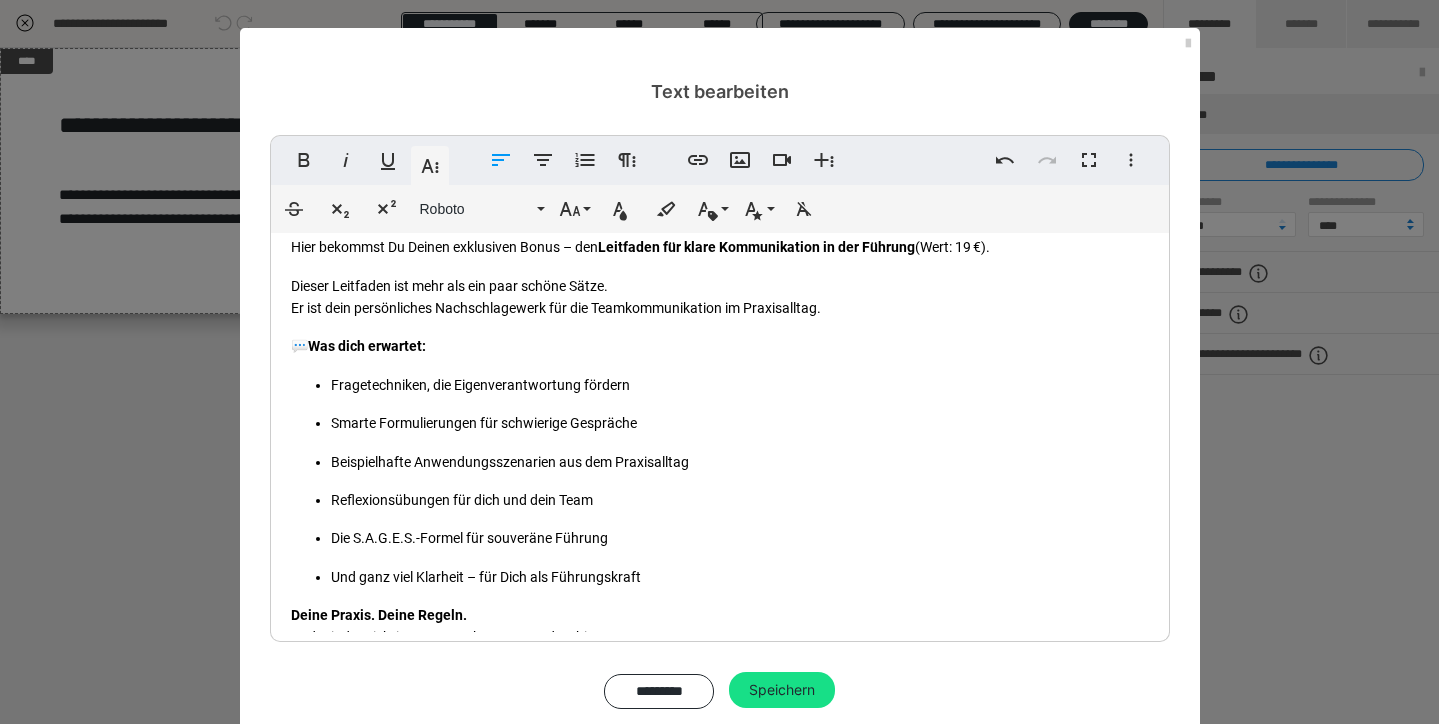 click on "💬  Was dich erwartet:" at bounding box center [358, 346] 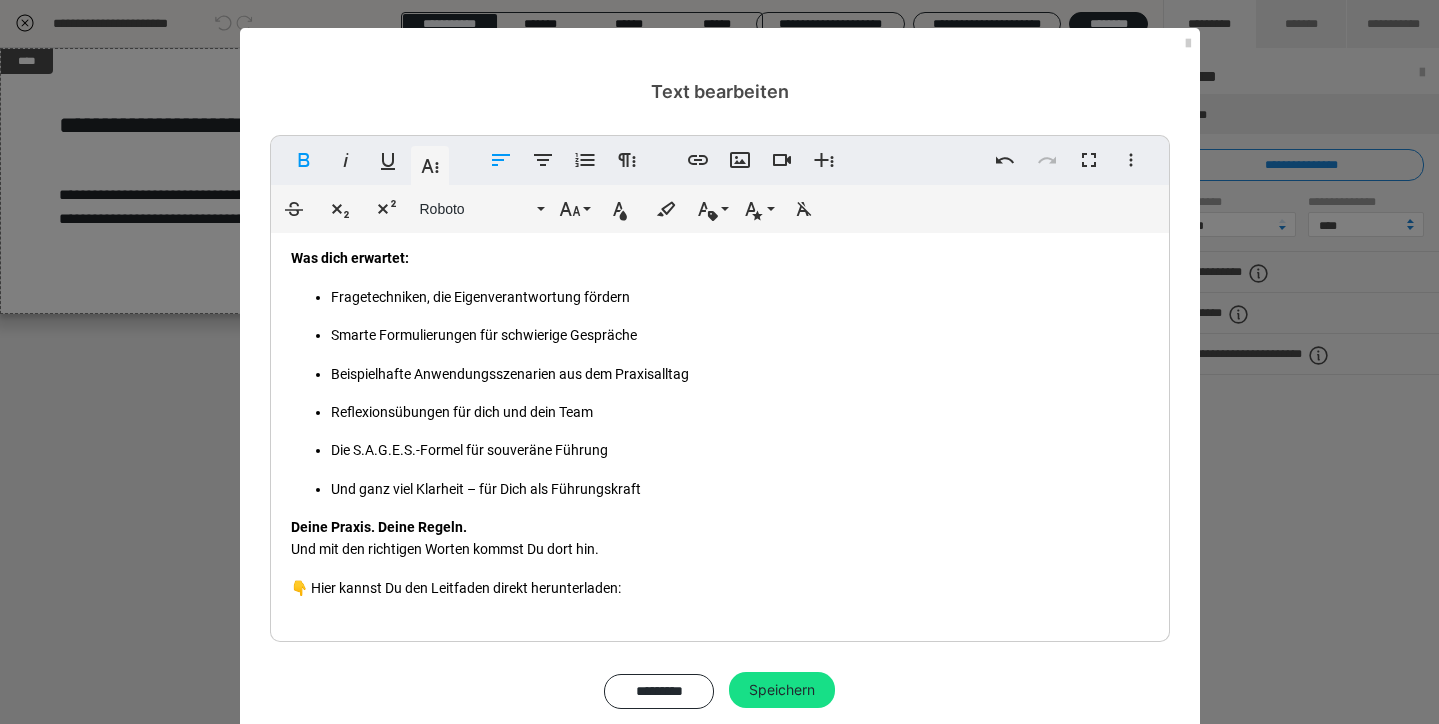 scroll, scrollTop: 203, scrollLeft: 0, axis: vertical 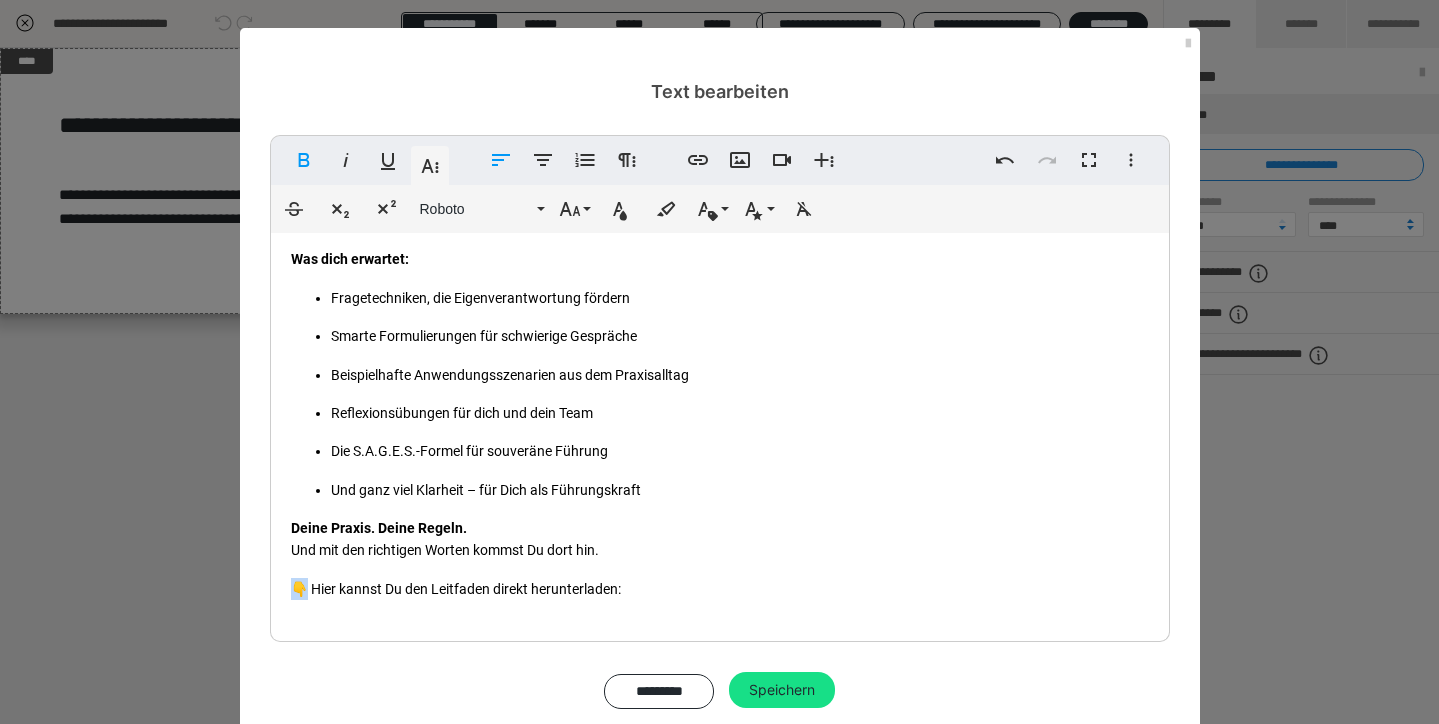 drag, startPoint x: 311, startPoint y: 582, endPoint x: 269, endPoint y: 581, distance: 42.0119 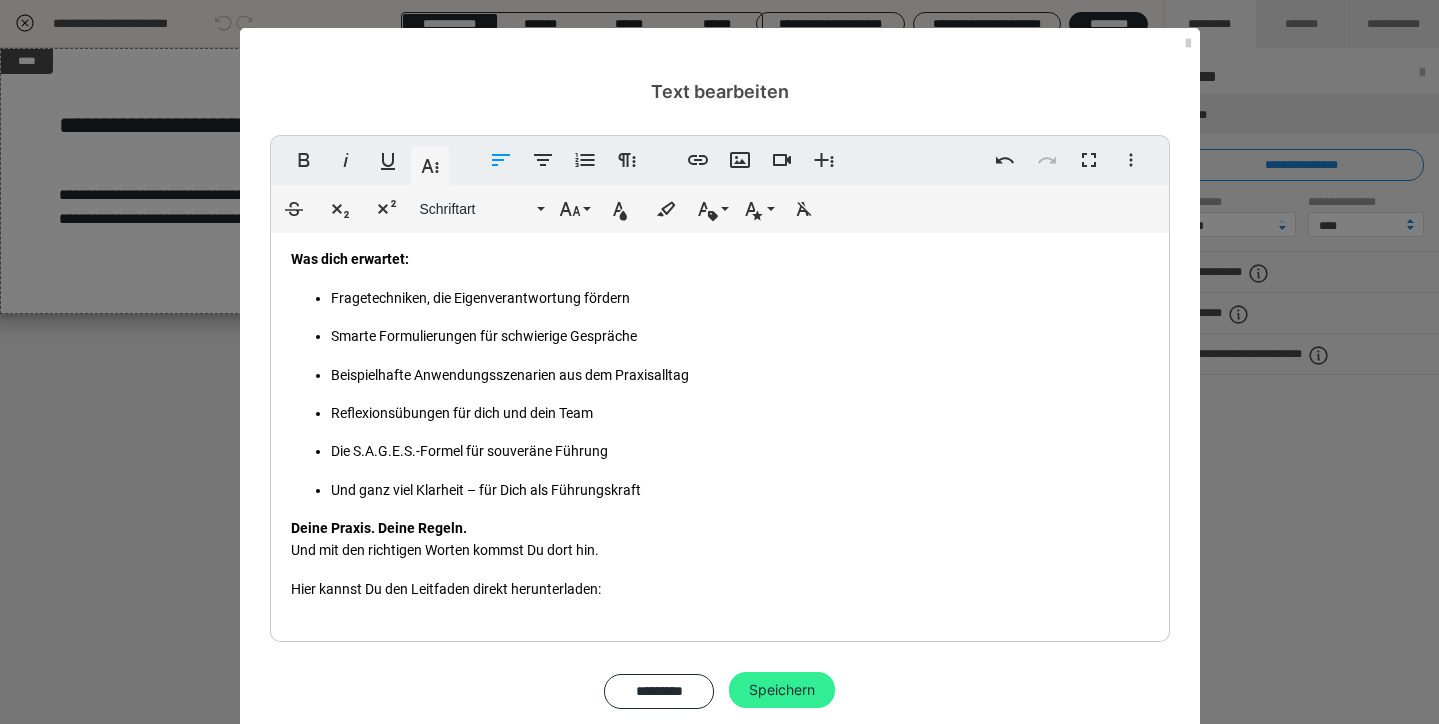 click on "Speichern" at bounding box center [782, 690] 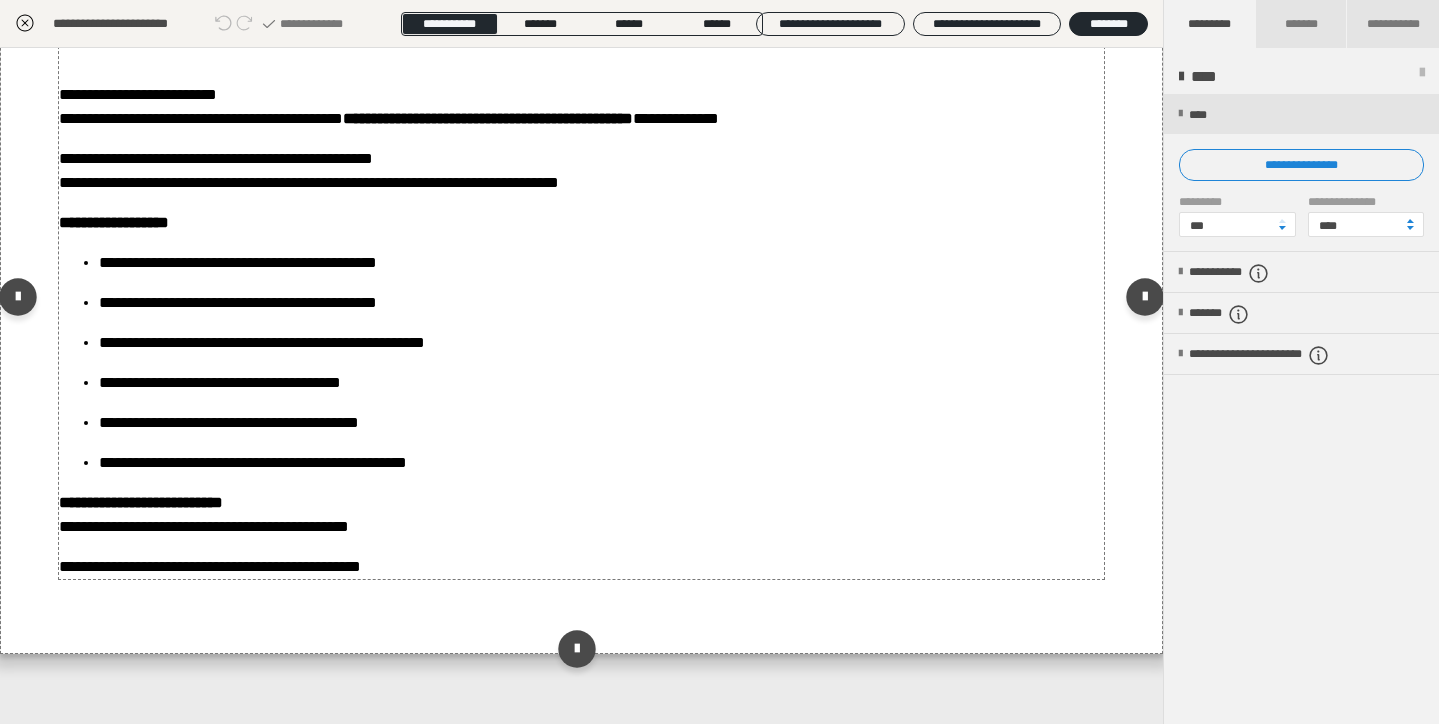 scroll, scrollTop: 100, scrollLeft: 0, axis: vertical 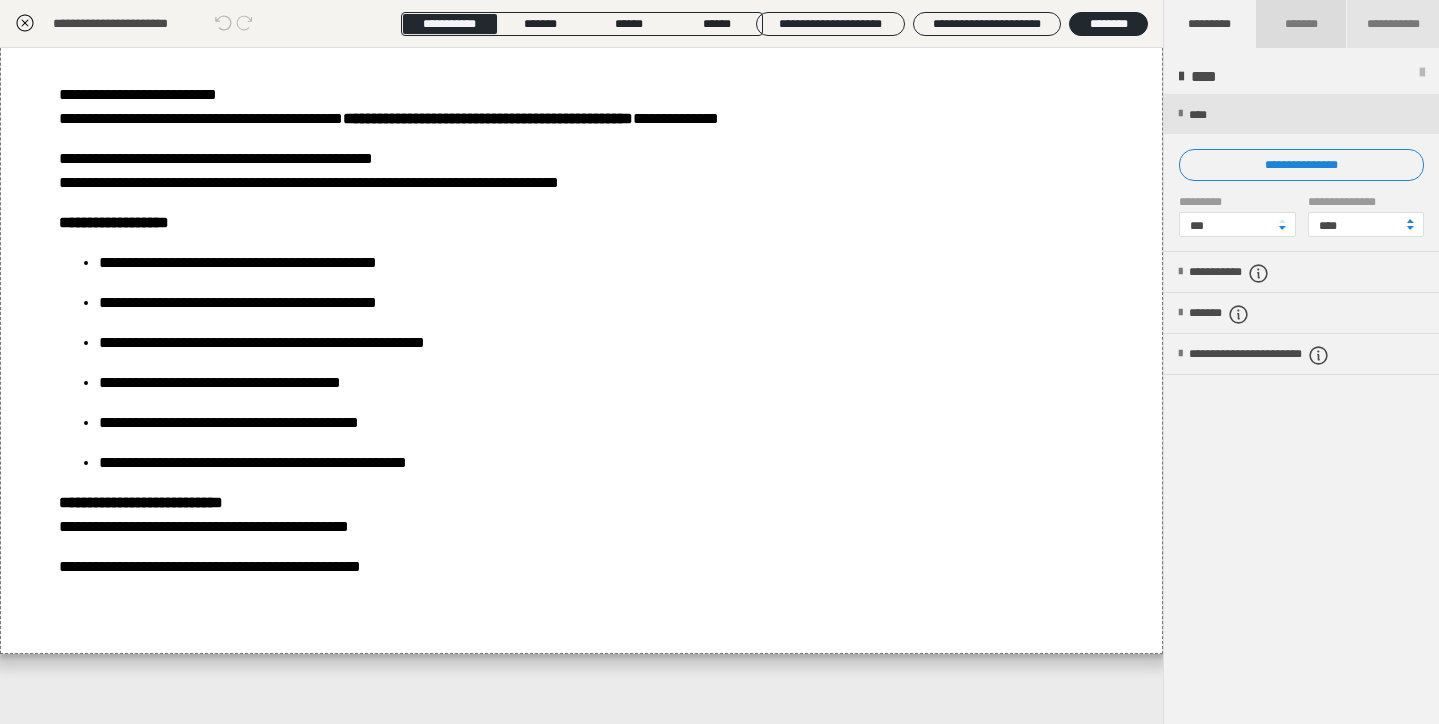 click on "*******" at bounding box center [1300, 24] 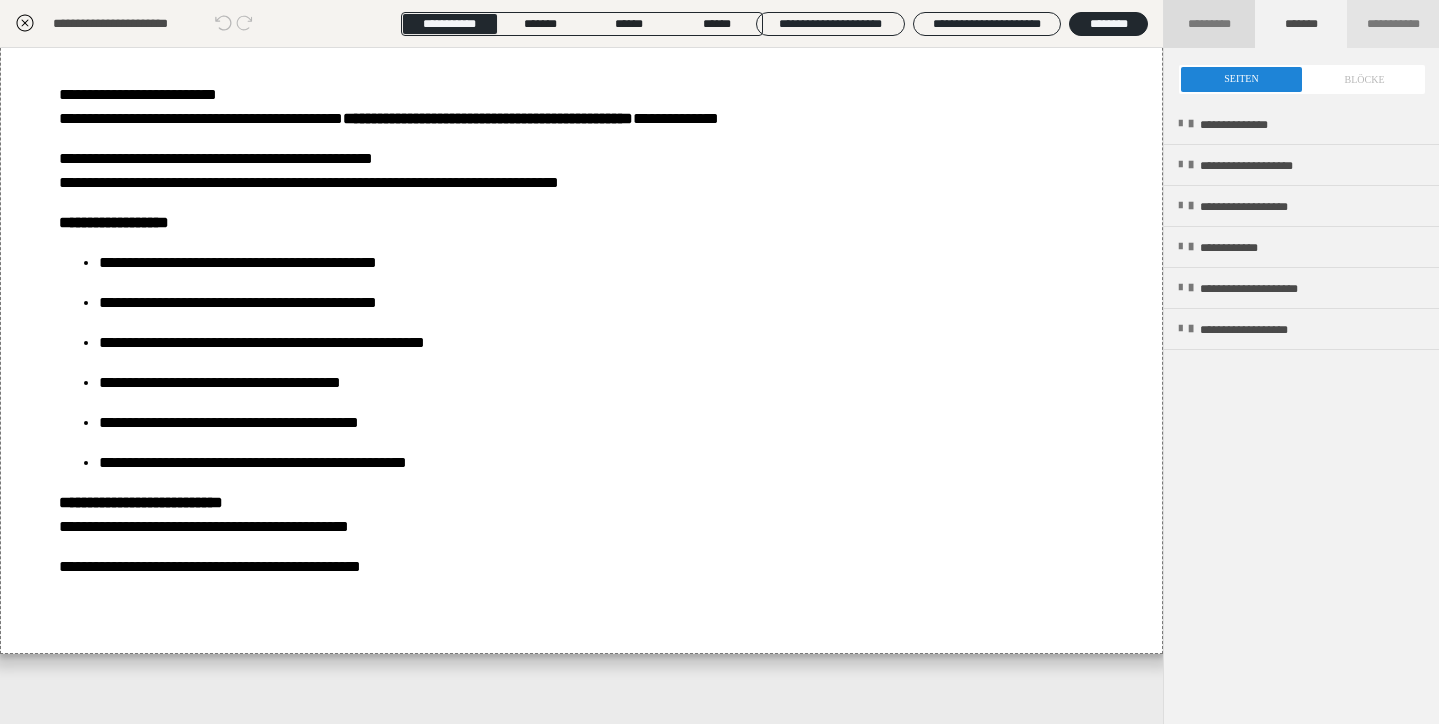 click on "*********" at bounding box center [1210, 24] 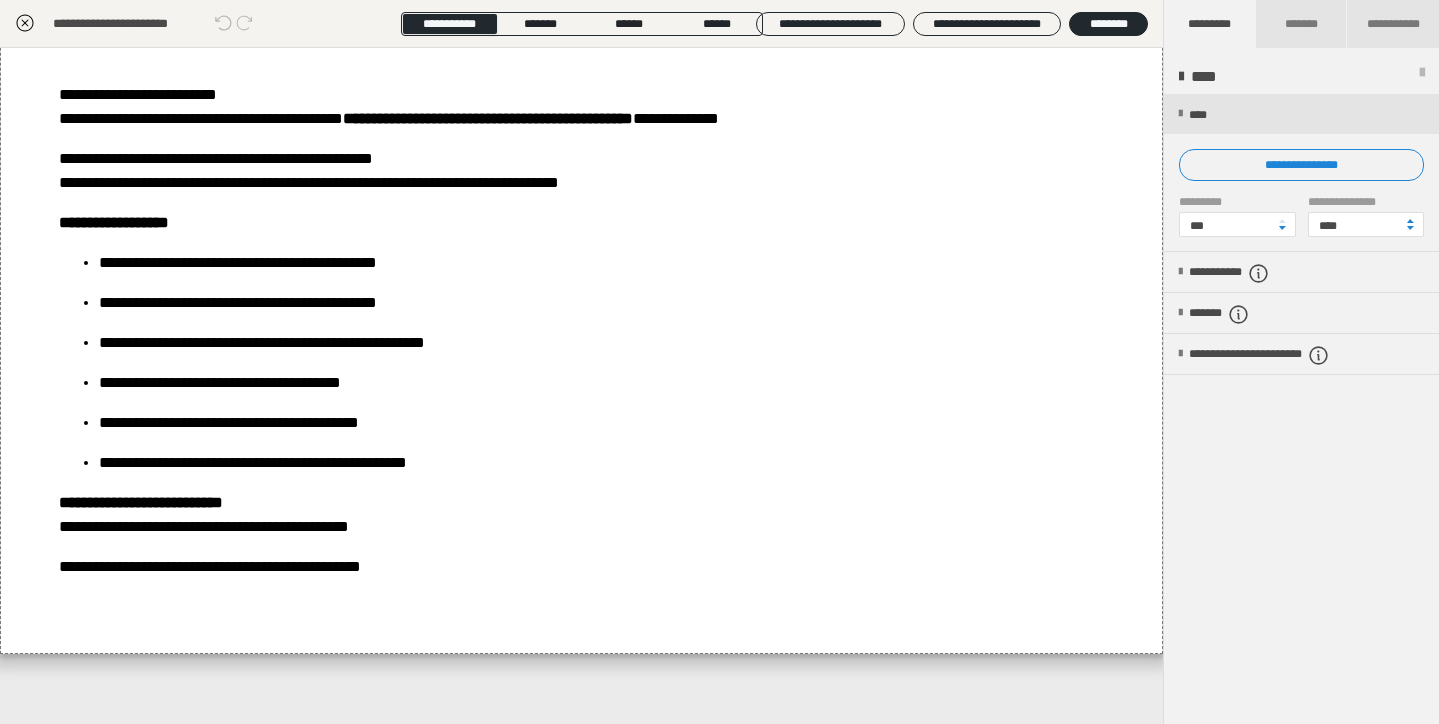 click at bounding box center (1422, 77) 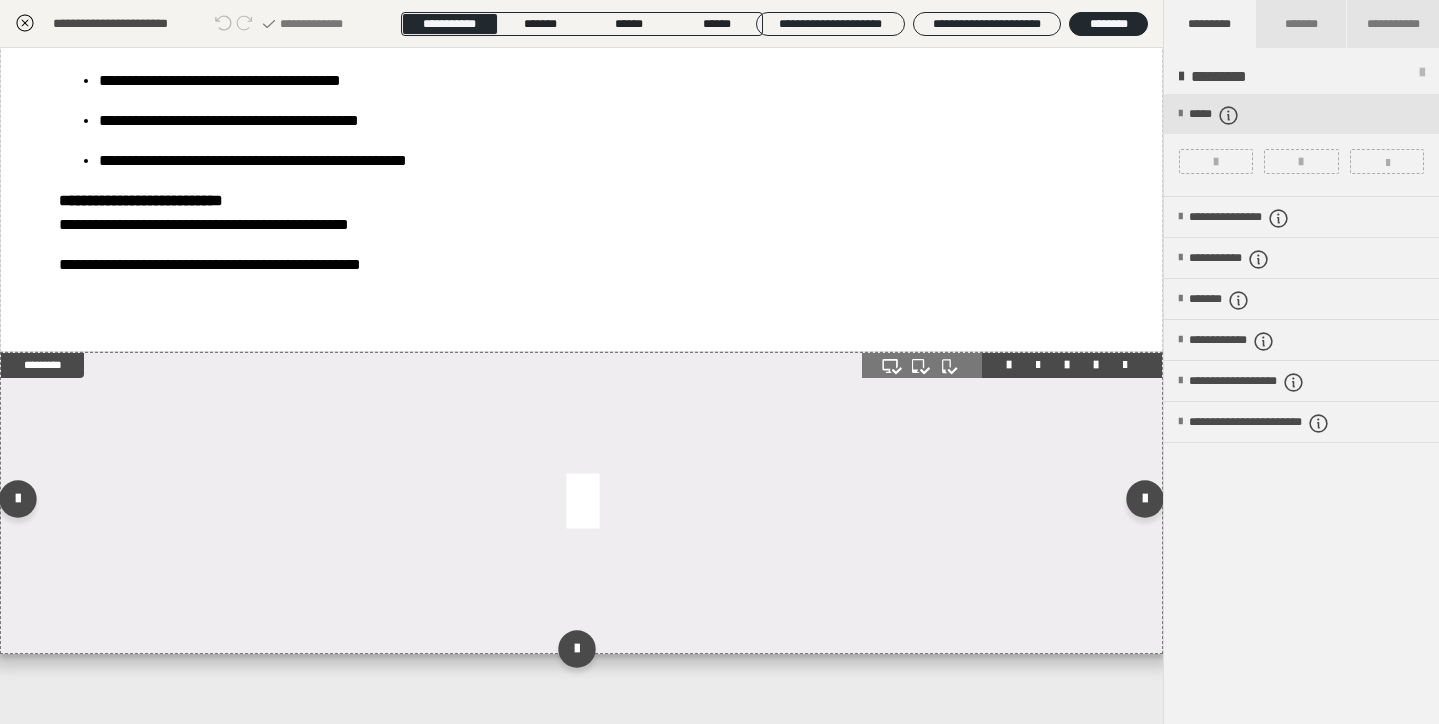 scroll, scrollTop: 402, scrollLeft: 0, axis: vertical 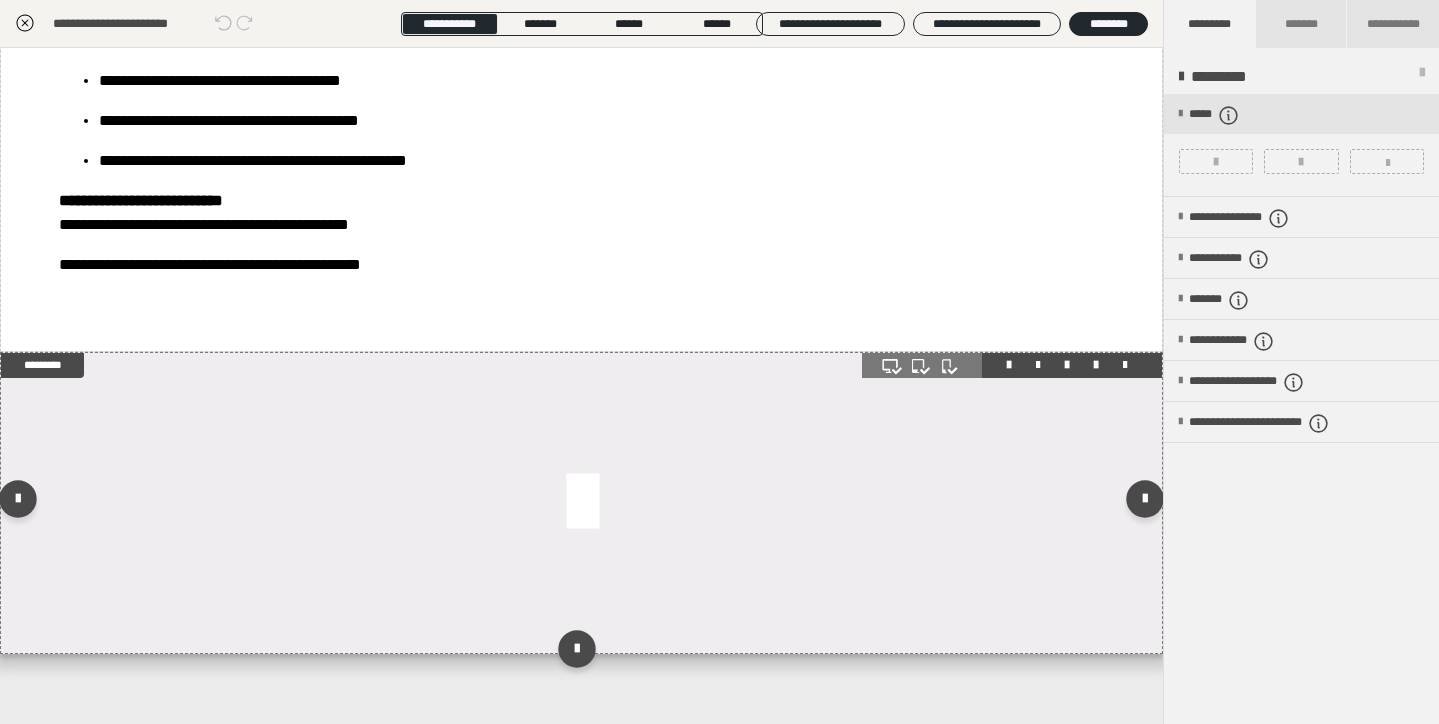 click at bounding box center (581, 503) 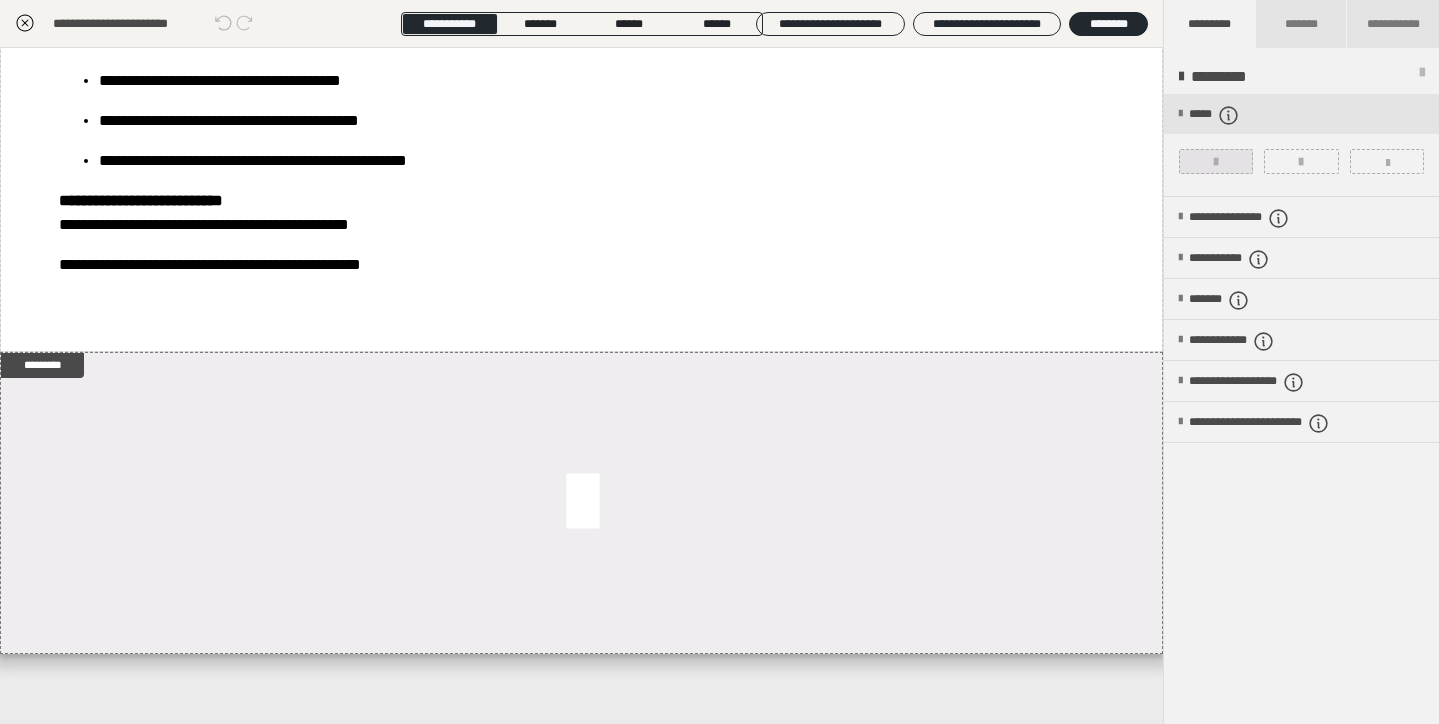 click at bounding box center [1216, 161] 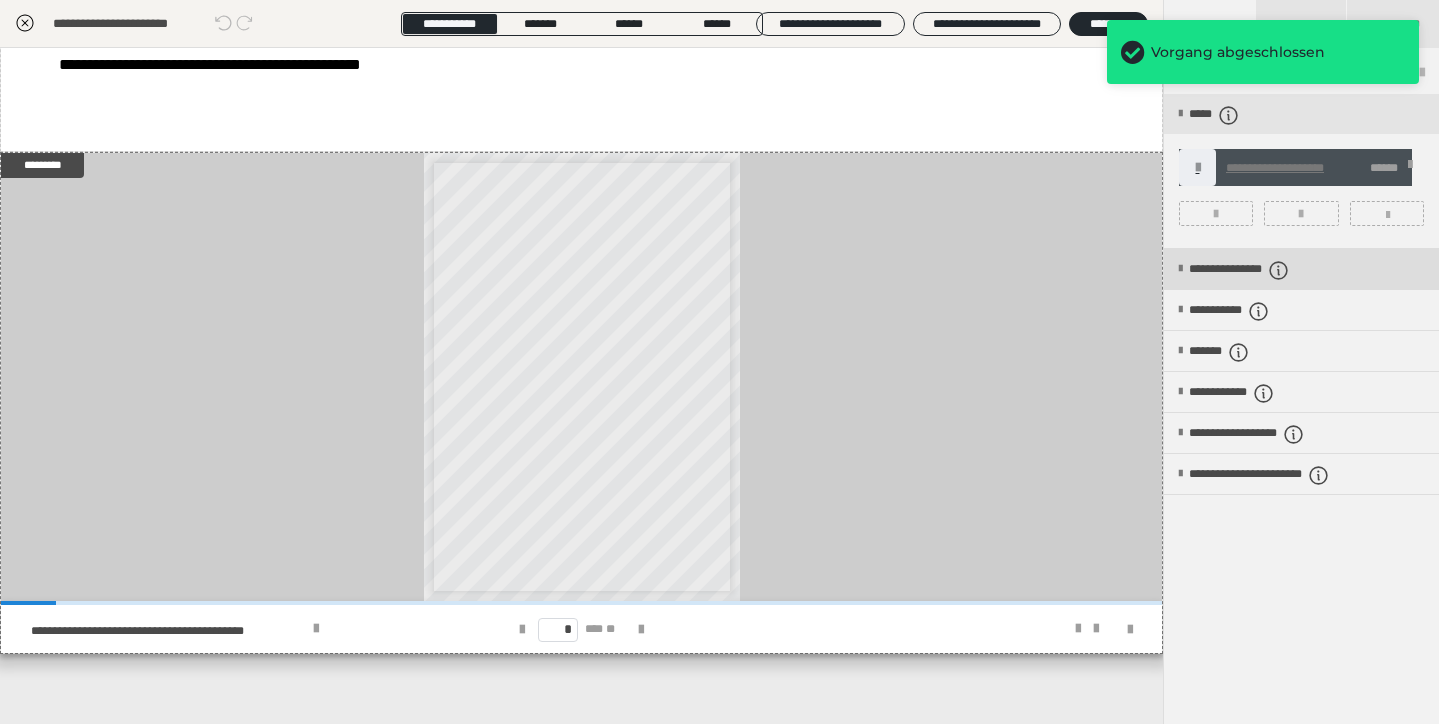 scroll, scrollTop: 602, scrollLeft: 0, axis: vertical 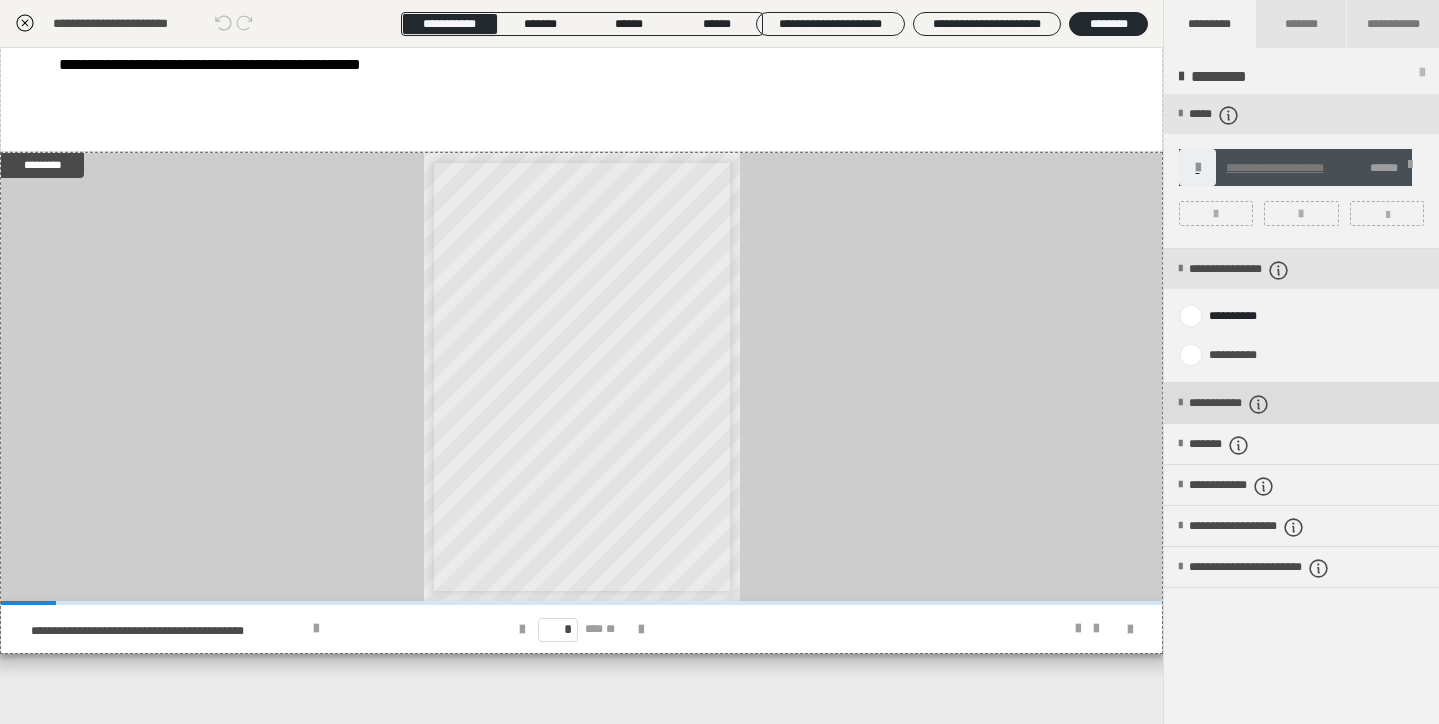 click on "**********" at bounding box center [1301, 403] 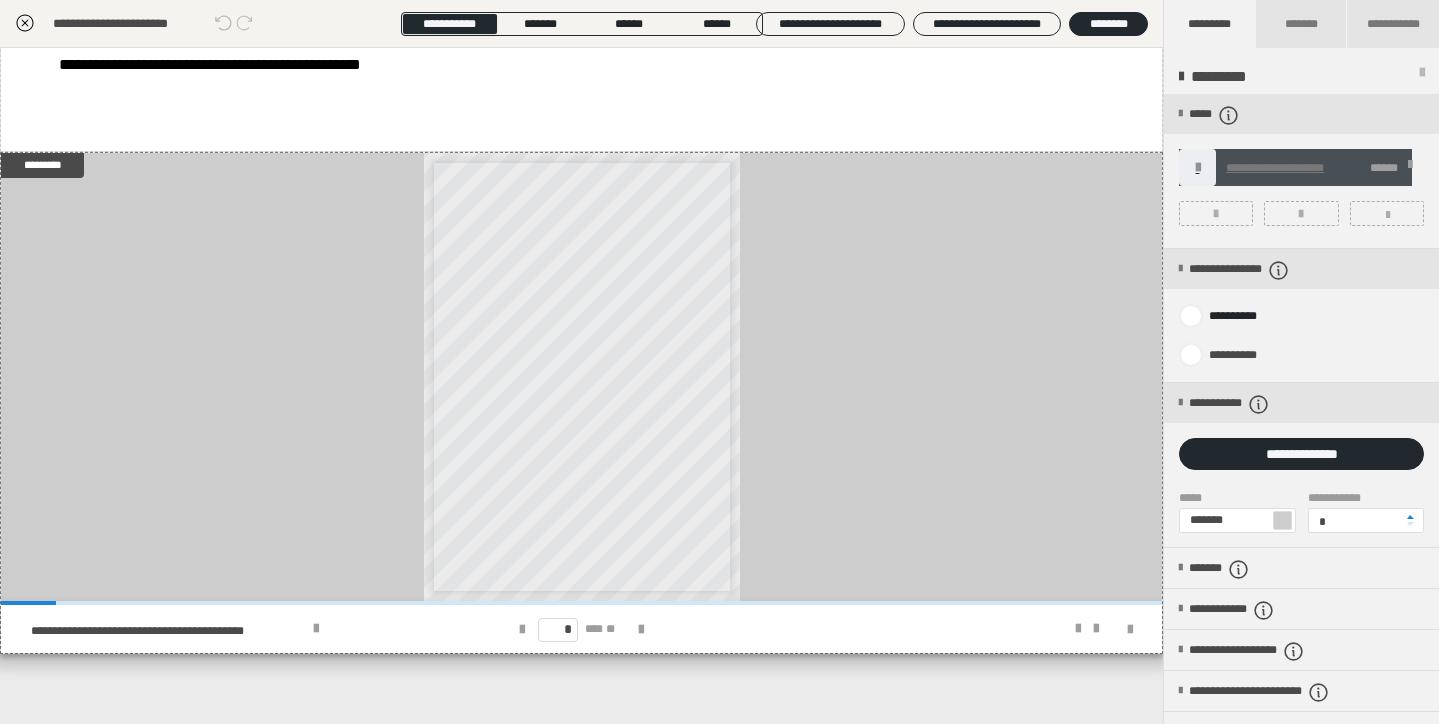click at bounding box center [1282, 520] 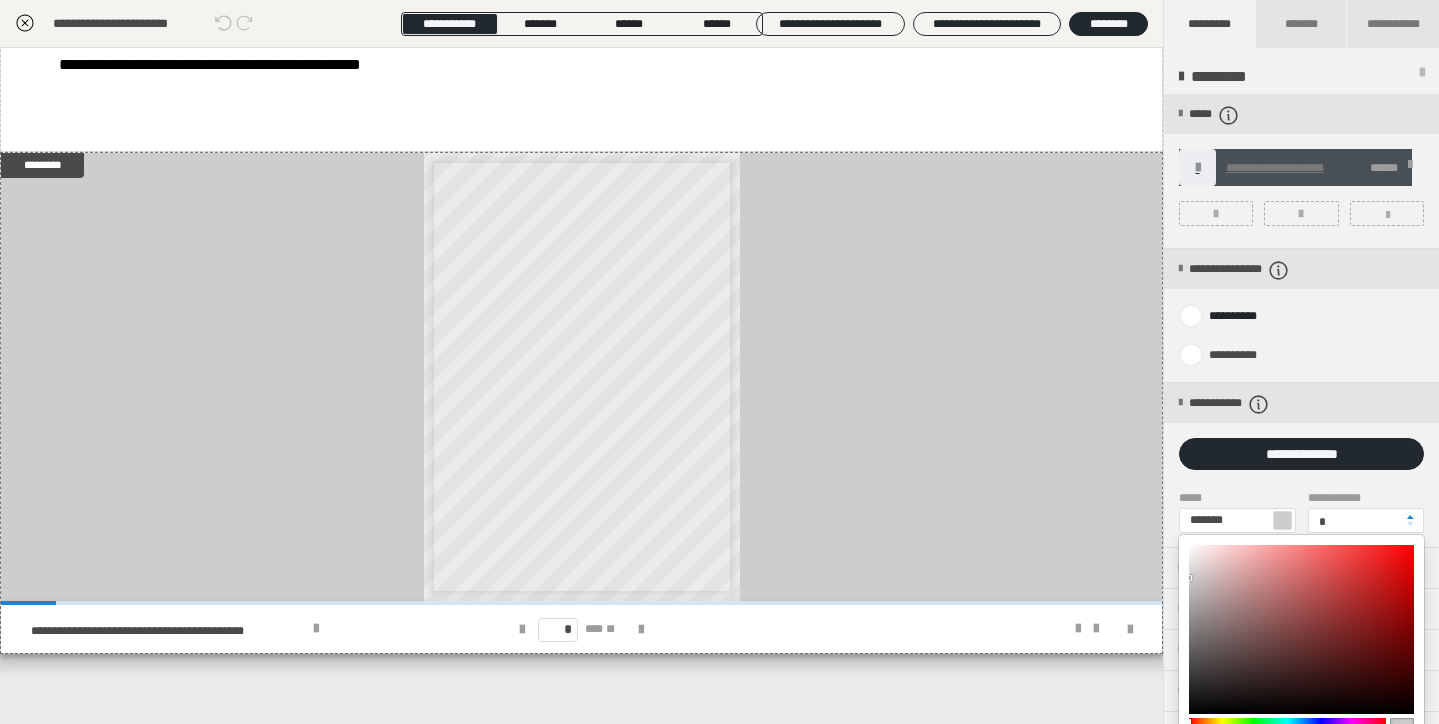 scroll, scrollTop: 100, scrollLeft: 0, axis: vertical 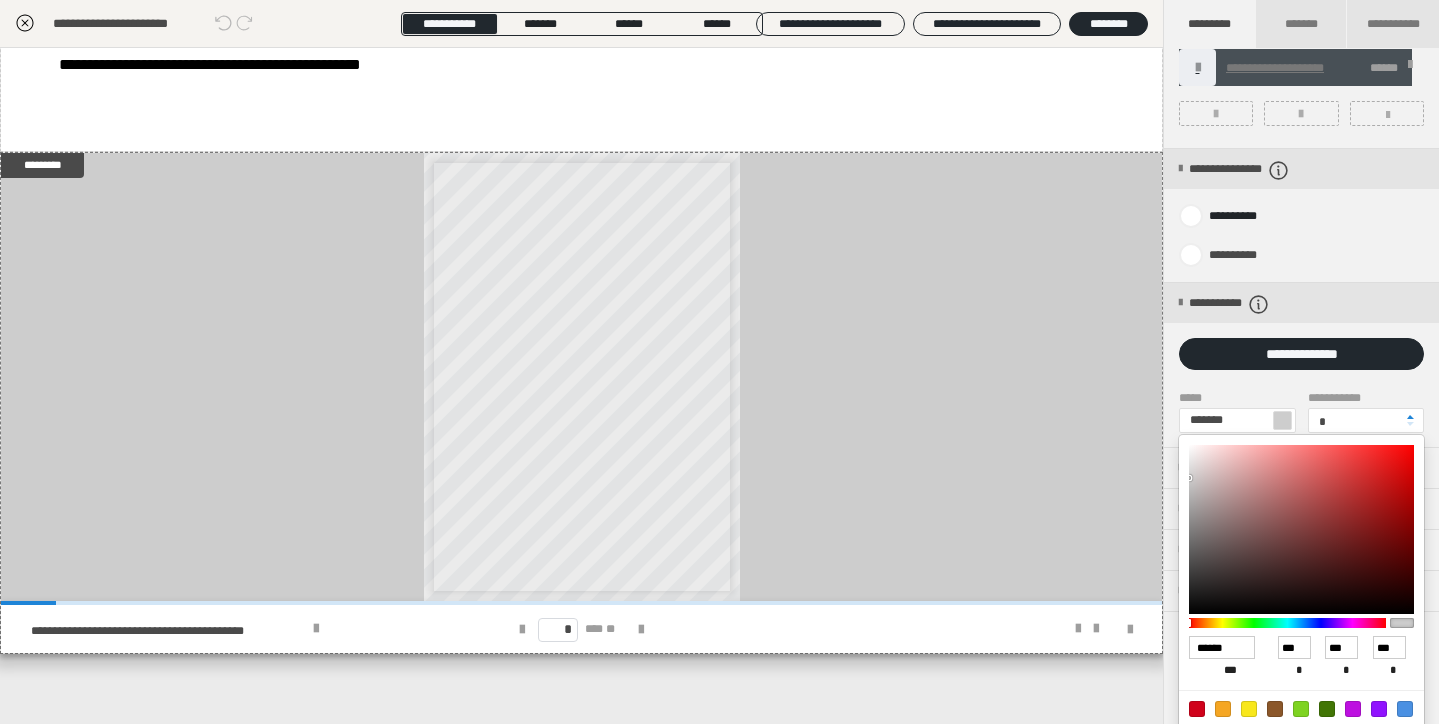 drag, startPoint x: 1187, startPoint y: 475, endPoint x: 1187, endPoint y: 455, distance: 20 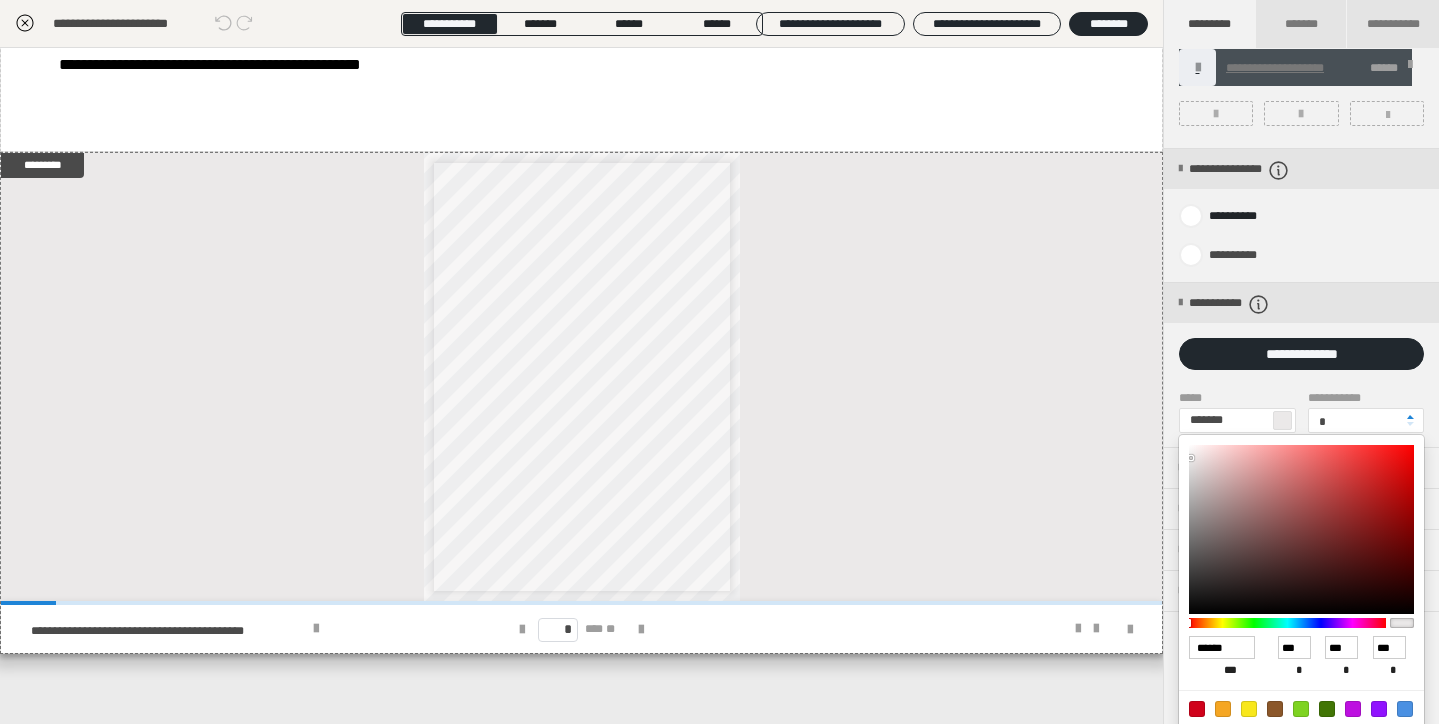 drag, startPoint x: 1193, startPoint y: 461, endPoint x: 1185, endPoint y: 438, distance: 24.351591 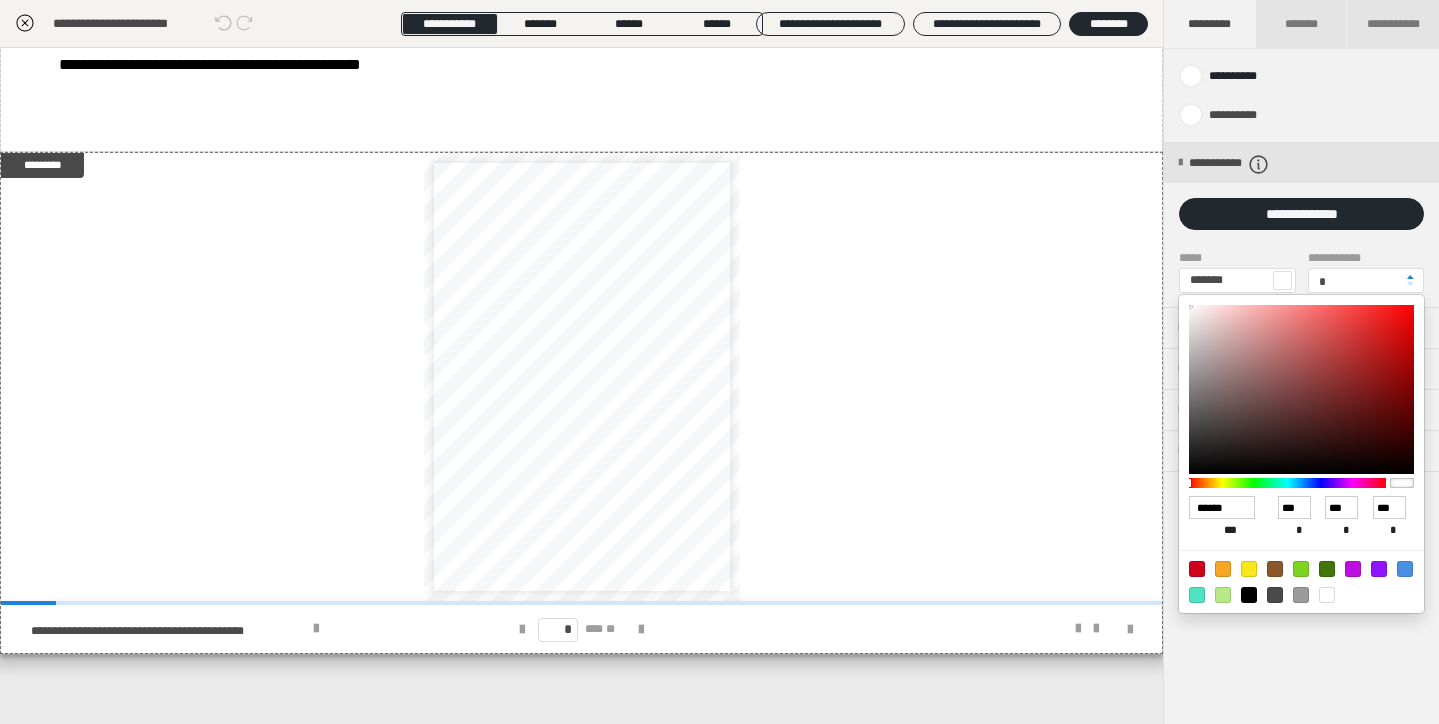 scroll, scrollTop: 240, scrollLeft: 0, axis: vertical 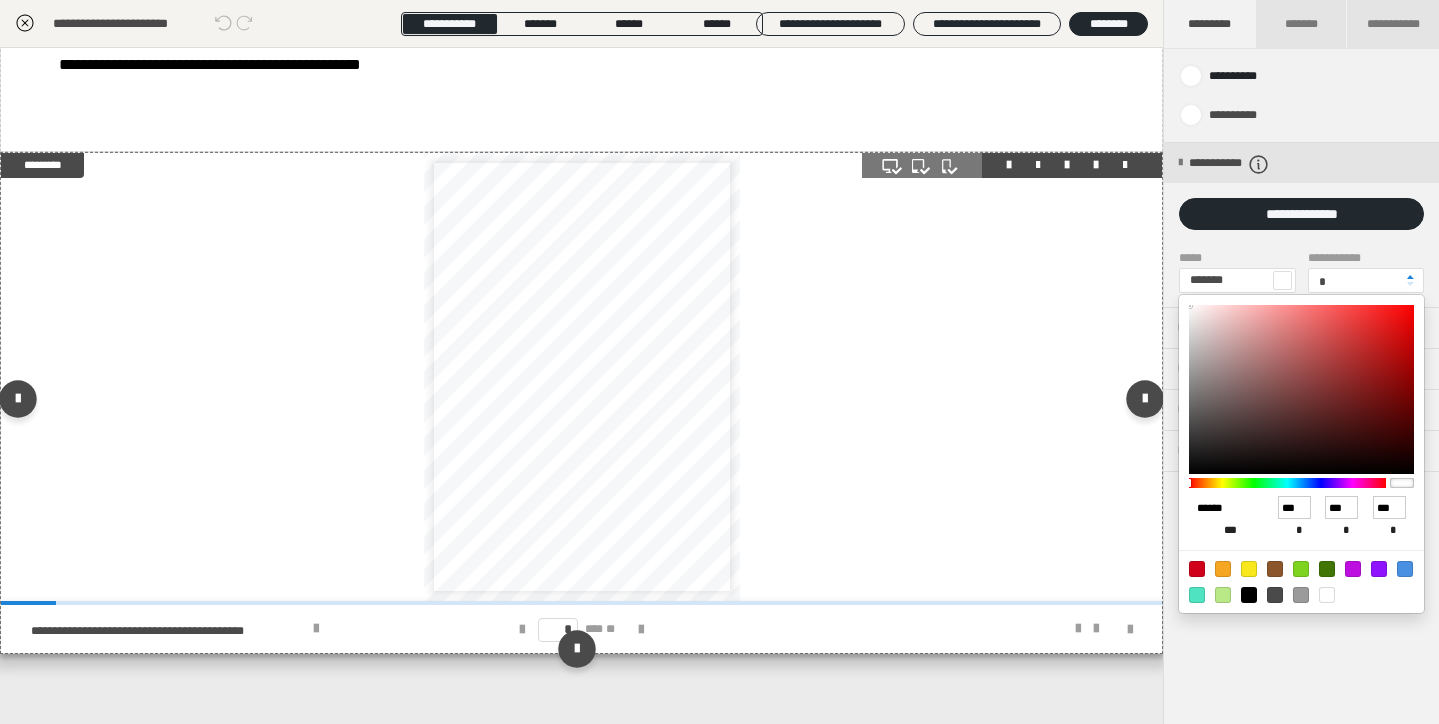 drag, startPoint x: 1250, startPoint y: 513, endPoint x: 1093, endPoint y: 498, distance: 157.71494 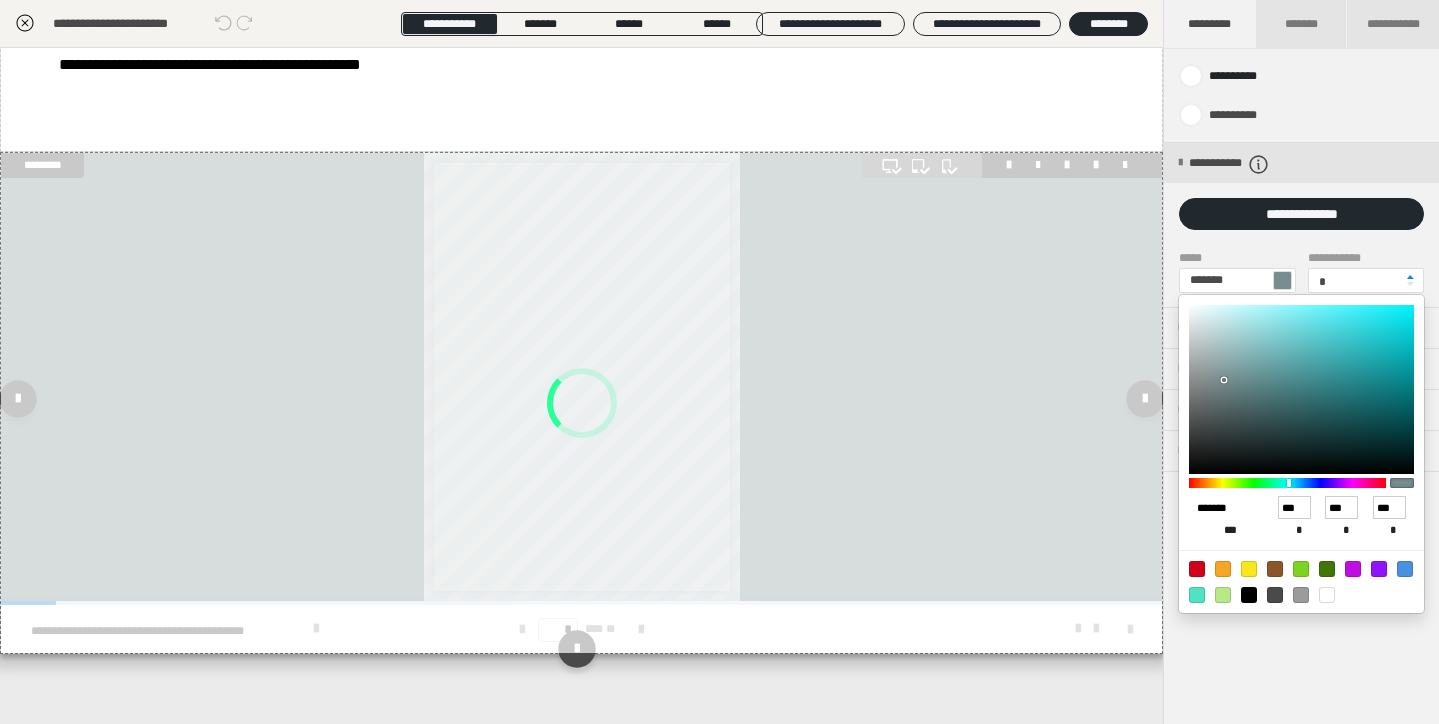 type on "*******" 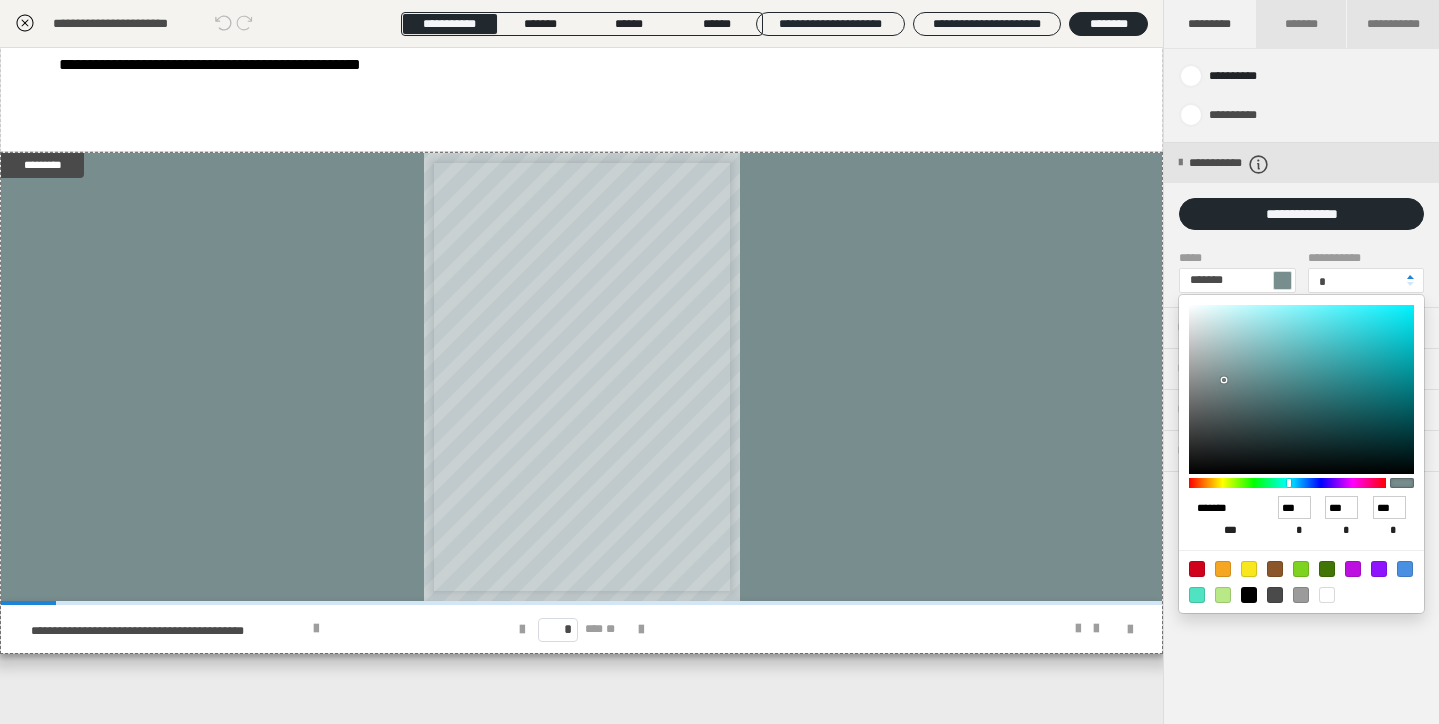 click on "*******" at bounding box center [1222, 508] 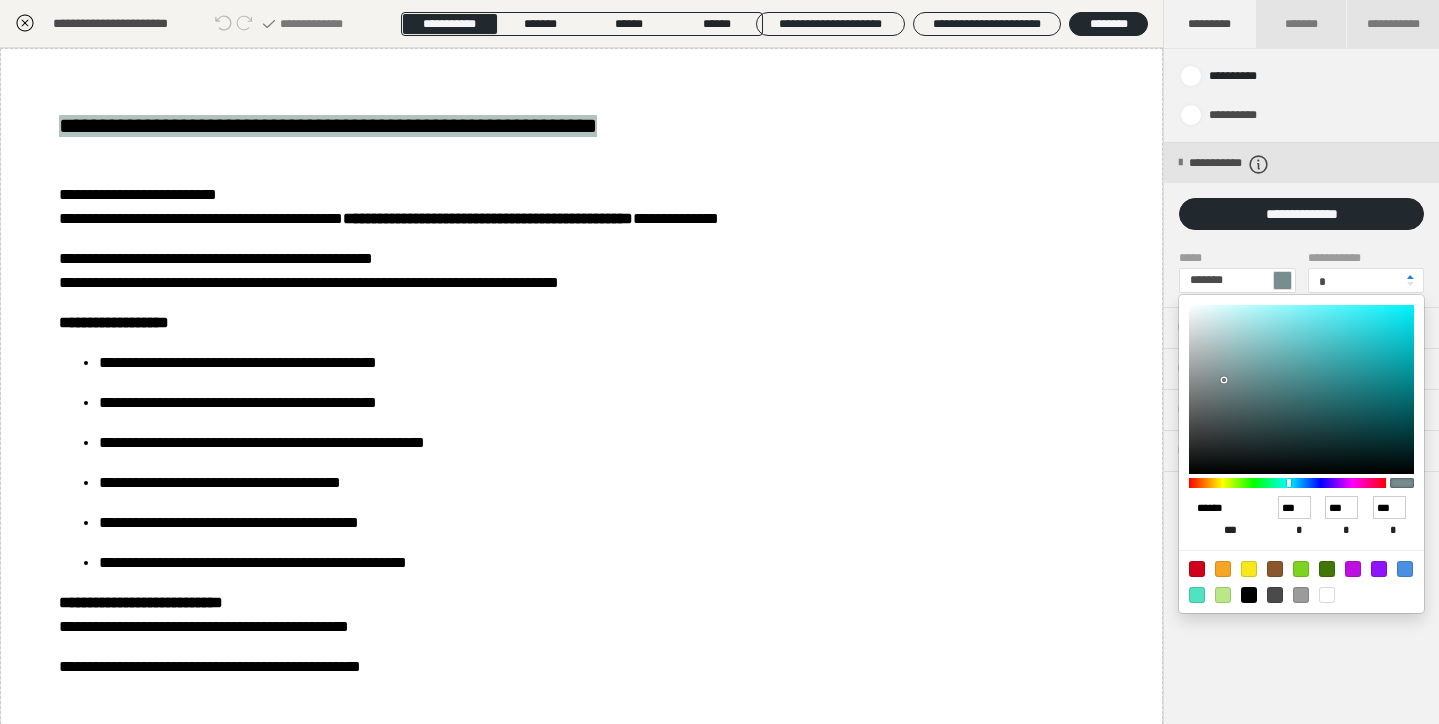 scroll, scrollTop: 0, scrollLeft: 0, axis: both 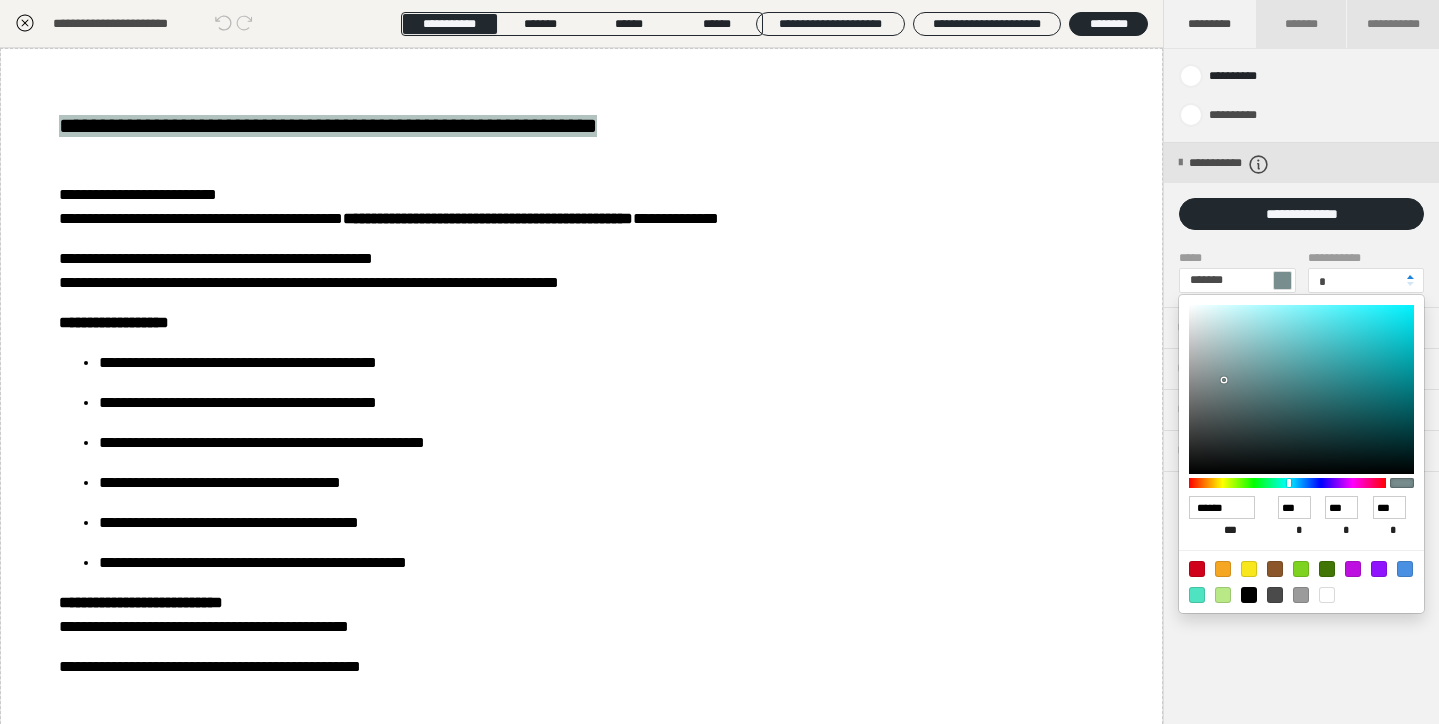 type on "******" 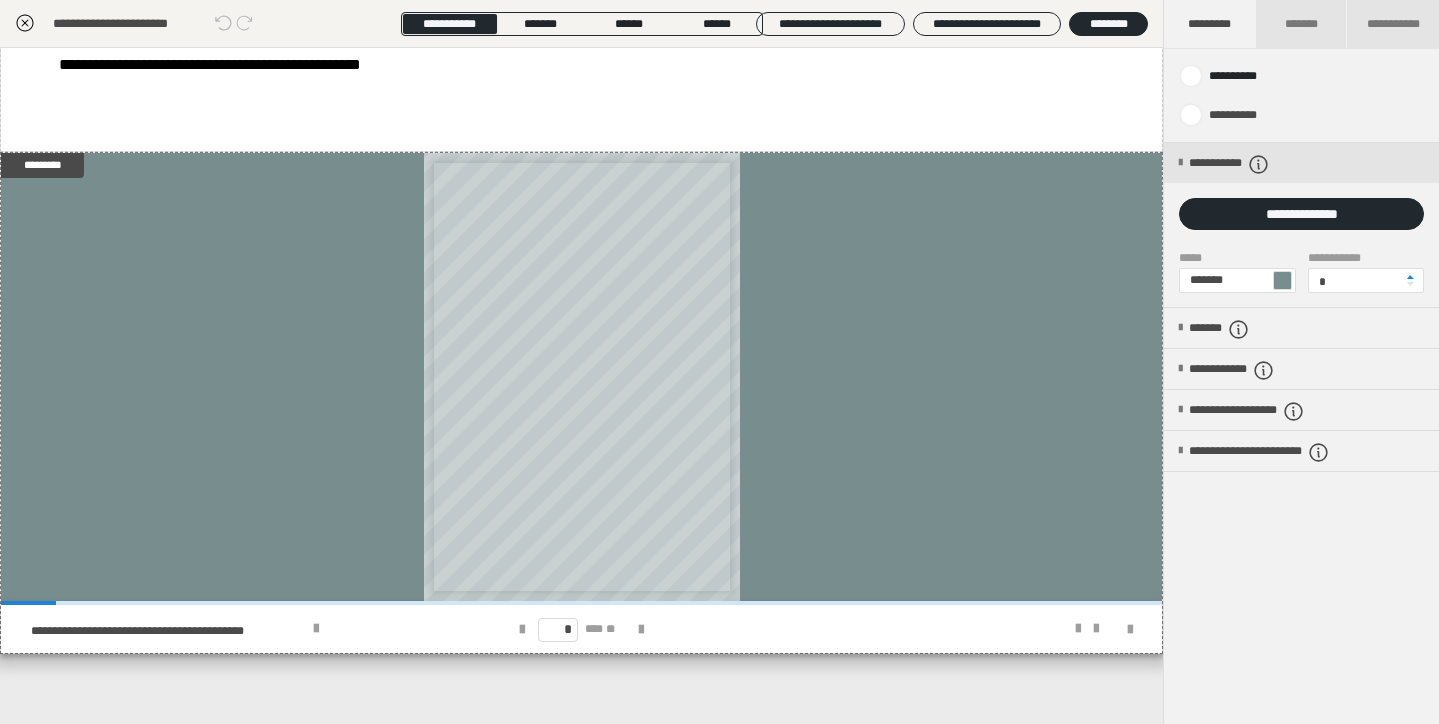scroll, scrollTop: 602, scrollLeft: 0, axis: vertical 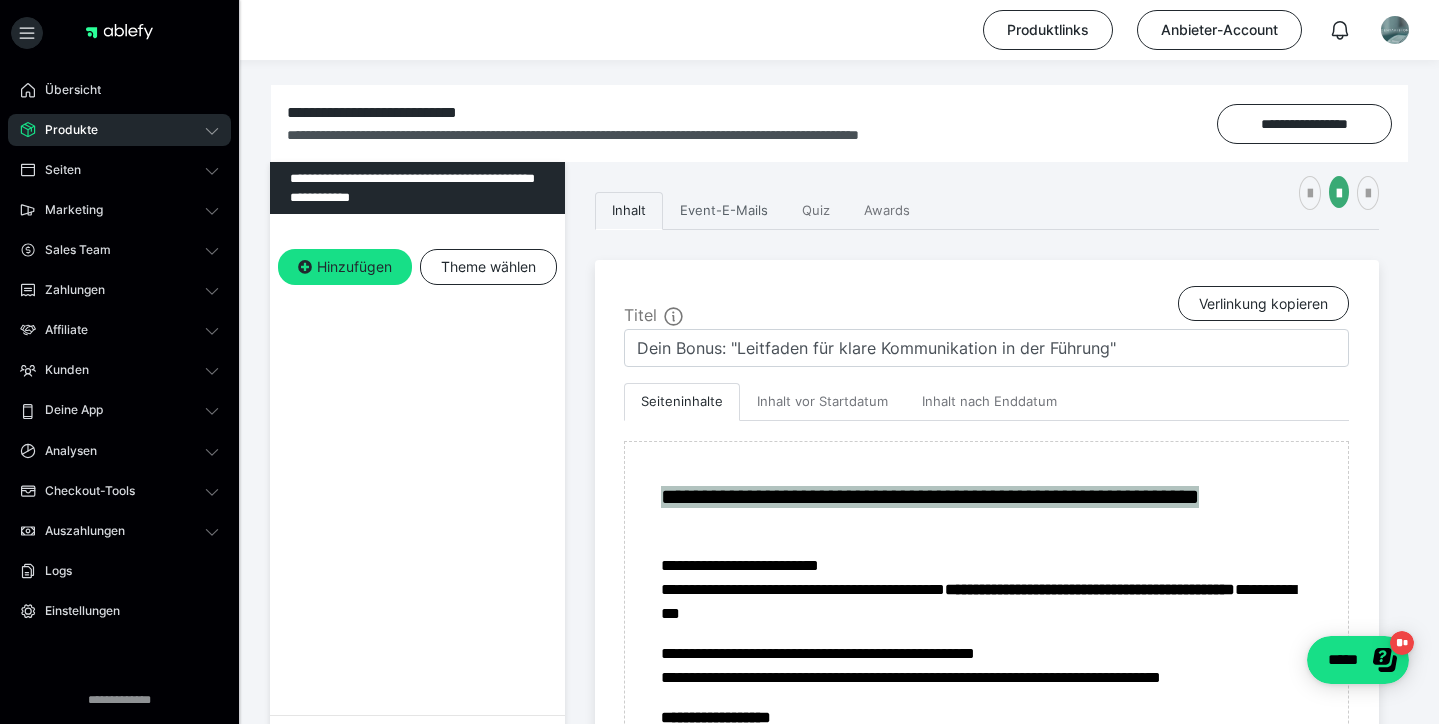 click on "Event-E-Mails" at bounding box center (724, 211) 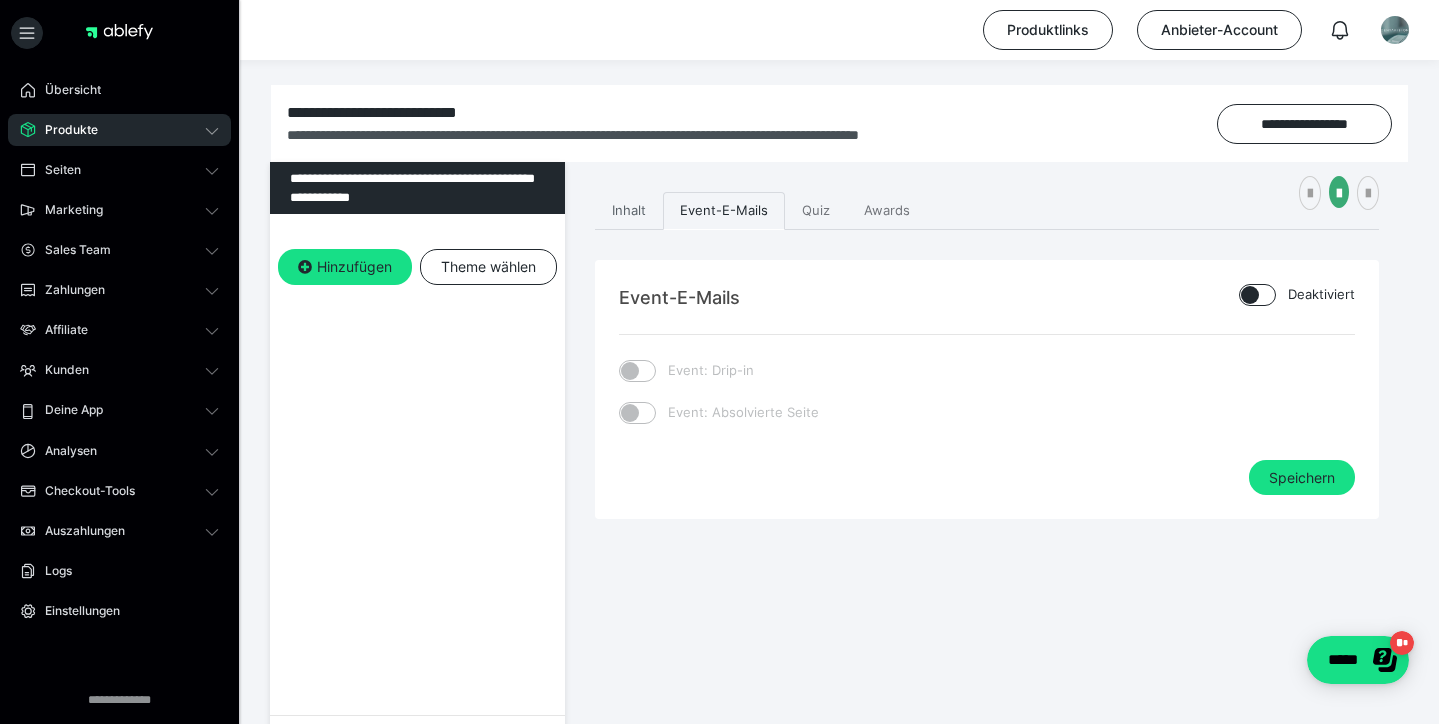 click on "Inhalt" at bounding box center [629, 211] 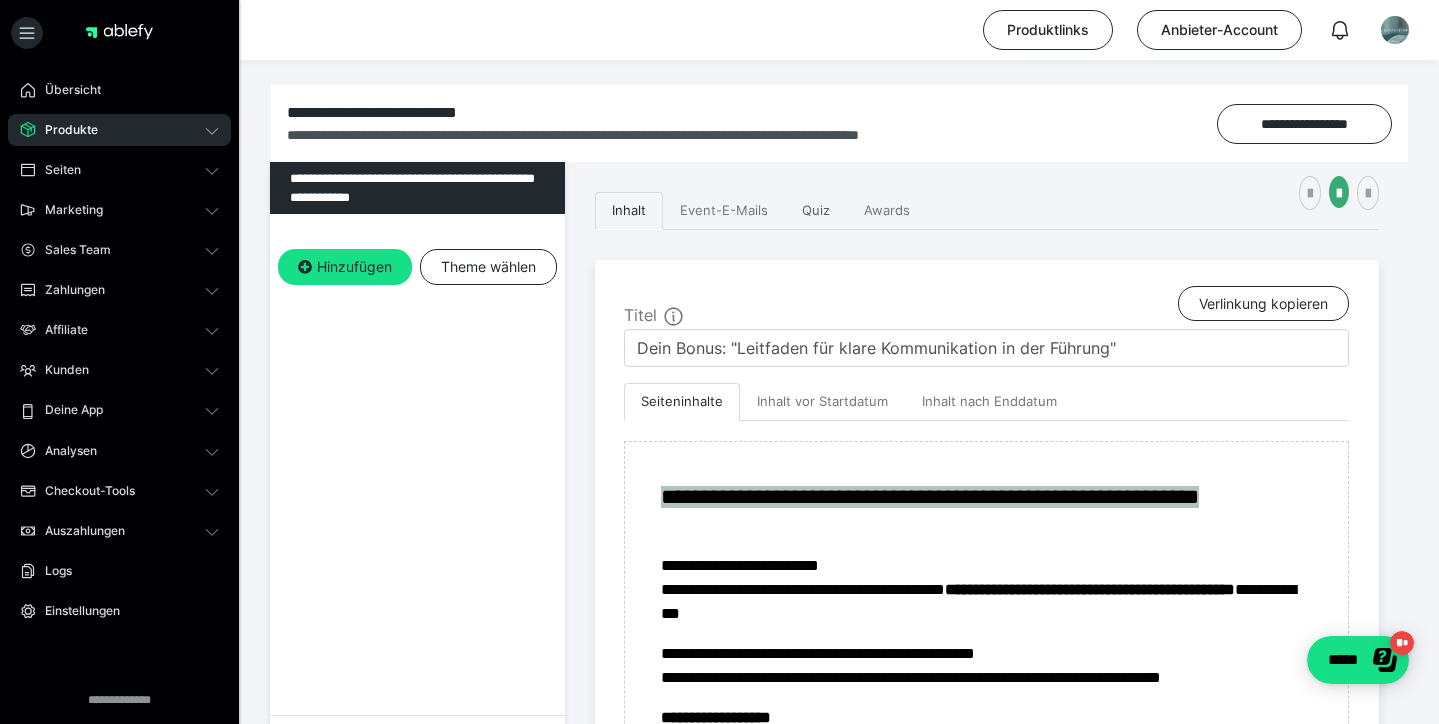 click on "Quiz" at bounding box center [816, 211] 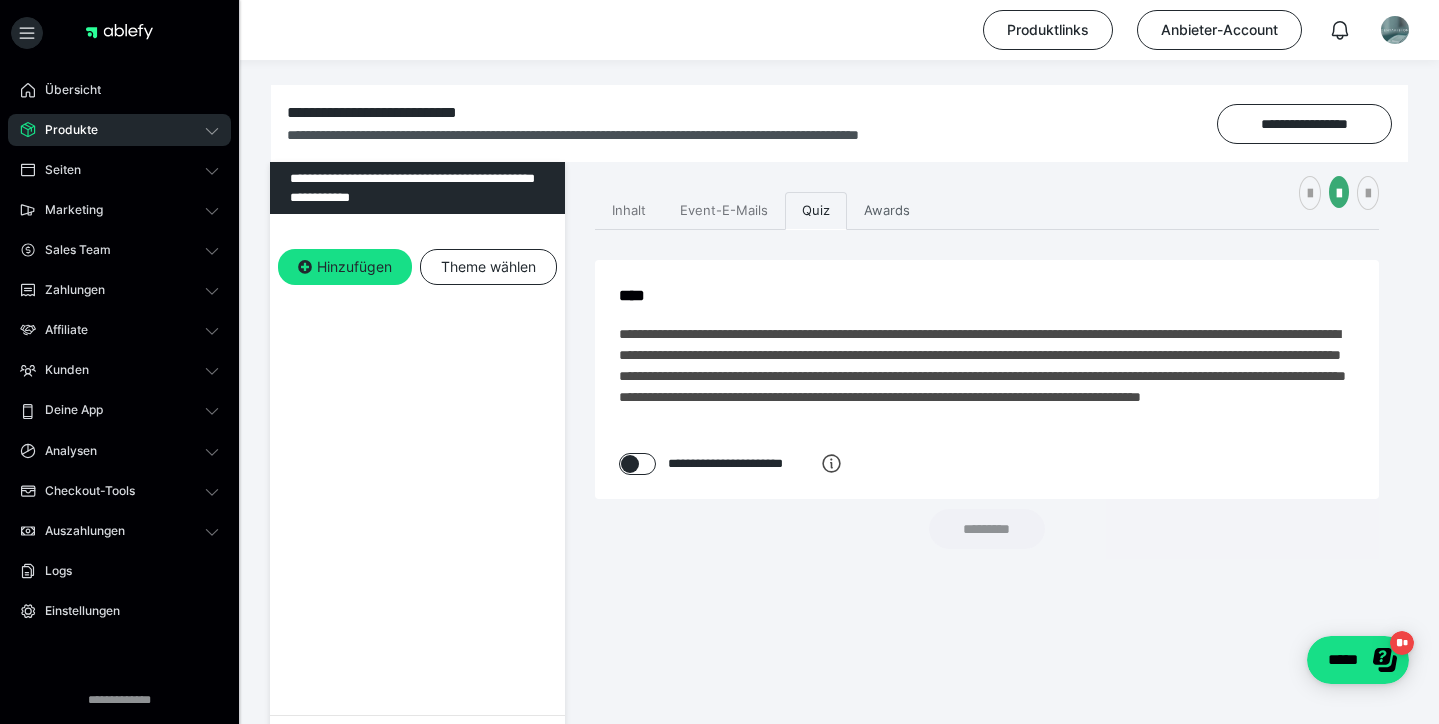 click on "Awards" at bounding box center (887, 211) 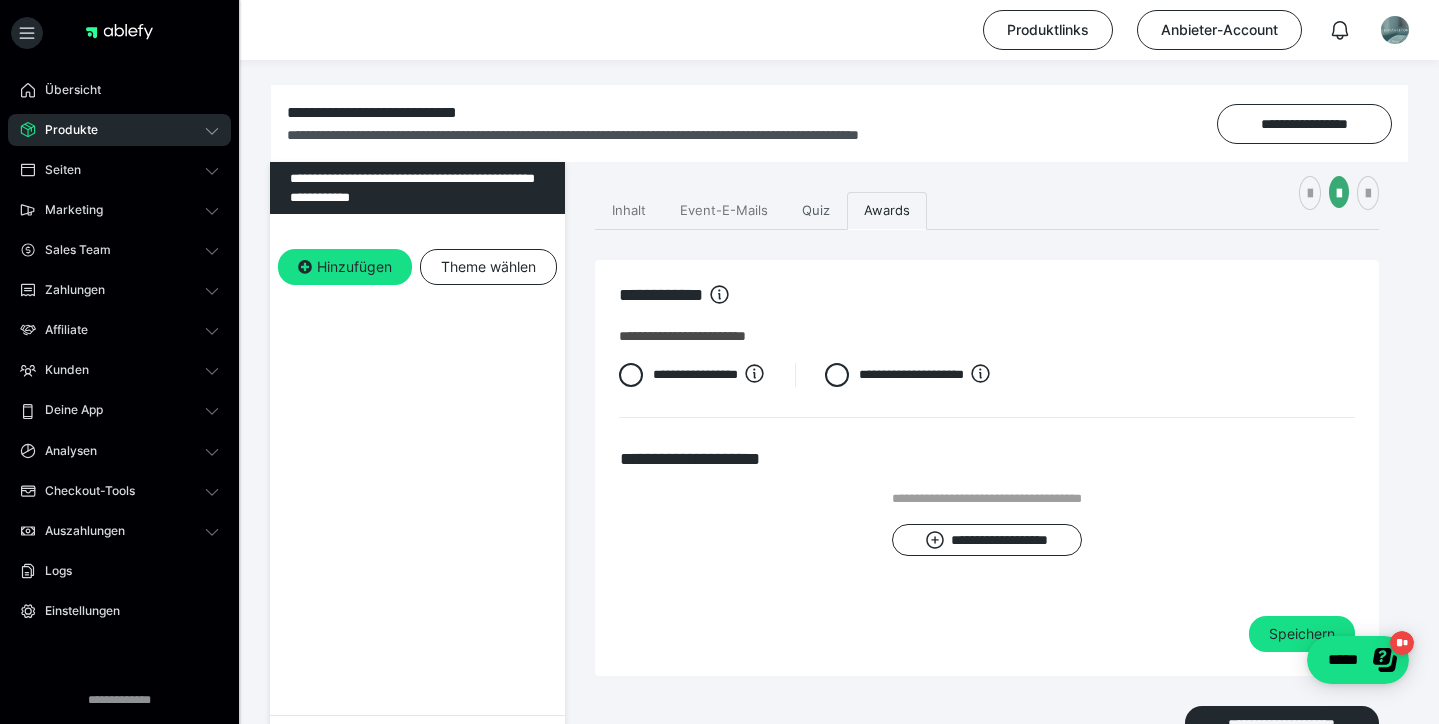 click on "Quiz" at bounding box center (816, 211) 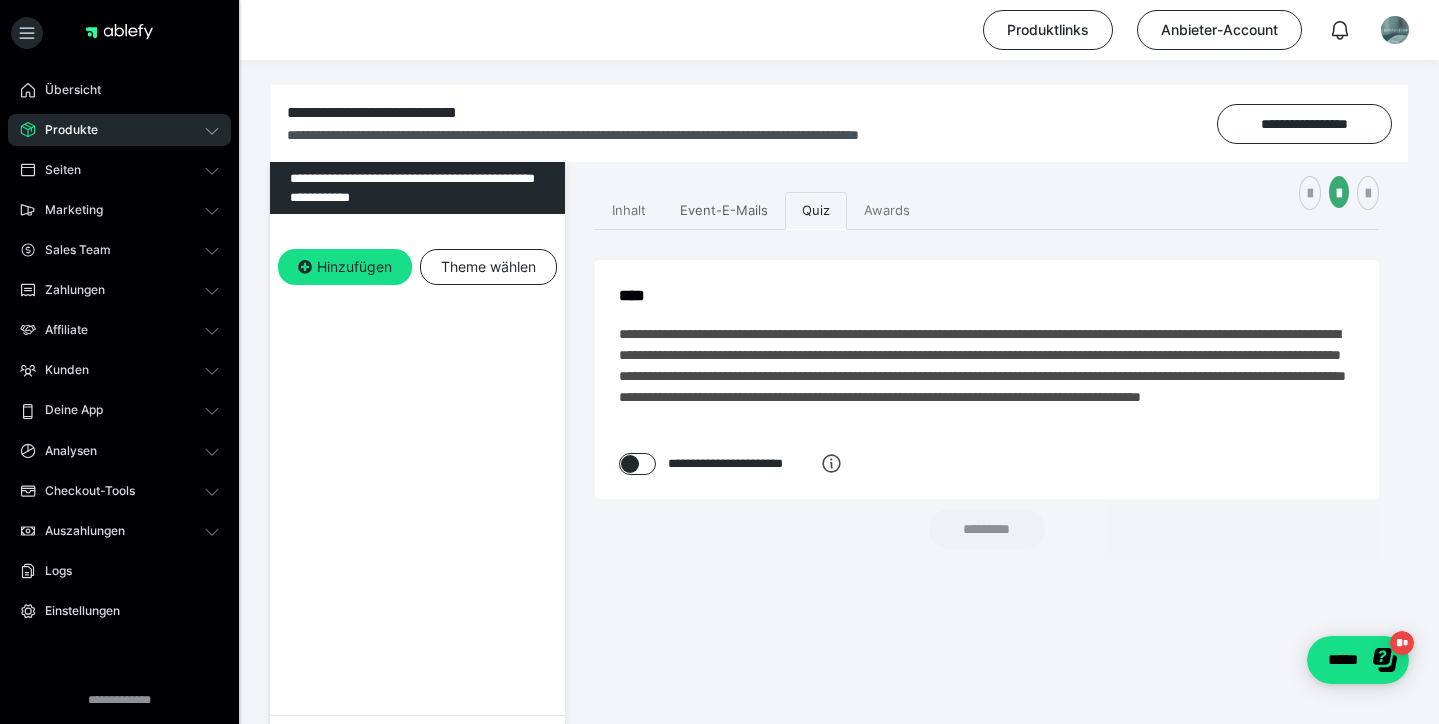 click on "Event-E-Mails" at bounding box center [724, 211] 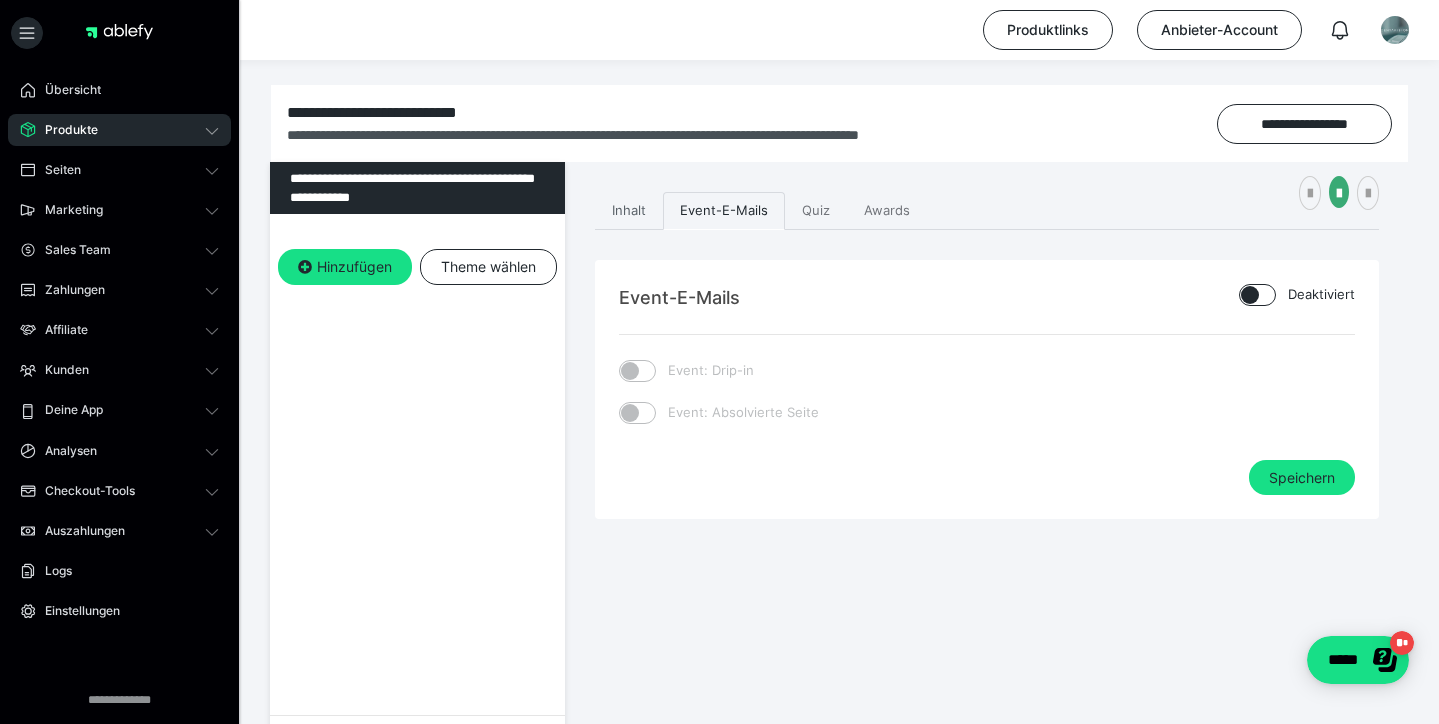 click on "Inhalt" at bounding box center (629, 211) 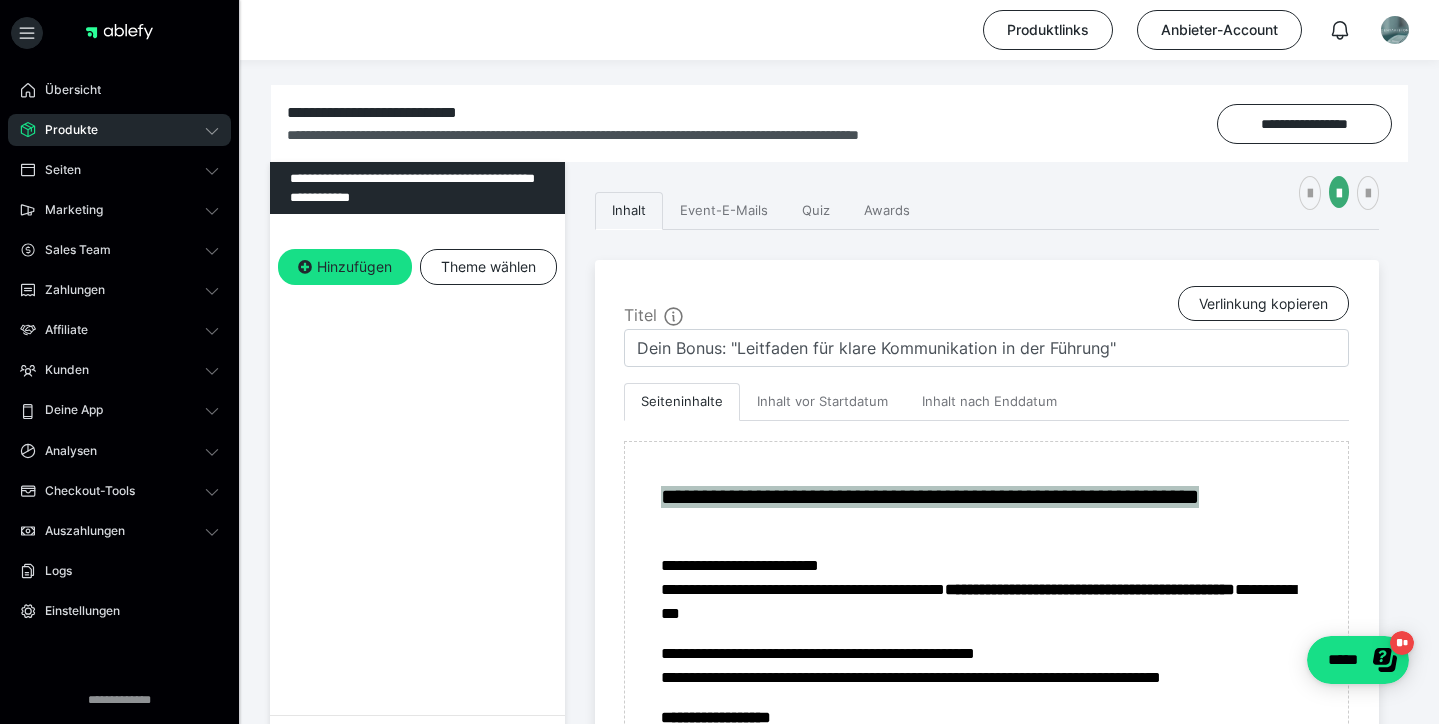 click on "**********" at bounding box center [839, 993] 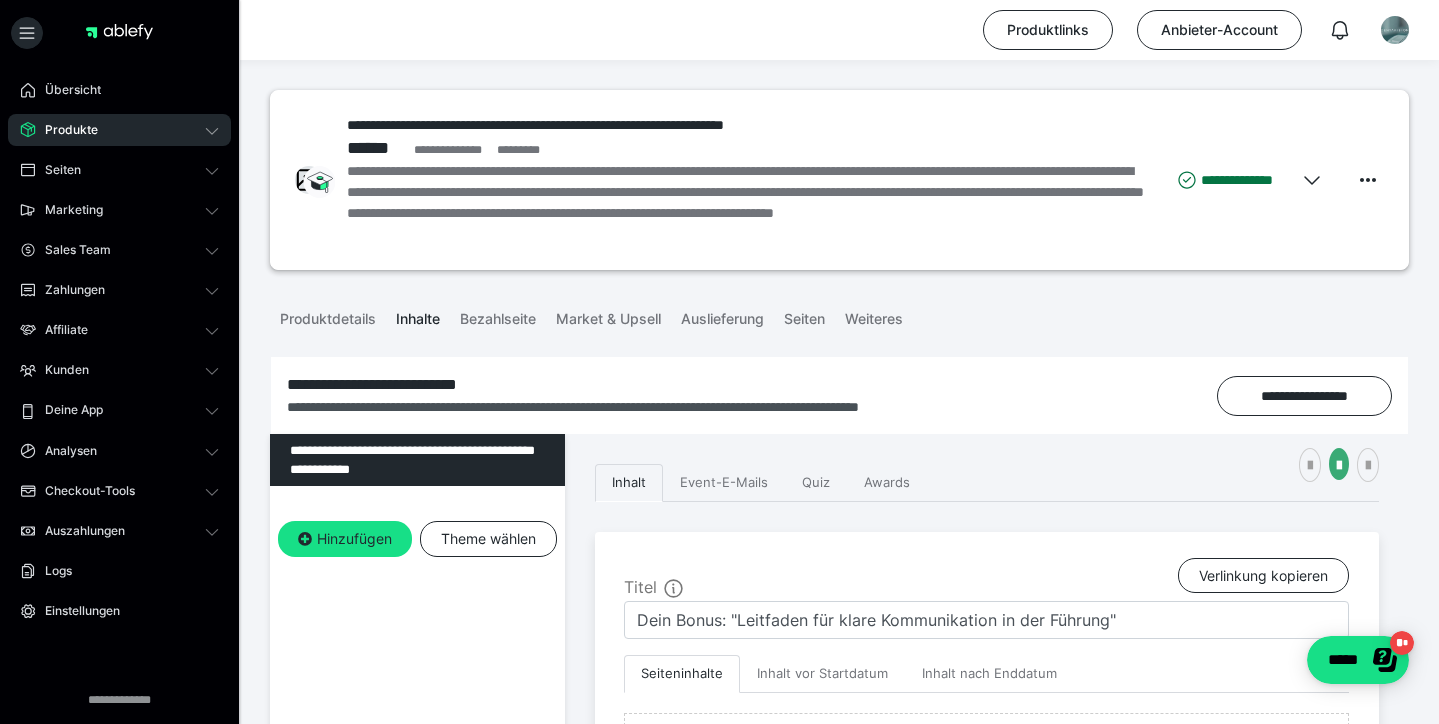 scroll, scrollTop: 0, scrollLeft: 0, axis: both 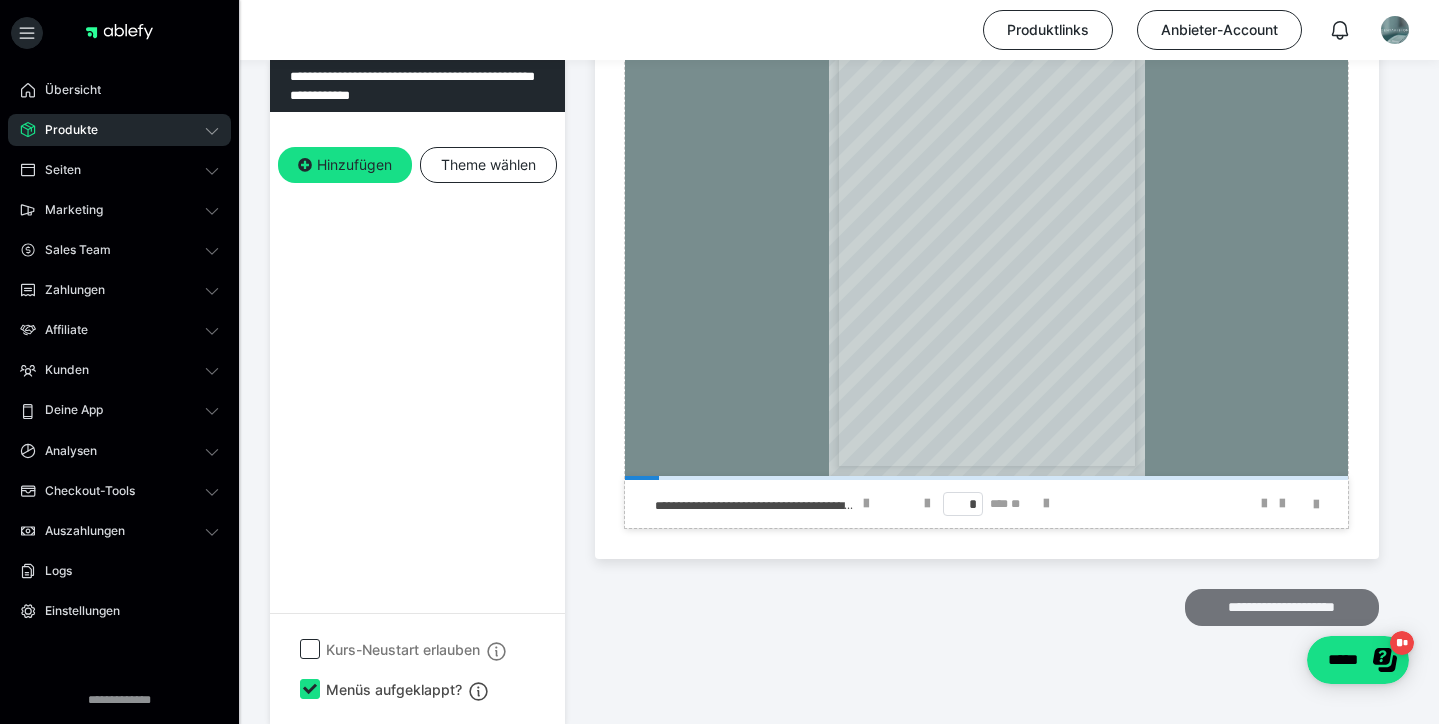 click on "**********" at bounding box center [1282, 607] 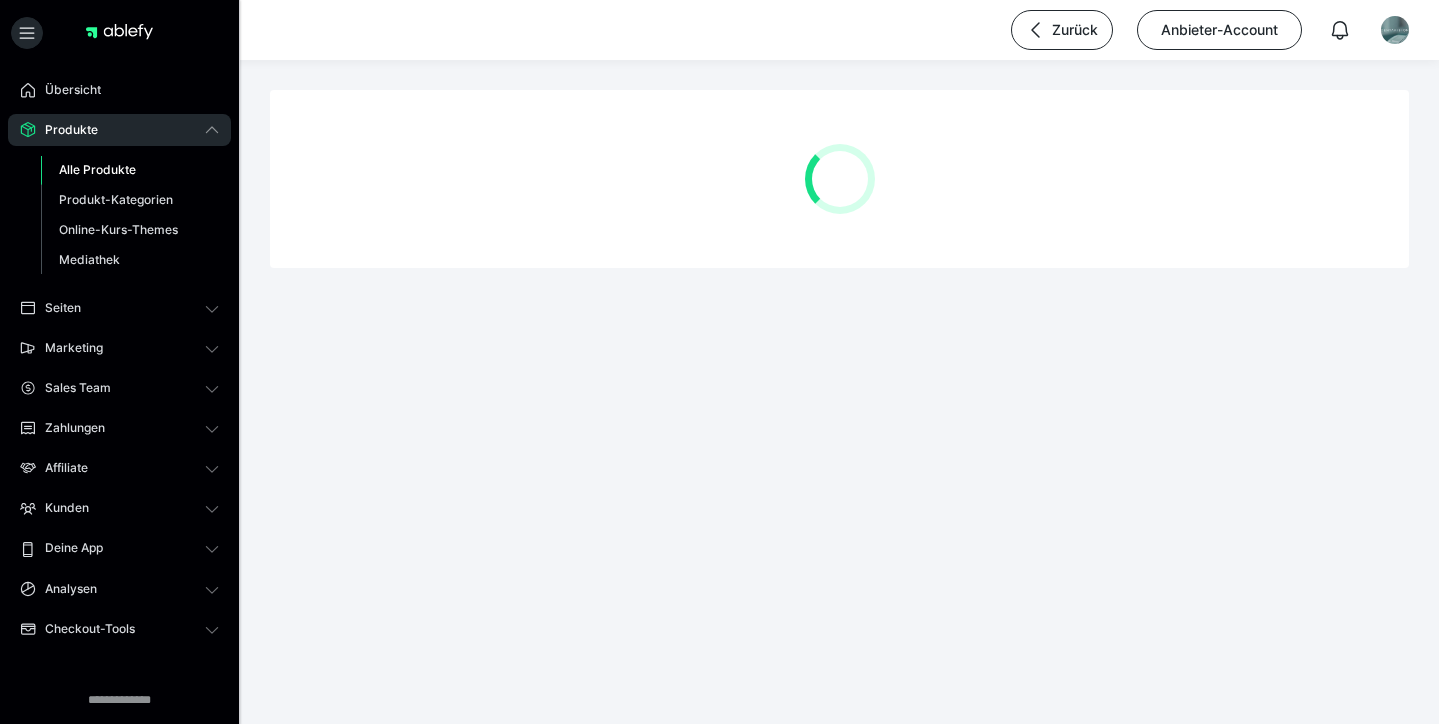scroll, scrollTop: 0, scrollLeft: 0, axis: both 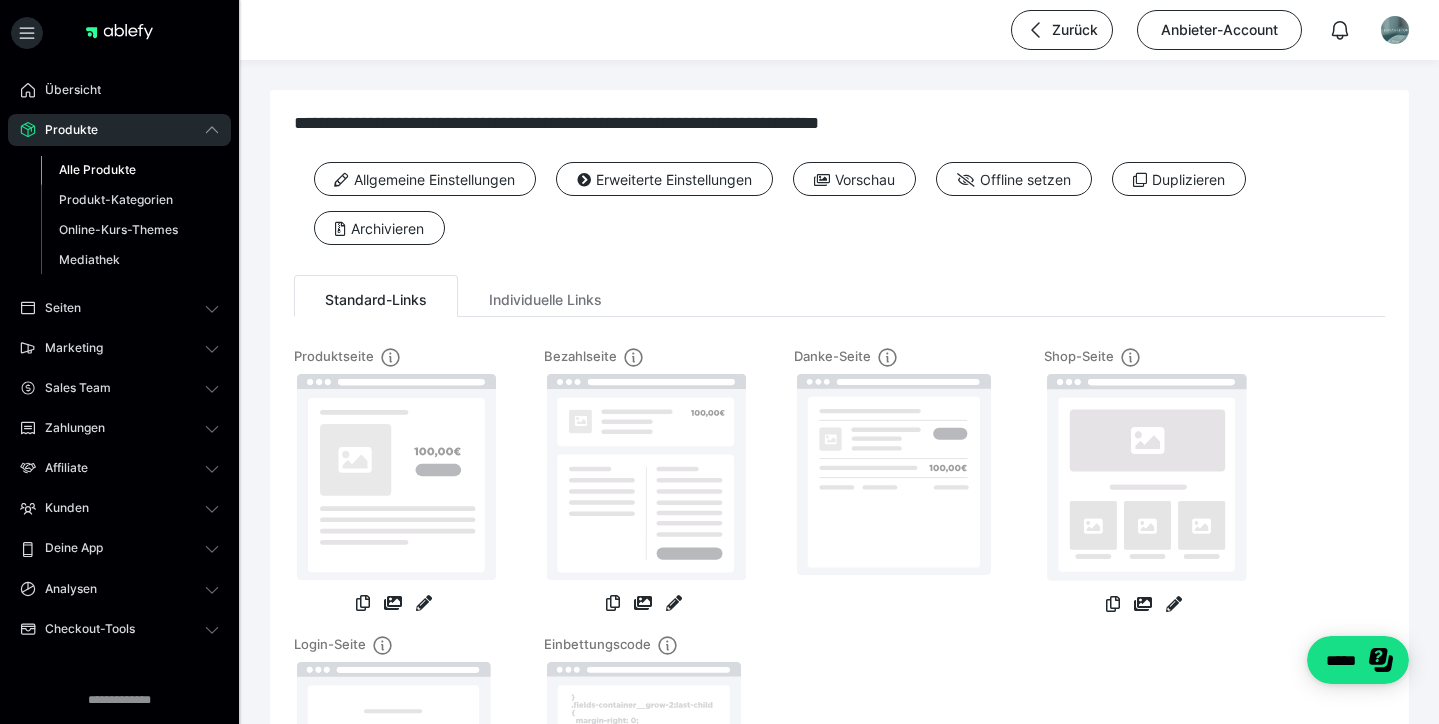click on "Alle Produkte" at bounding box center (97, 169) 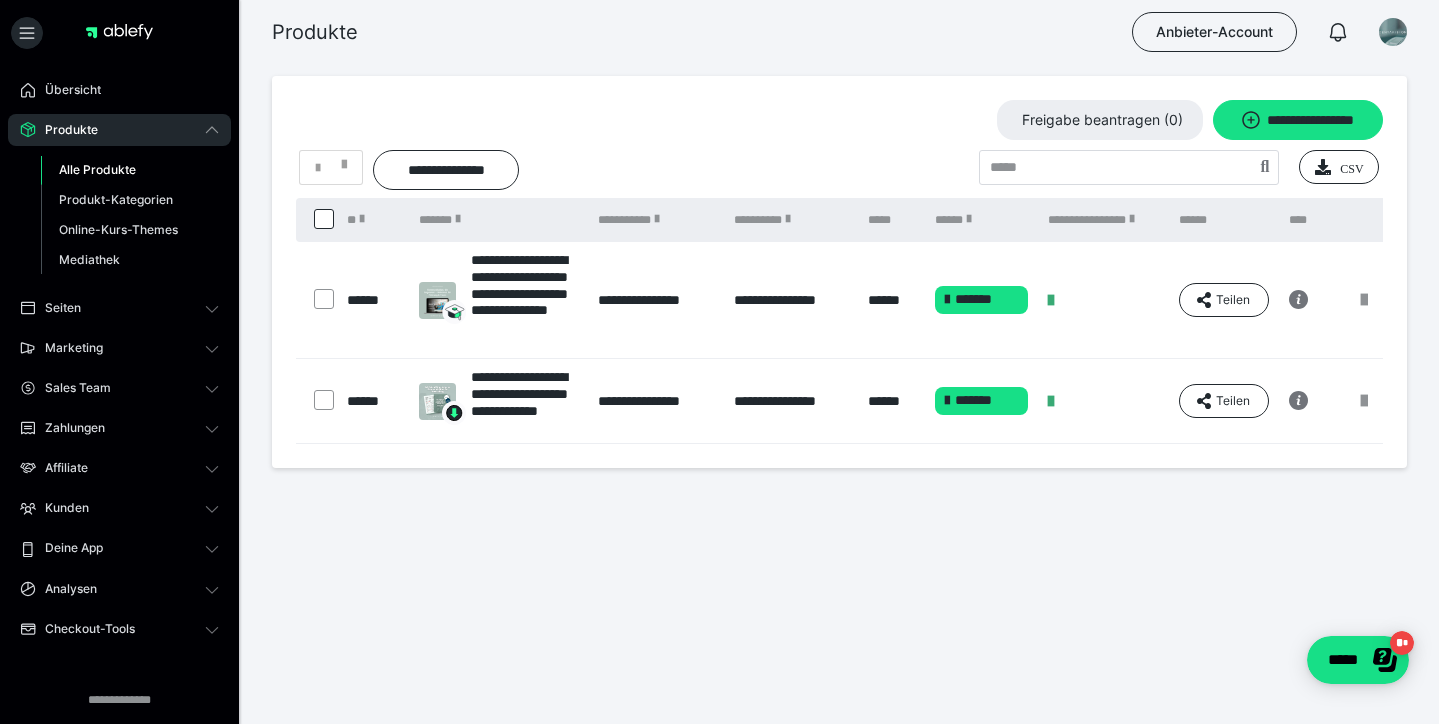 scroll, scrollTop: 0, scrollLeft: 0, axis: both 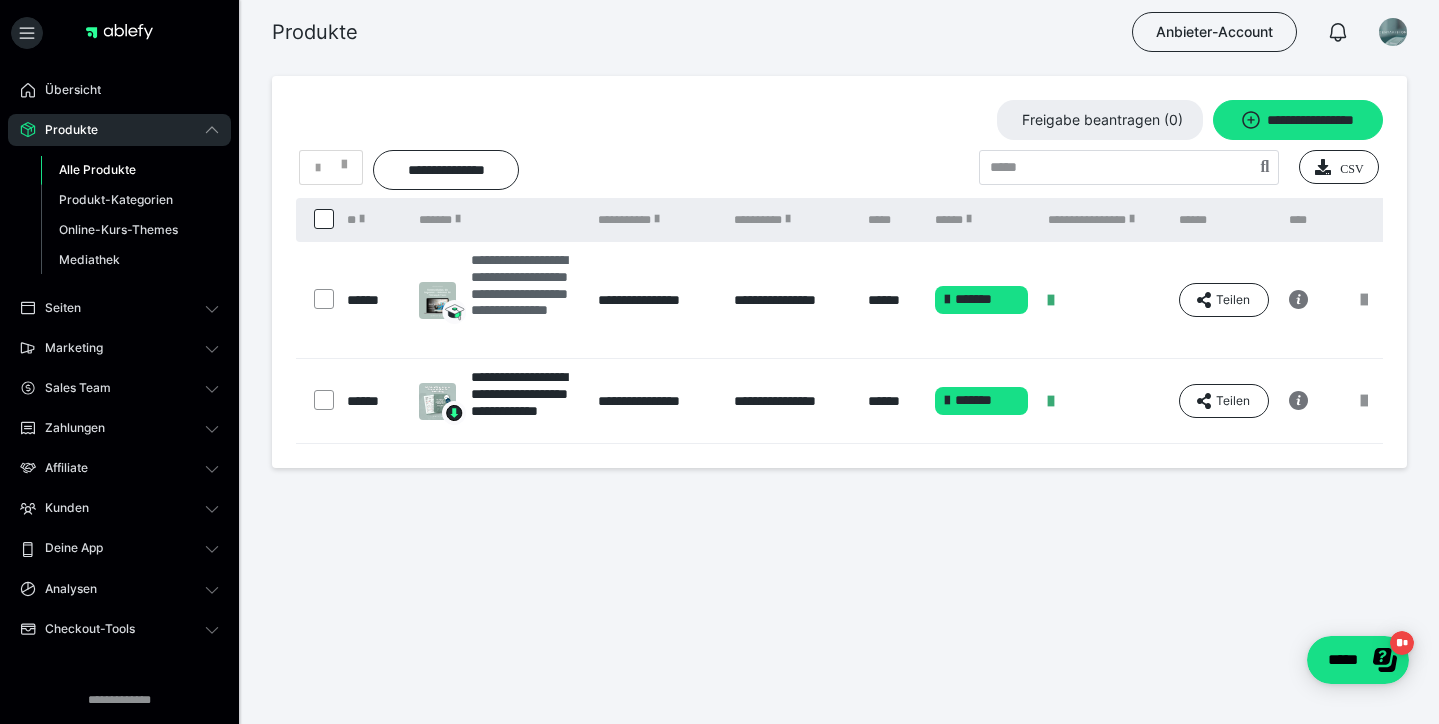 click on "**********" at bounding box center (524, 300) 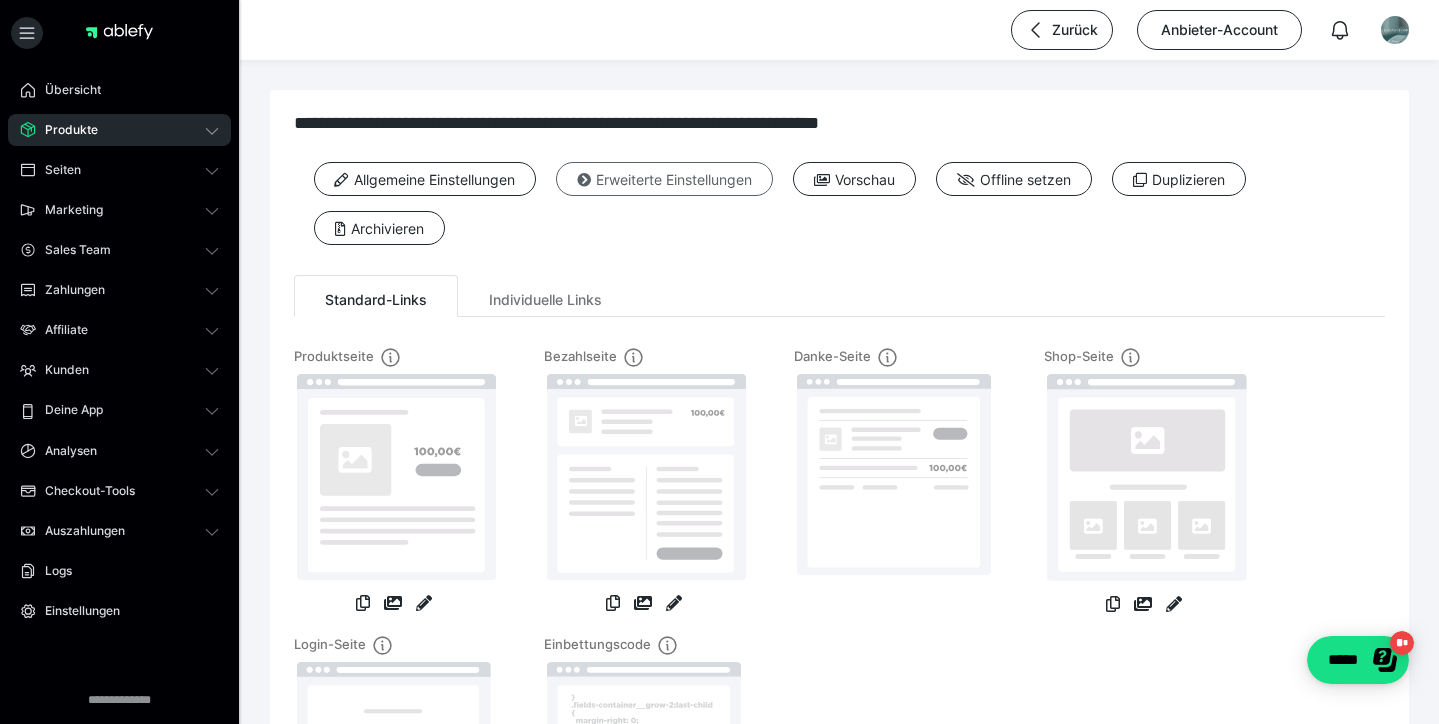 click on "Erweiterte Einstellungen" at bounding box center [664, 179] 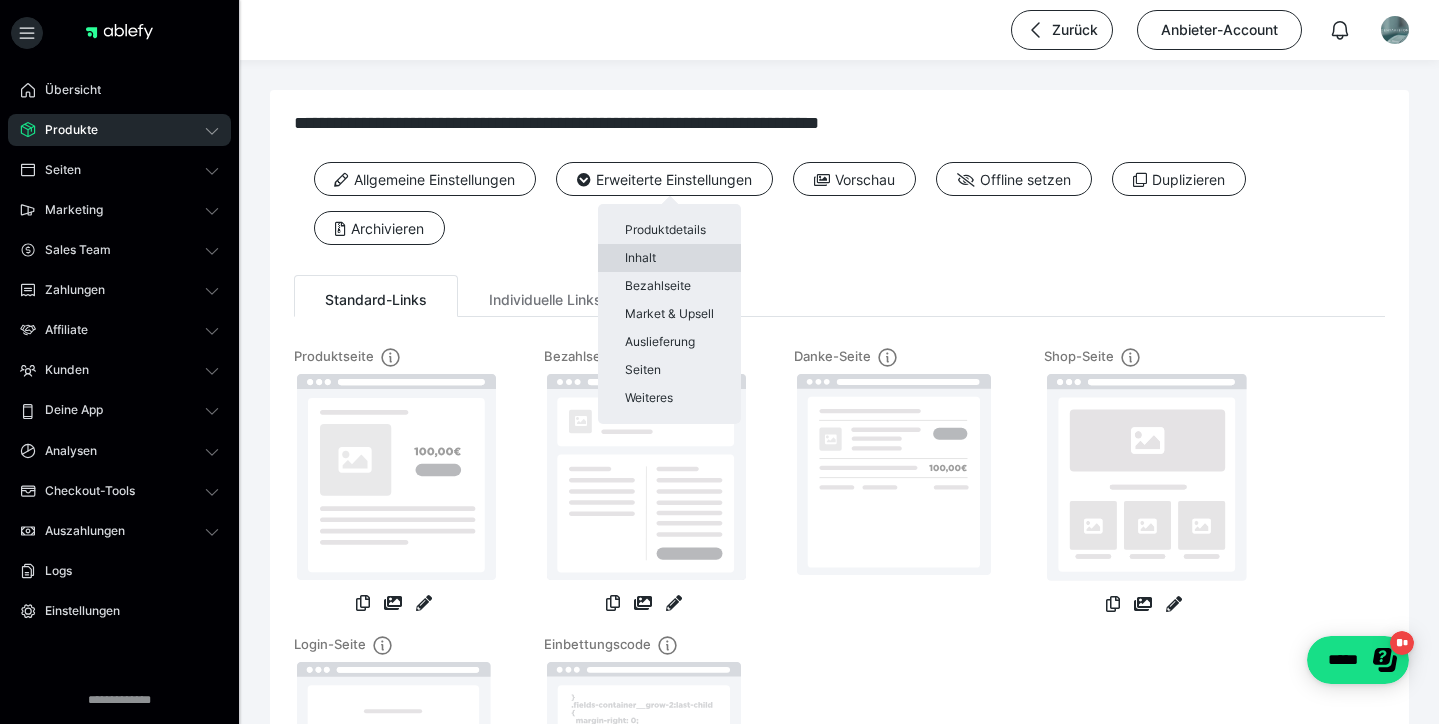 click on "Inhalt" at bounding box center (669, 258) 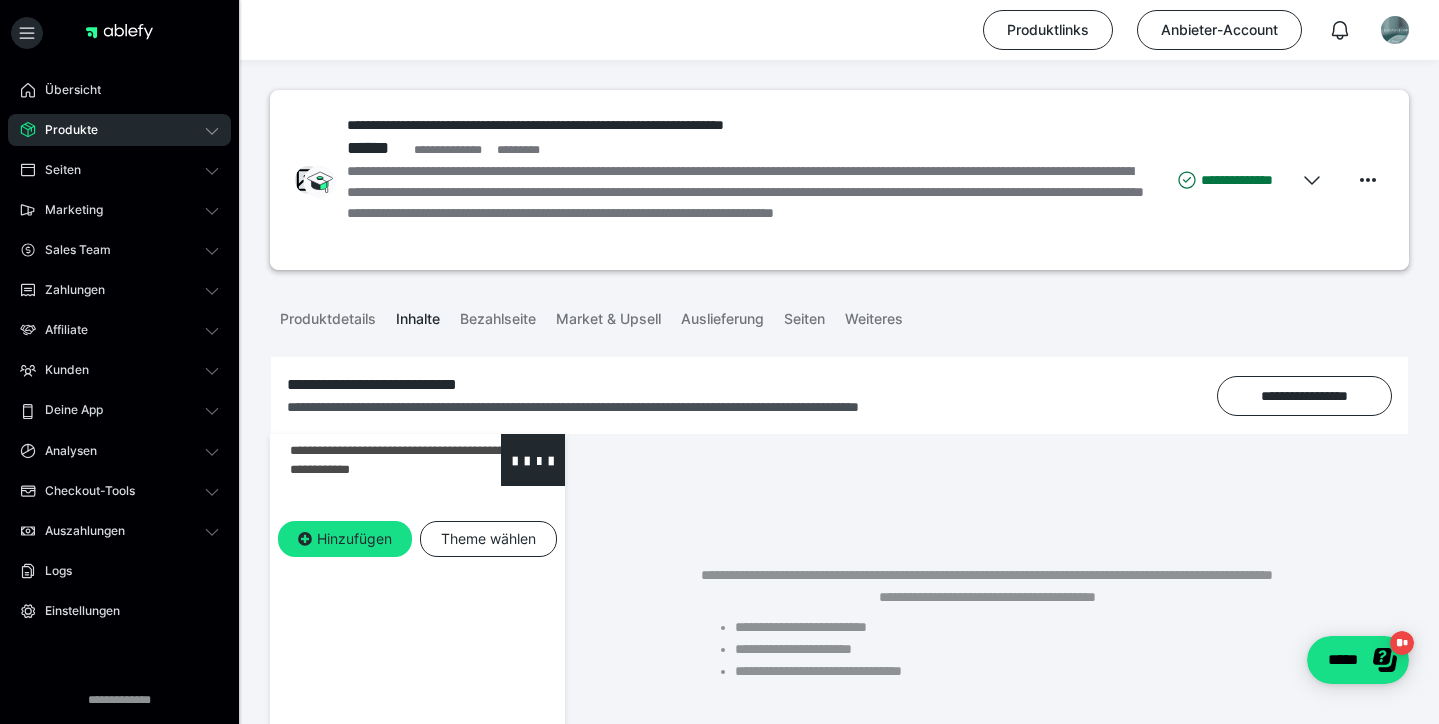 click at bounding box center [365, 460] 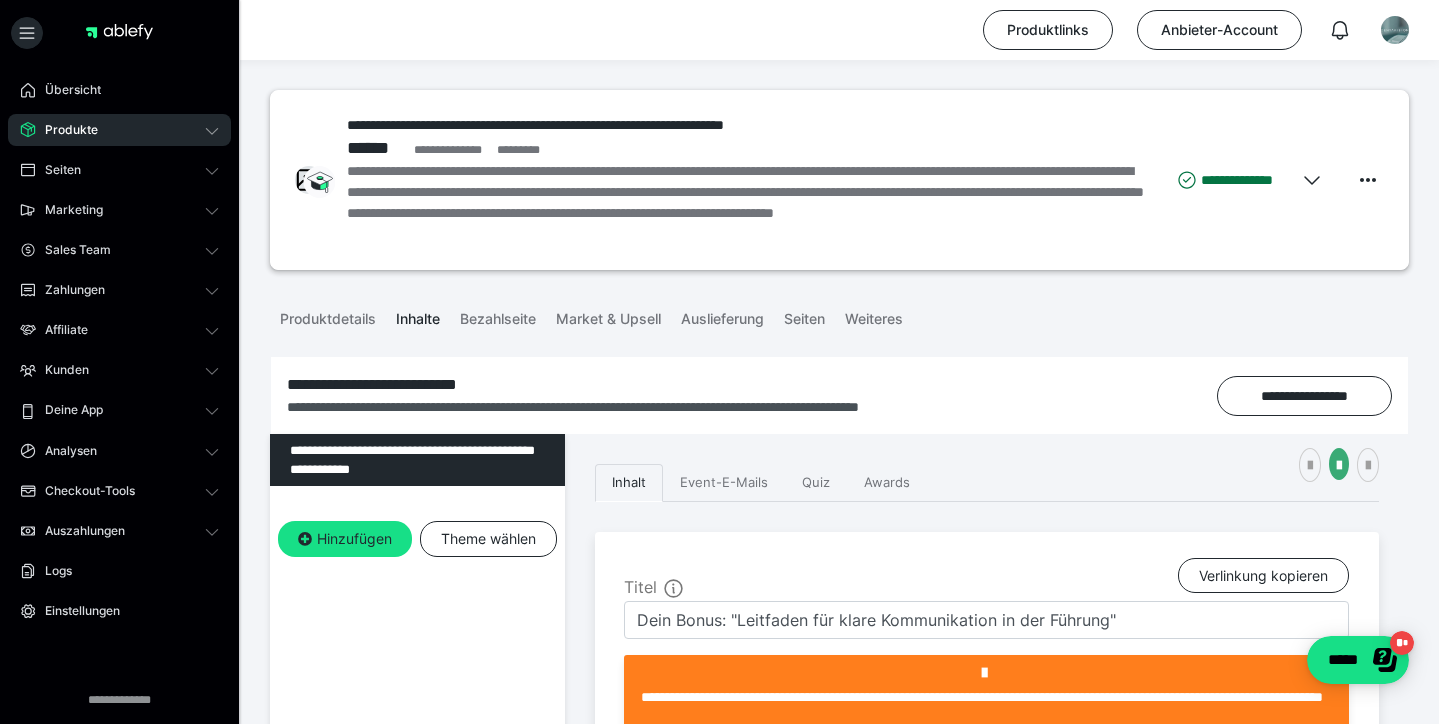 scroll, scrollTop: 0, scrollLeft: 0, axis: both 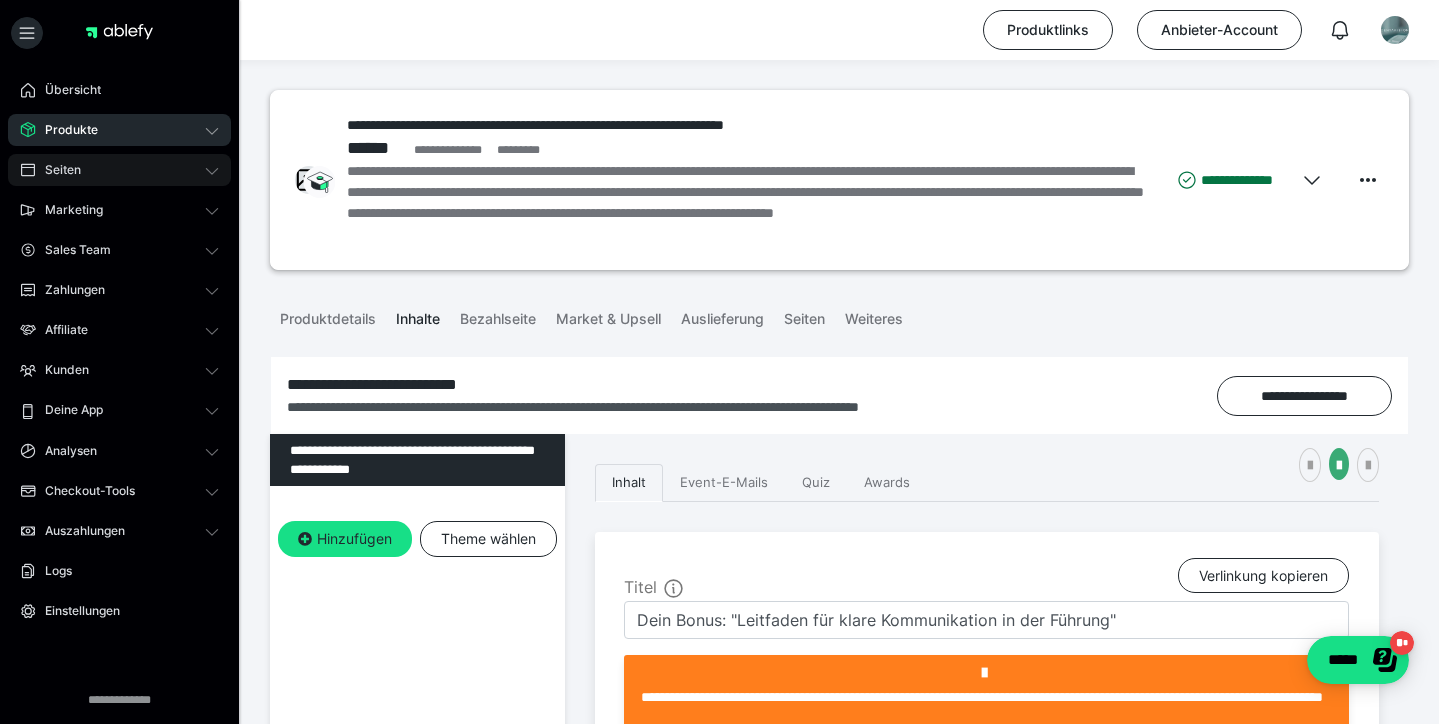 click on "Seiten" at bounding box center (56, 170) 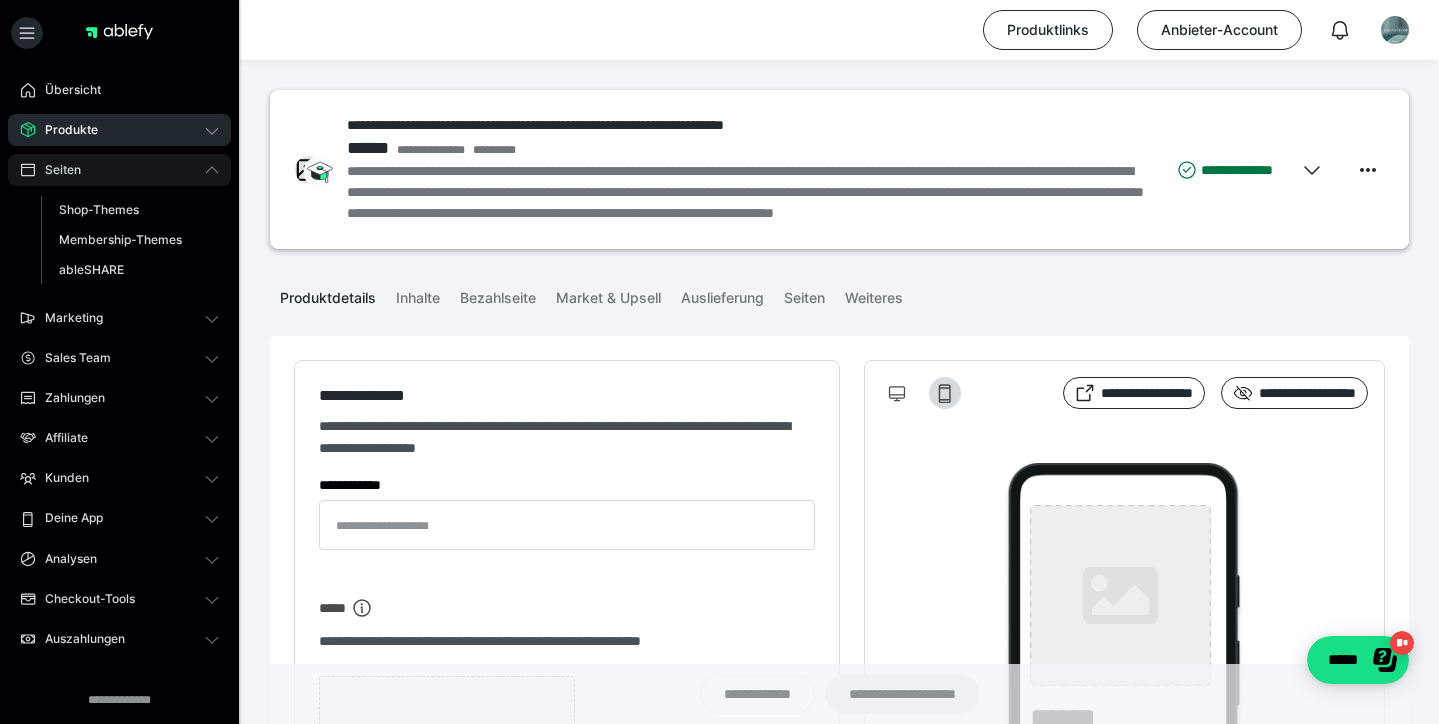 type on "**********" 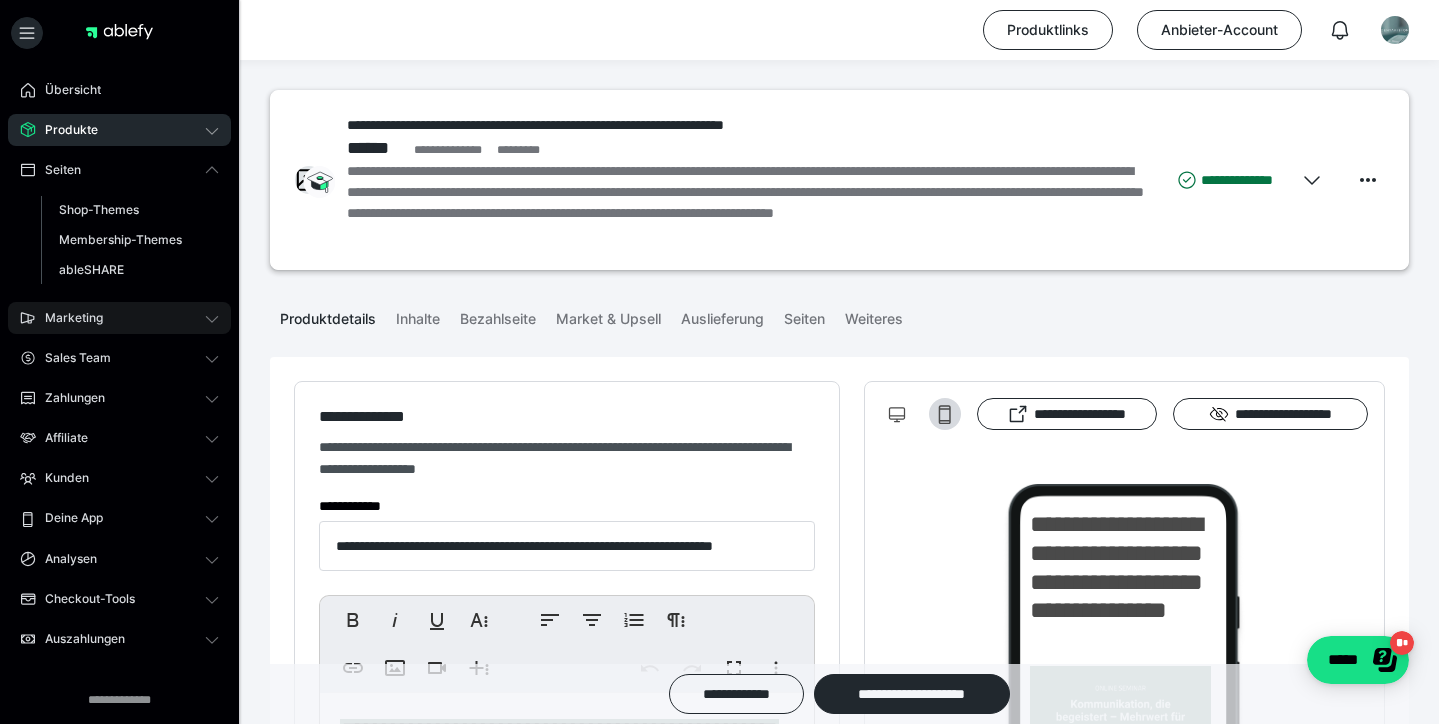 click on "Marketing" at bounding box center (67, 318) 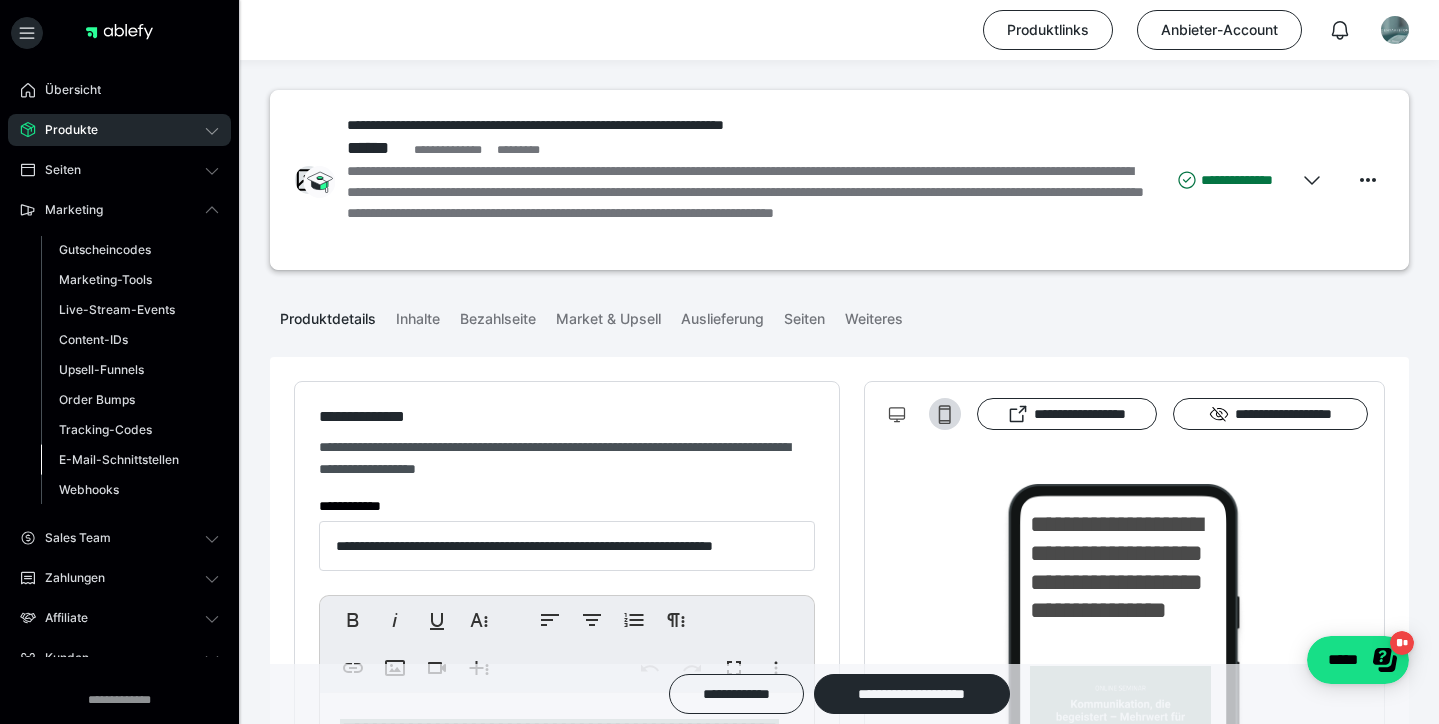 click on "E-Mail-Schnittstellen" at bounding box center [119, 459] 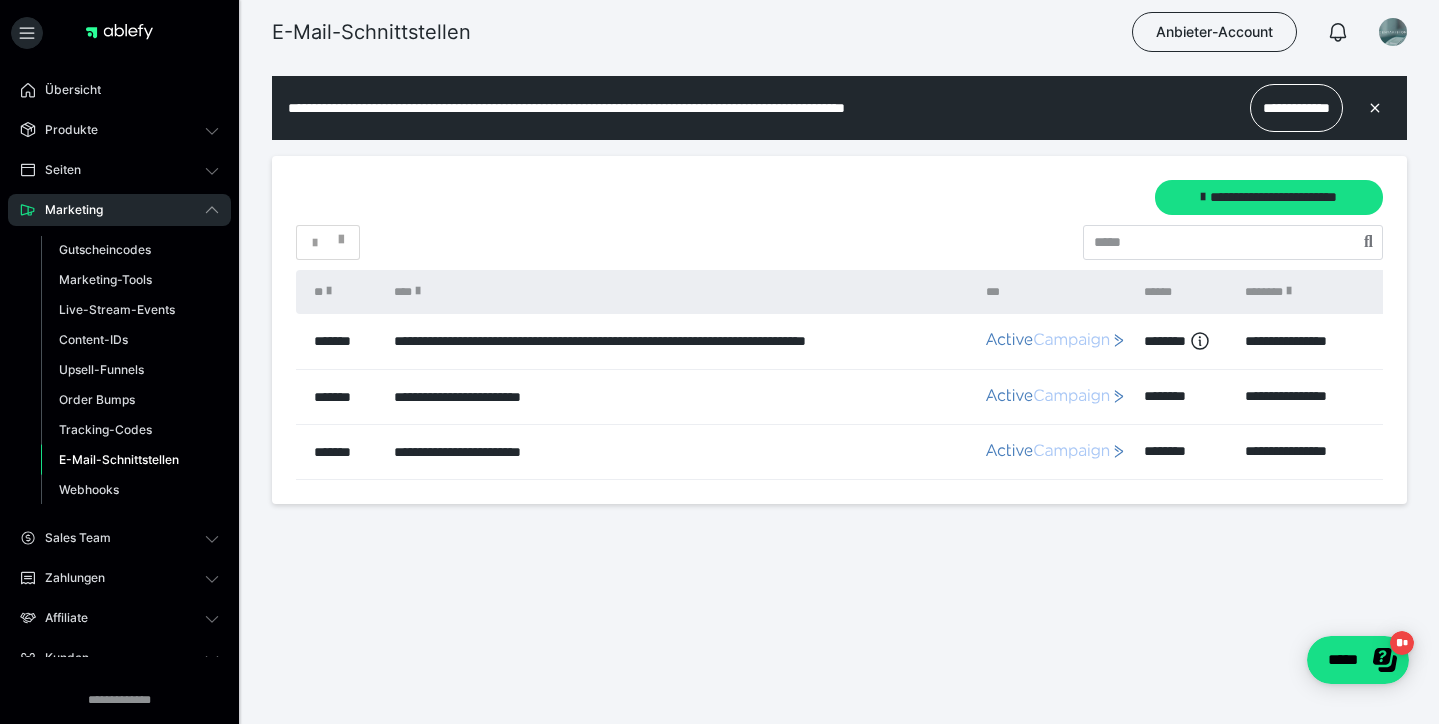 scroll, scrollTop: 0, scrollLeft: 0, axis: both 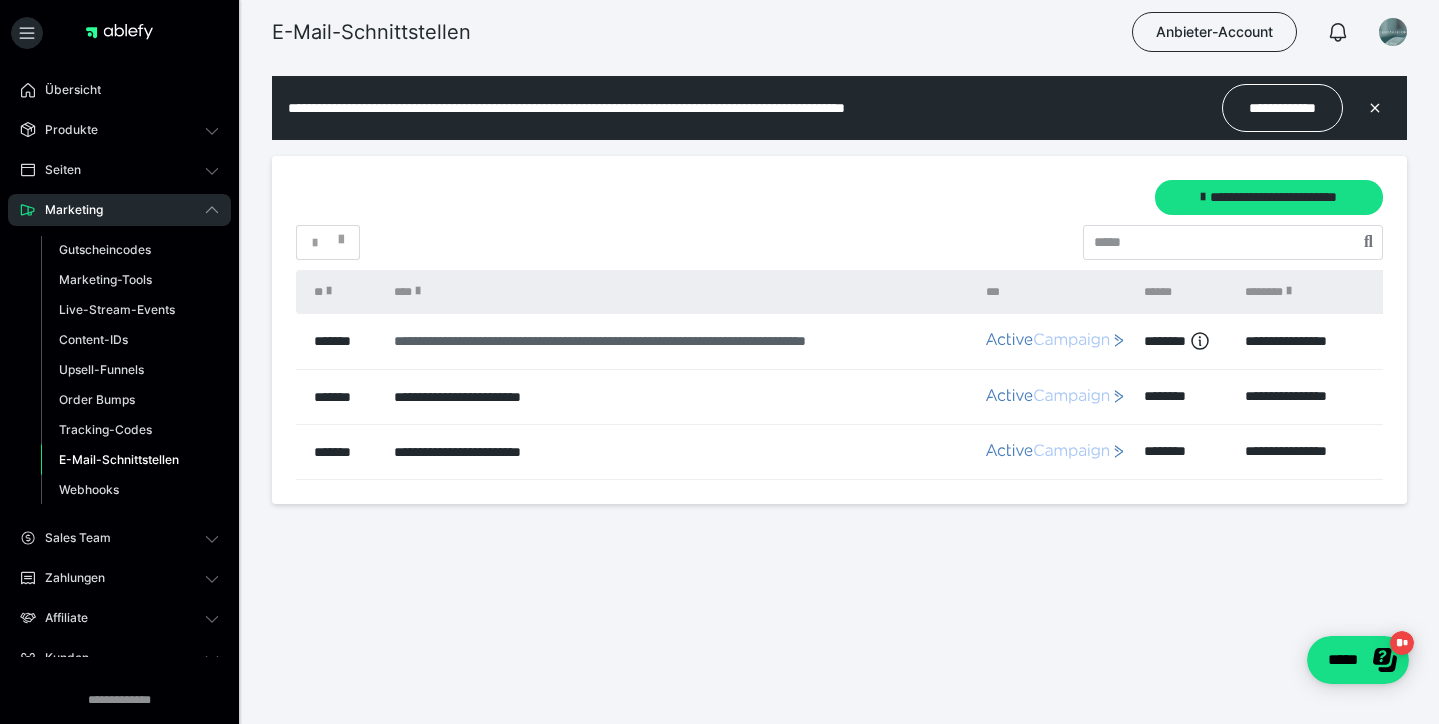 click on "**********" at bounding box center (680, 341) 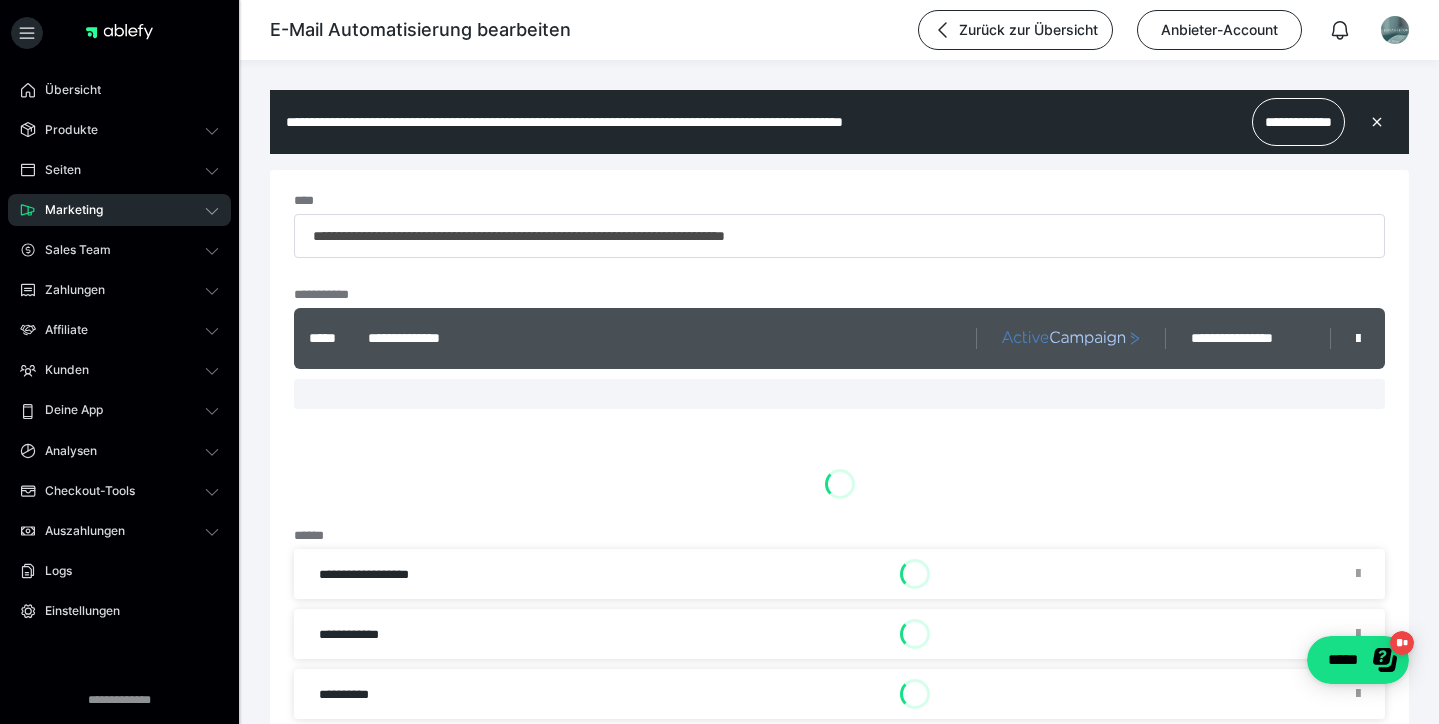 scroll, scrollTop: 0, scrollLeft: 0, axis: both 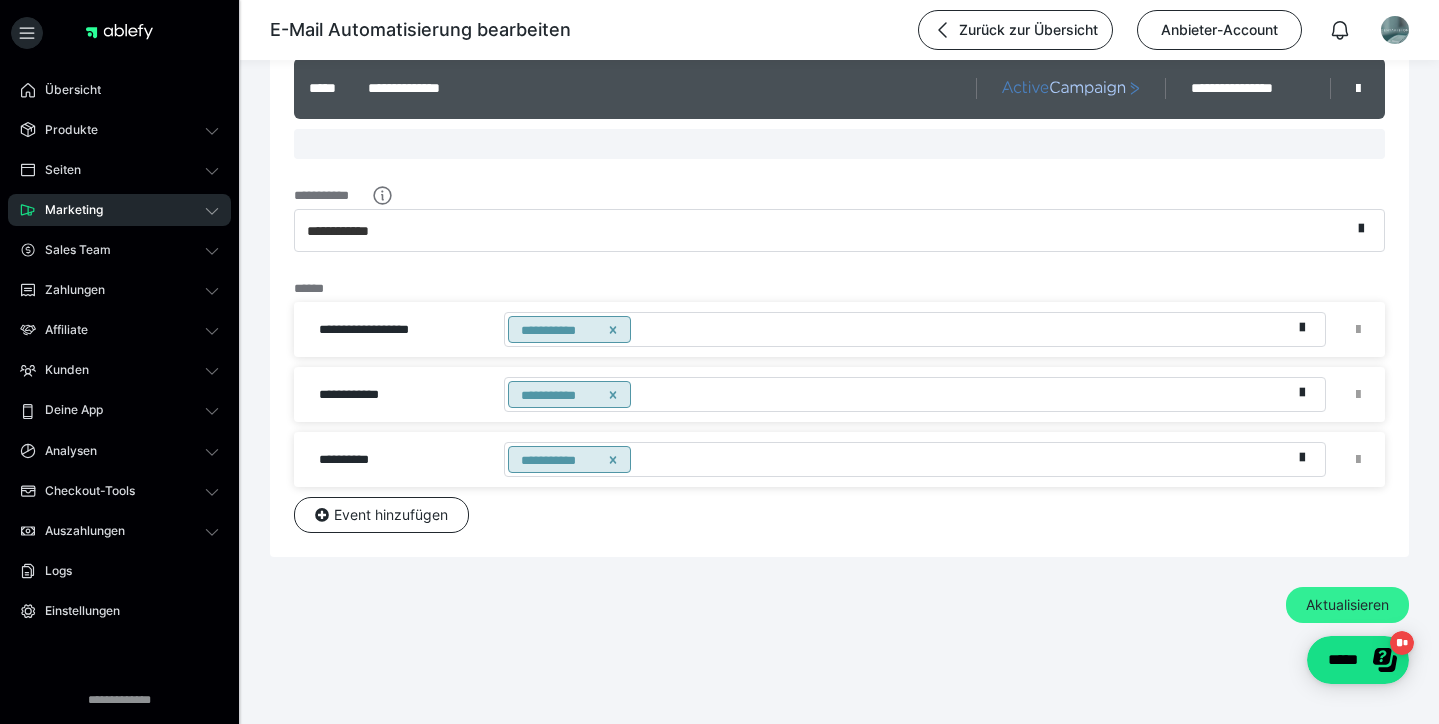 click on "Aktualisieren" at bounding box center [1347, 605] 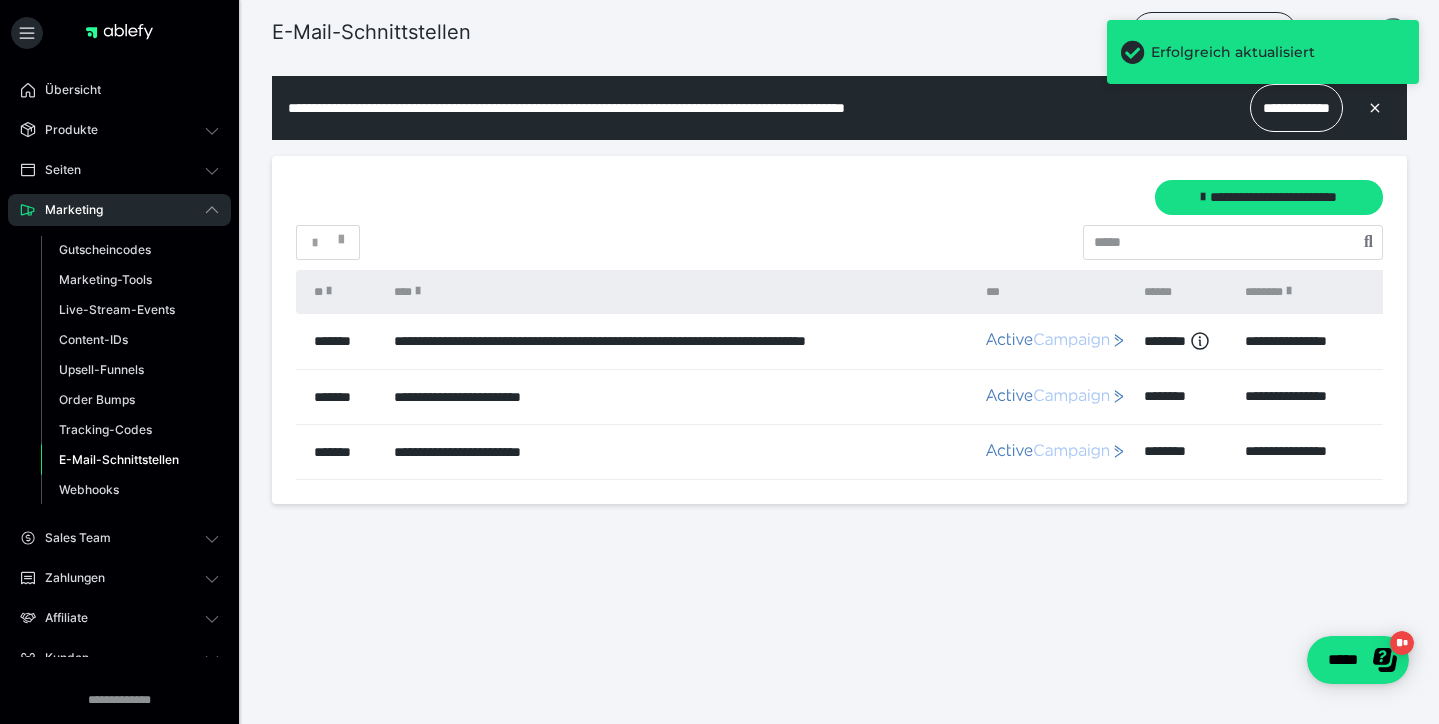 scroll, scrollTop: 0, scrollLeft: 0, axis: both 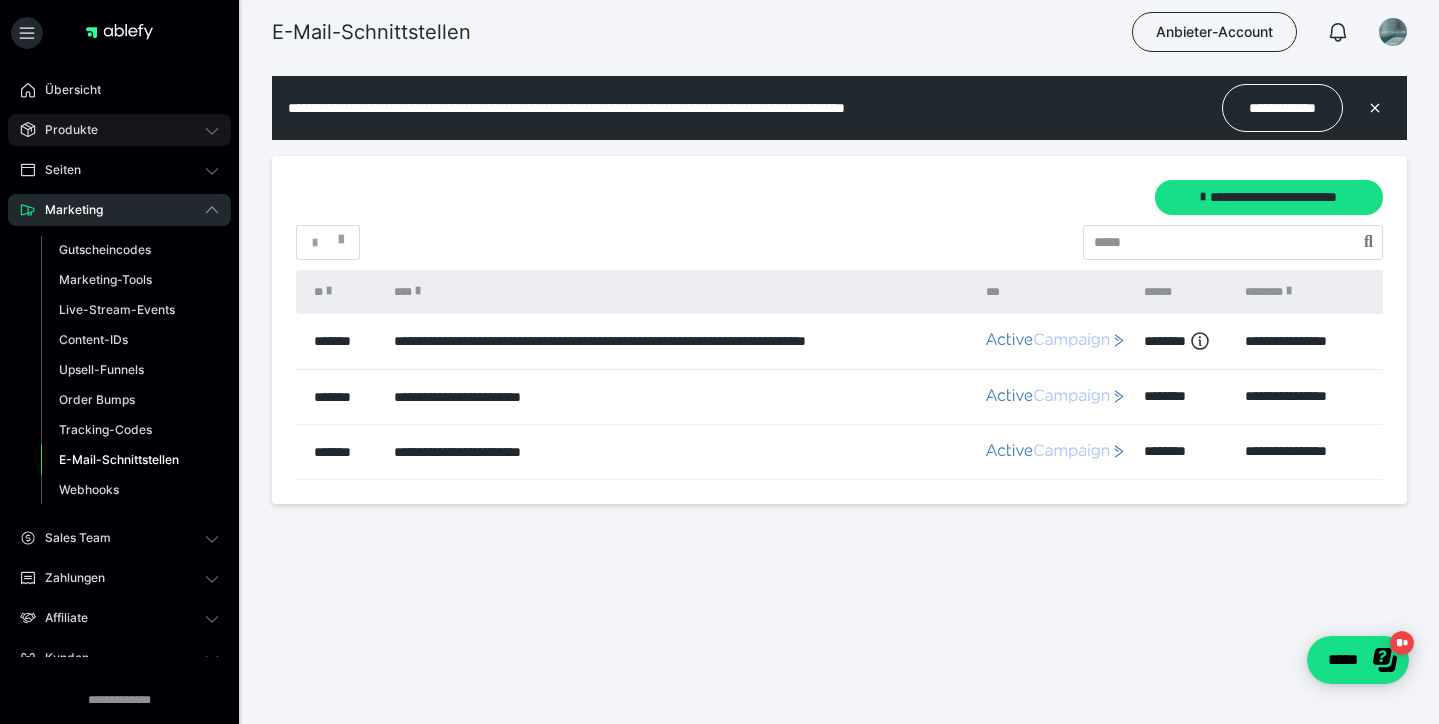 click on "Produkte" at bounding box center (119, 130) 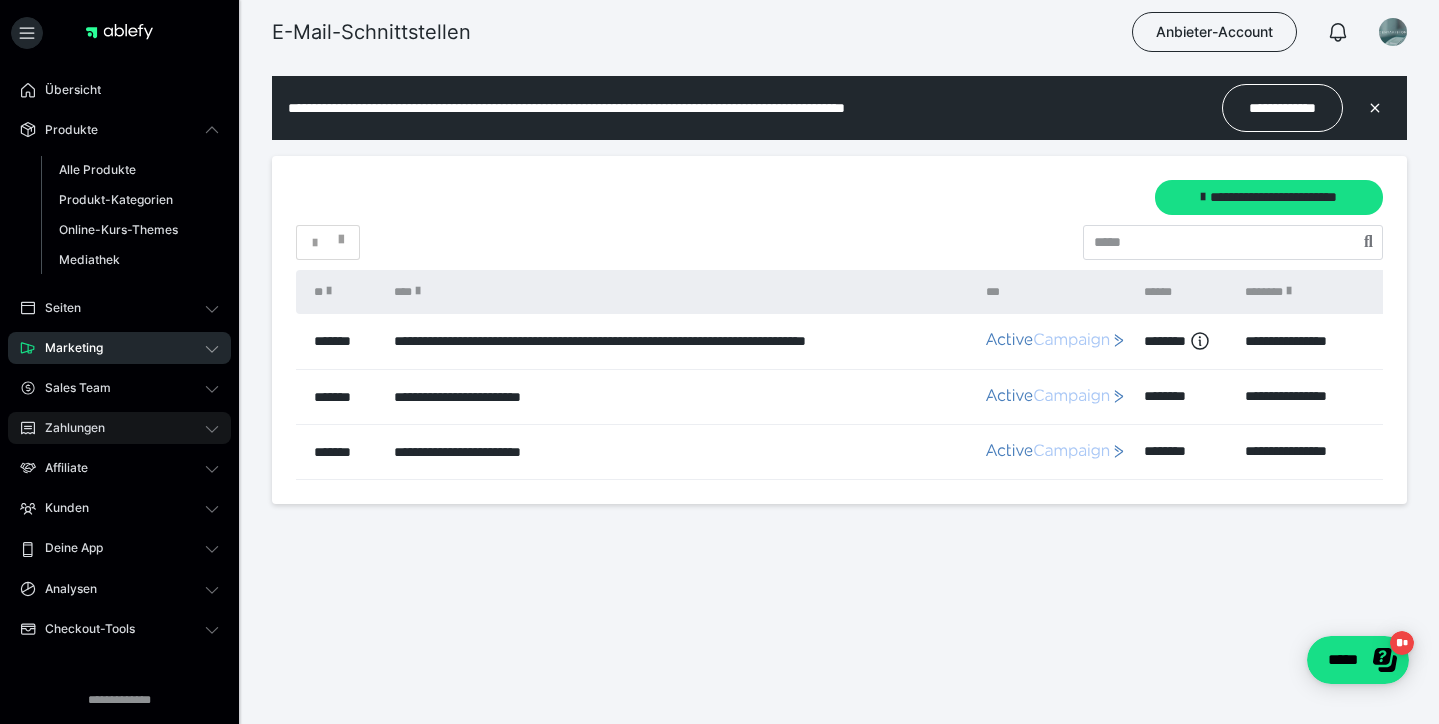 click on "Zahlungen" at bounding box center [119, 428] 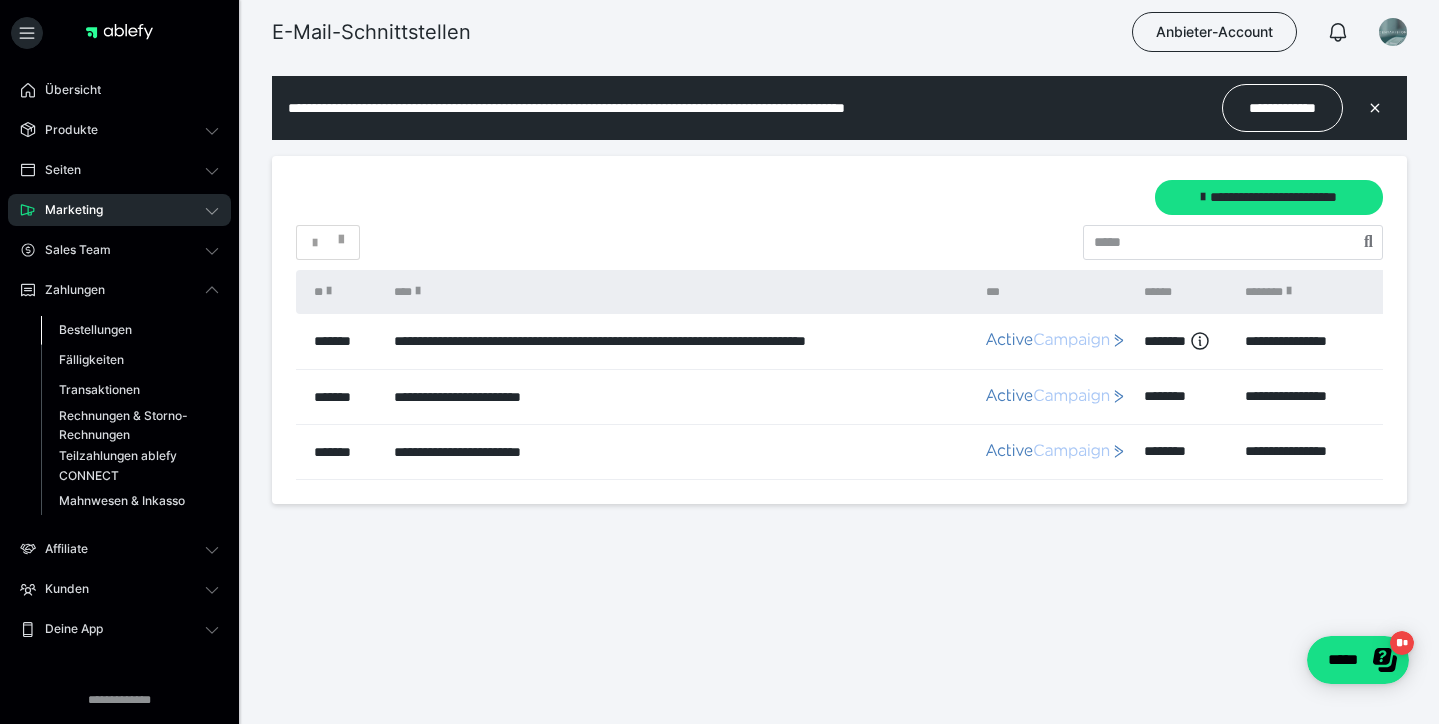 click on "Bestellungen" at bounding box center [95, 329] 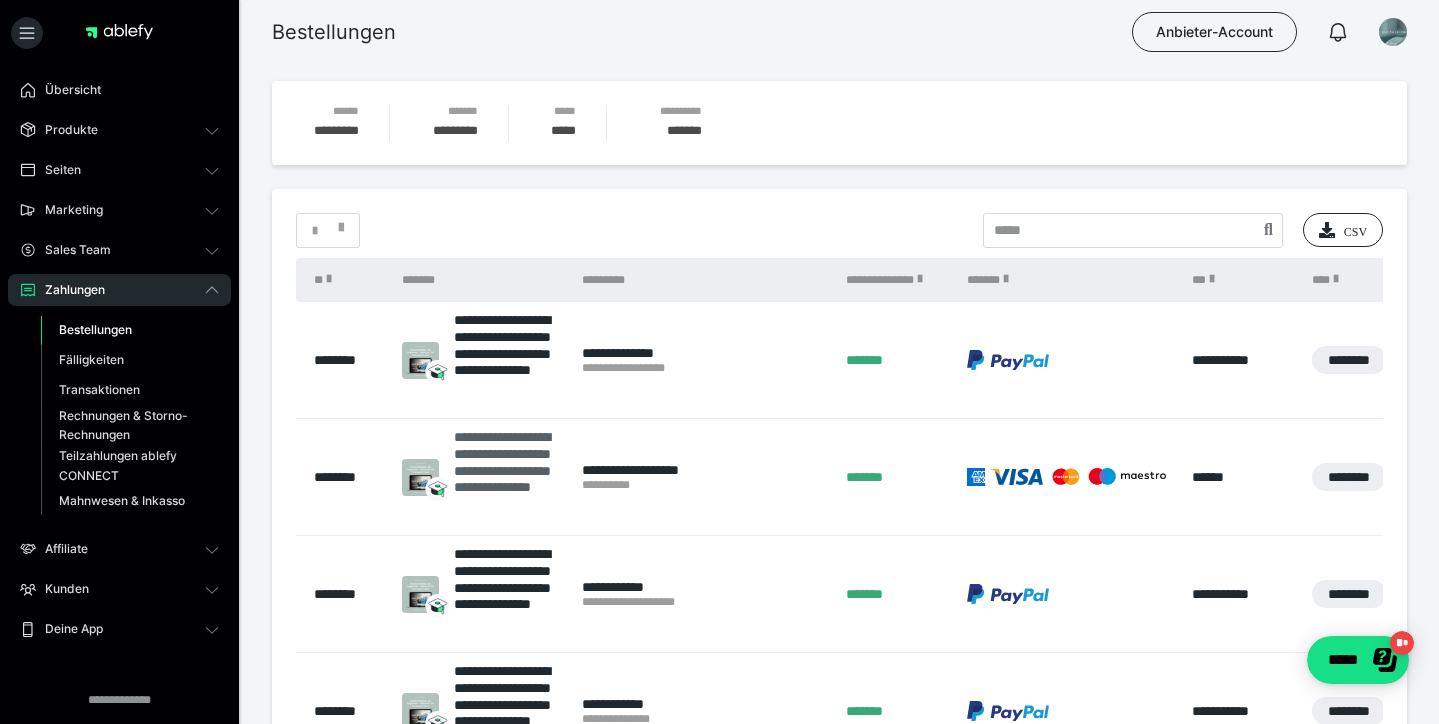 scroll, scrollTop: 242, scrollLeft: 0, axis: vertical 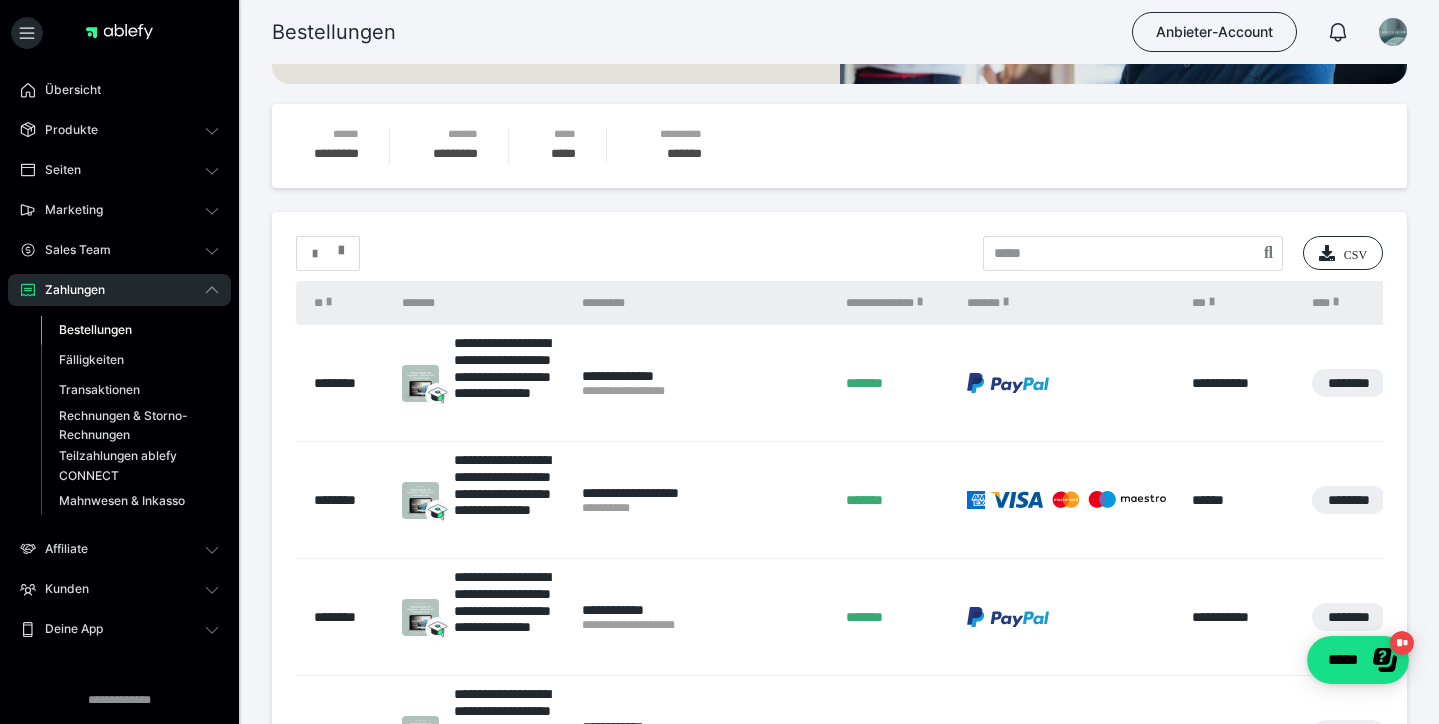 click at bounding box center (328, 254) 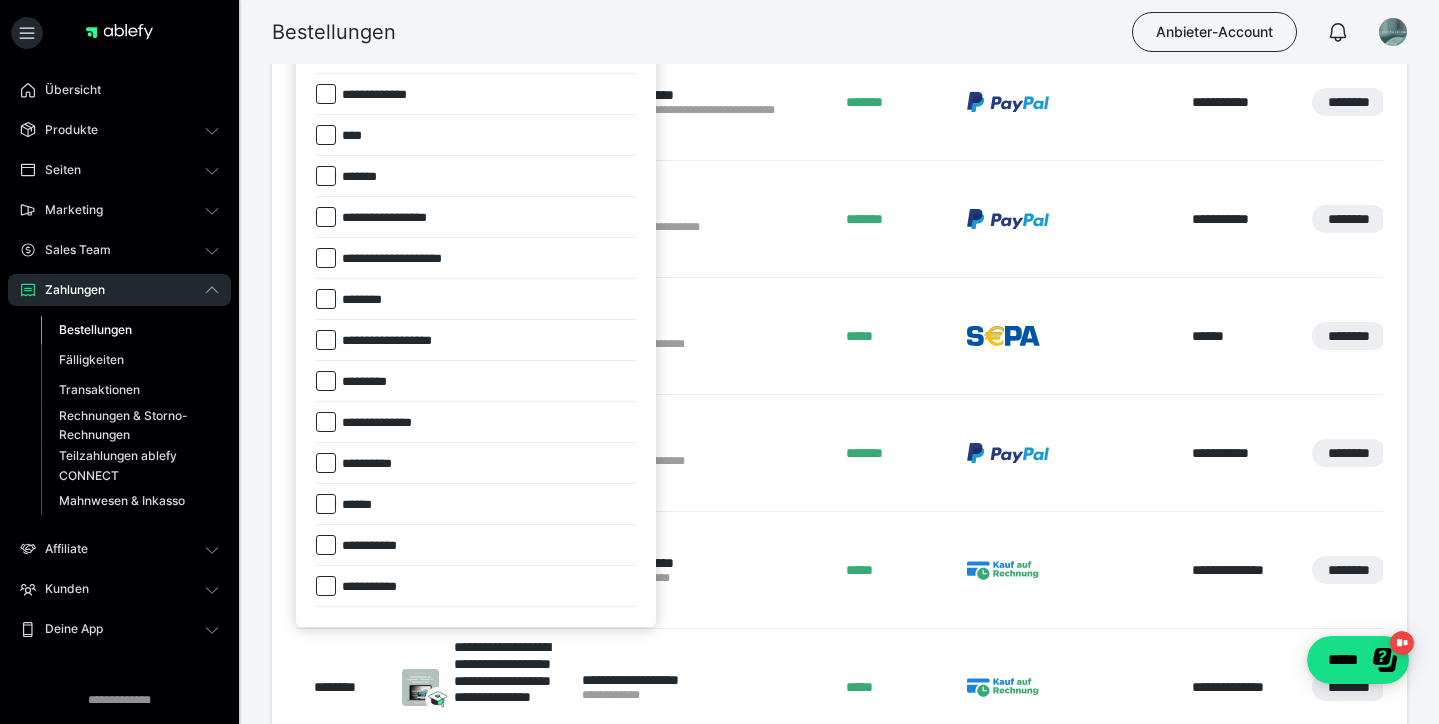 scroll, scrollTop: 1018, scrollLeft: 0, axis: vertical 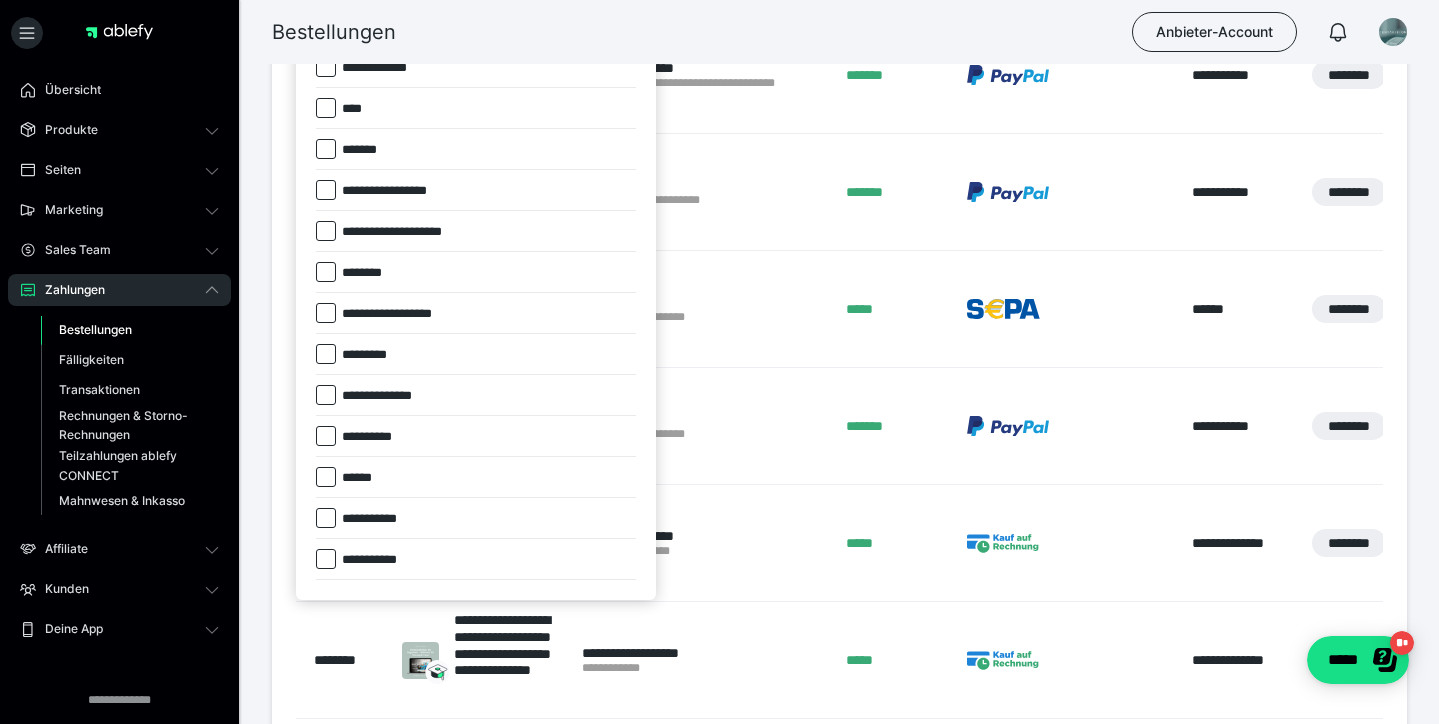 click on "*******" at bounding box center [366, 150] 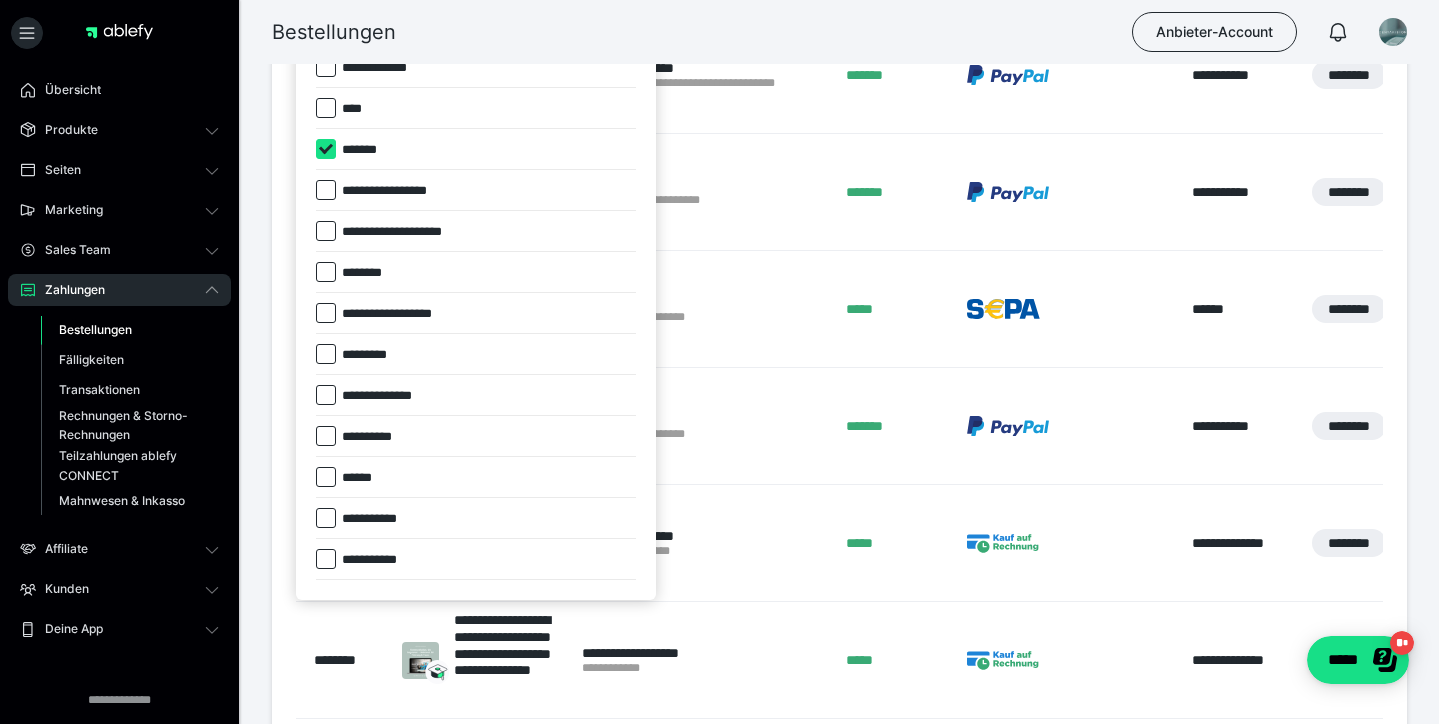 checkbox on "****" 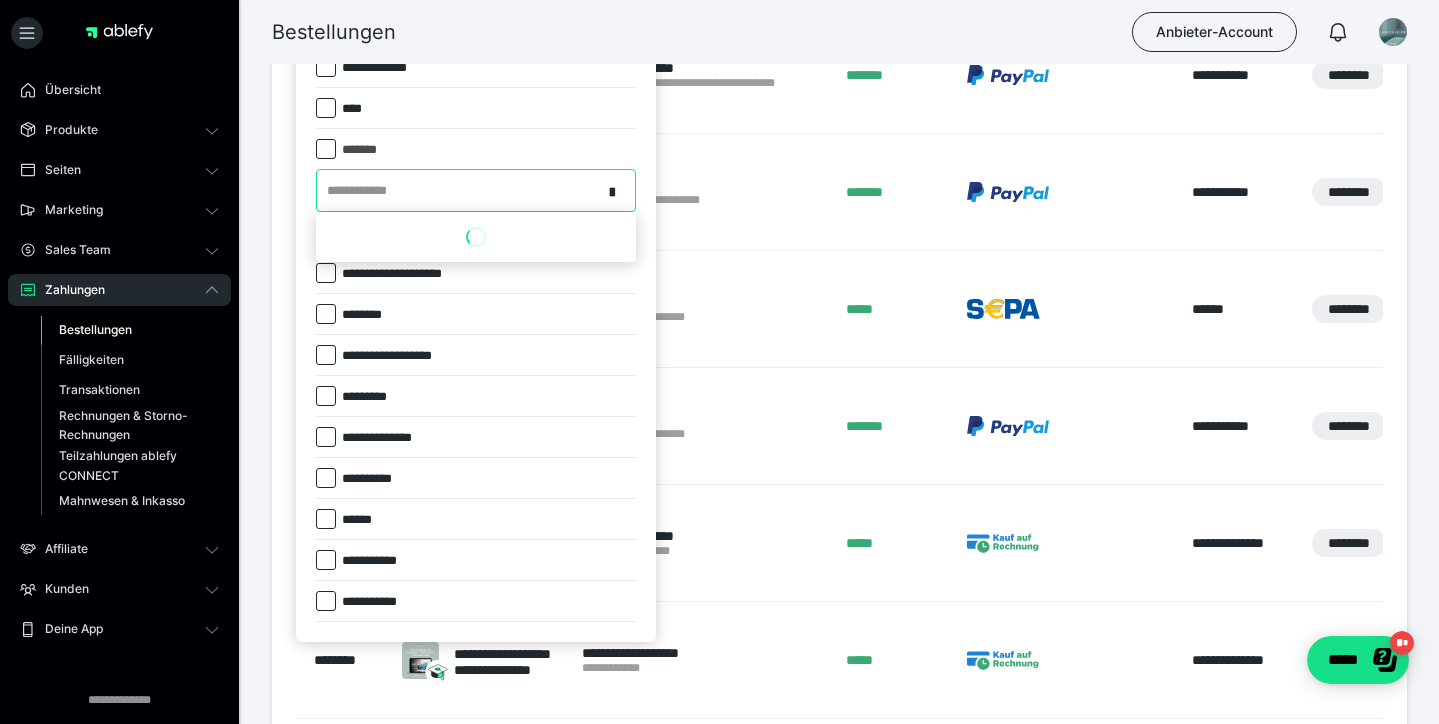 click on "**********" at bounding box center (459, 190) 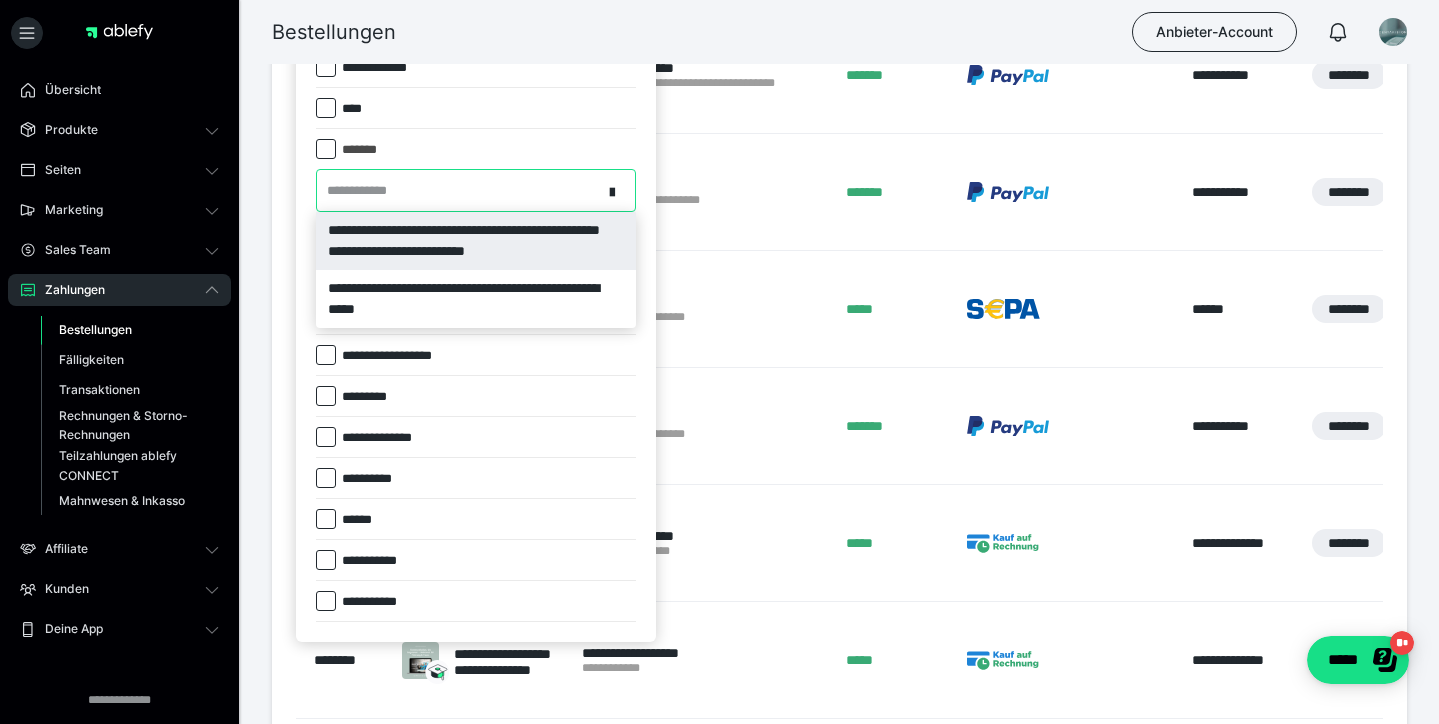 click on "**********" at bounding box center [476, 241] 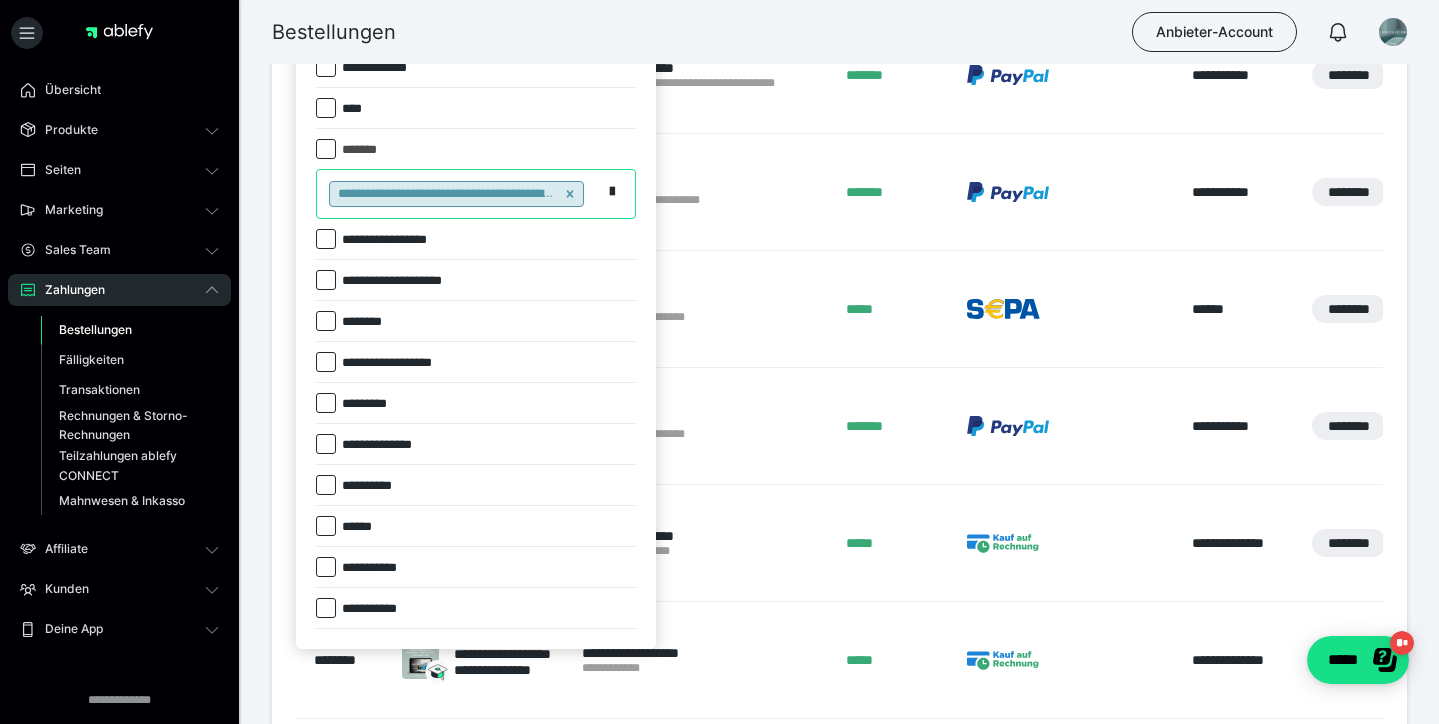 click at bounding box center (719, 362) 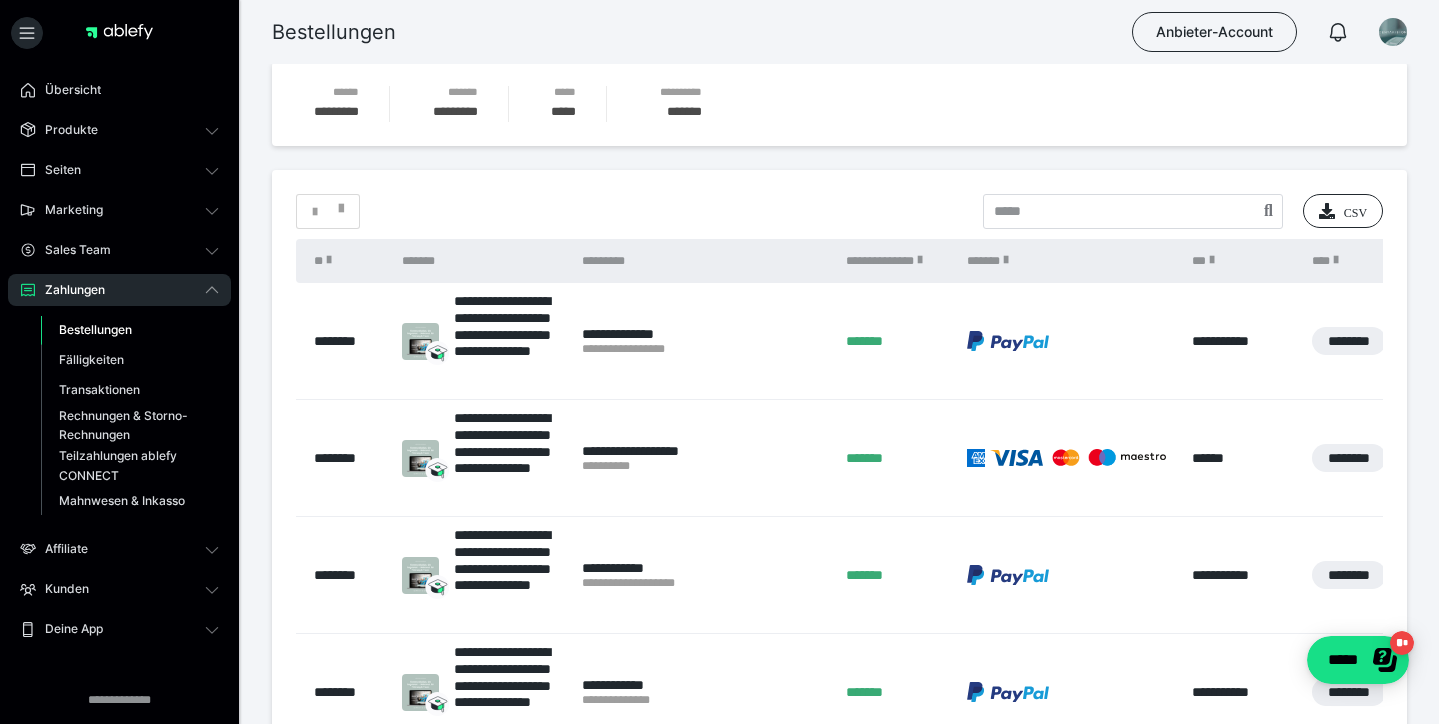 scroll, scrollTop: 281, scrollLeft: 0, axis: vertical 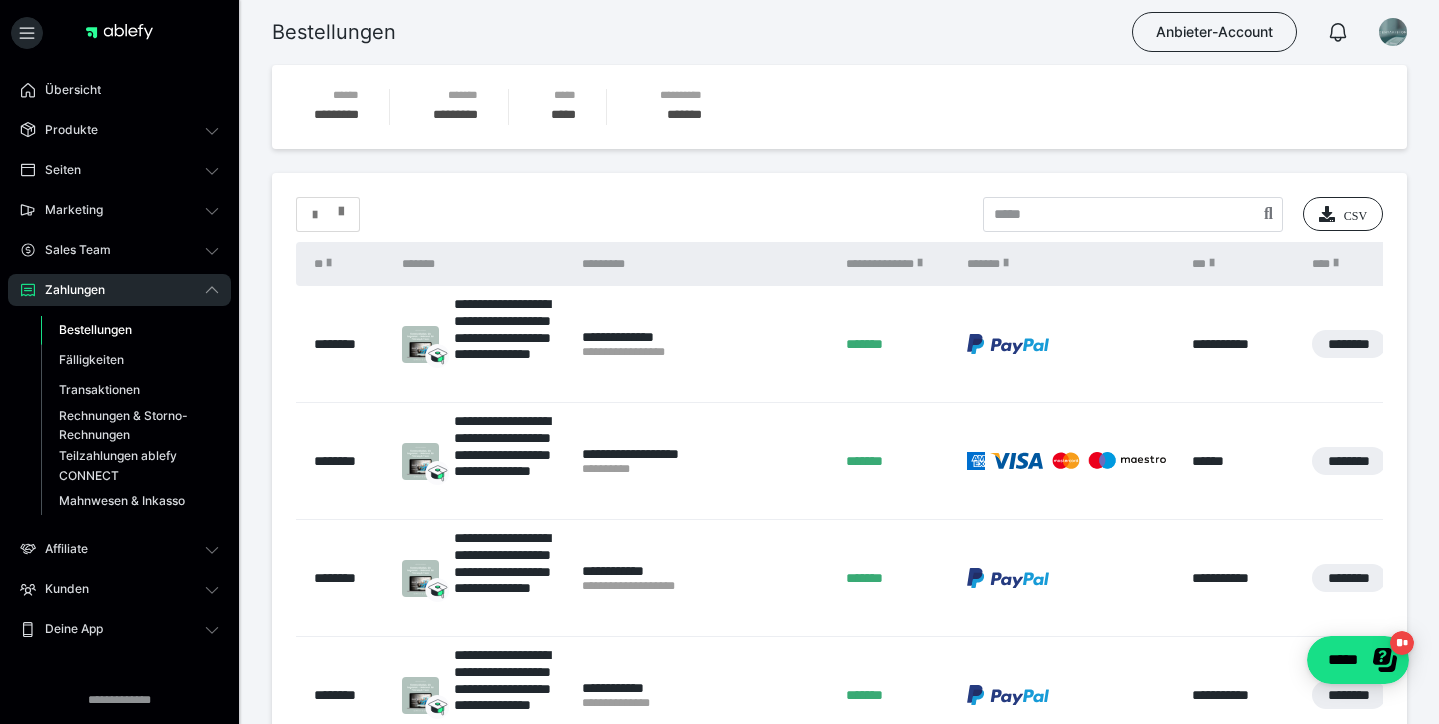 click at bounding box center (341, 207) 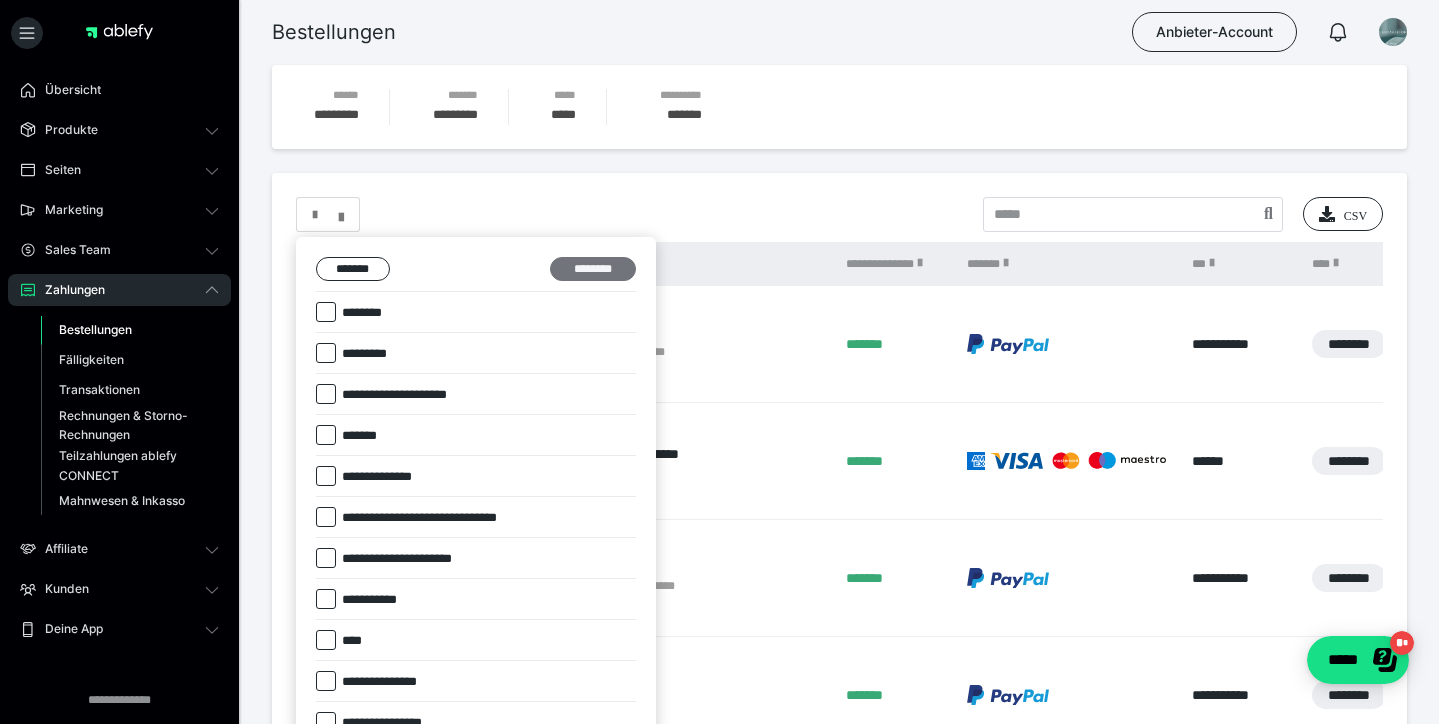 click on "********" at bounding box center (593, 269) 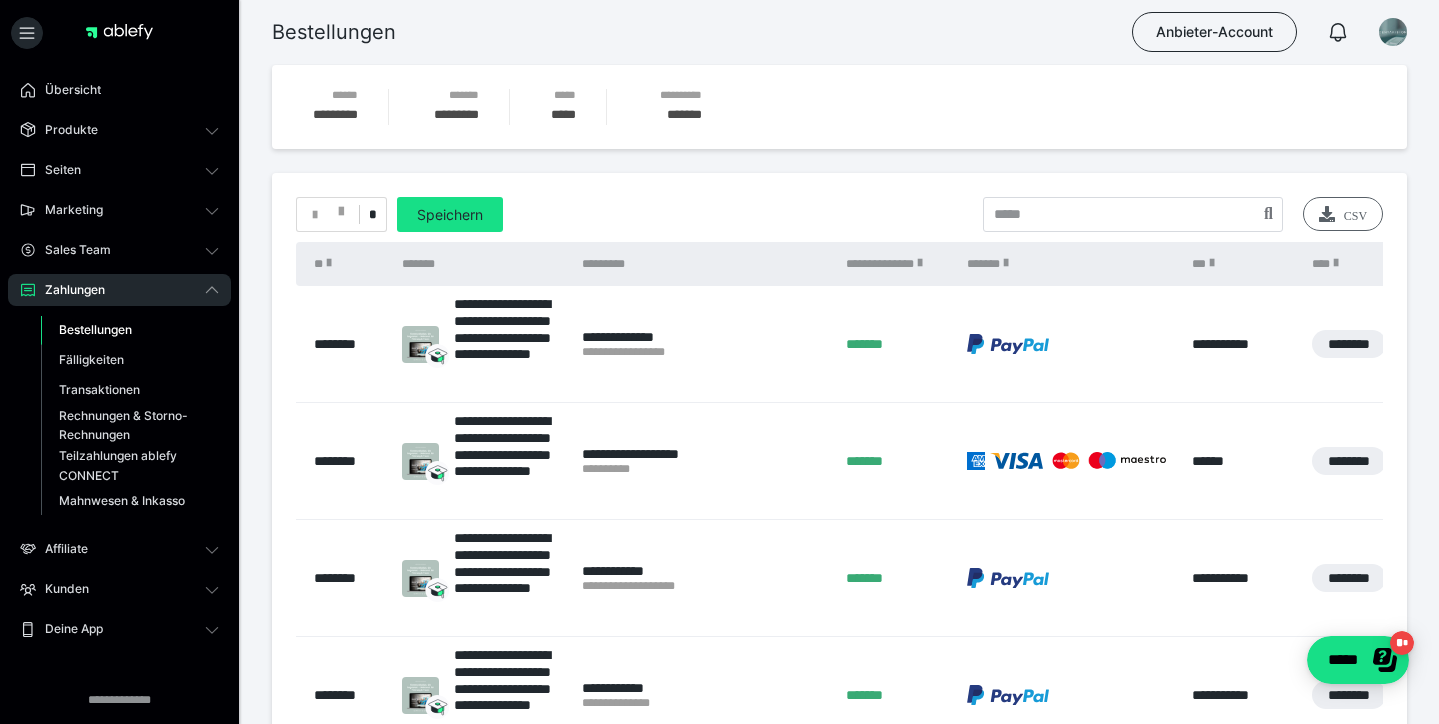 click on "CSV" at bounding box center (1343, 214) 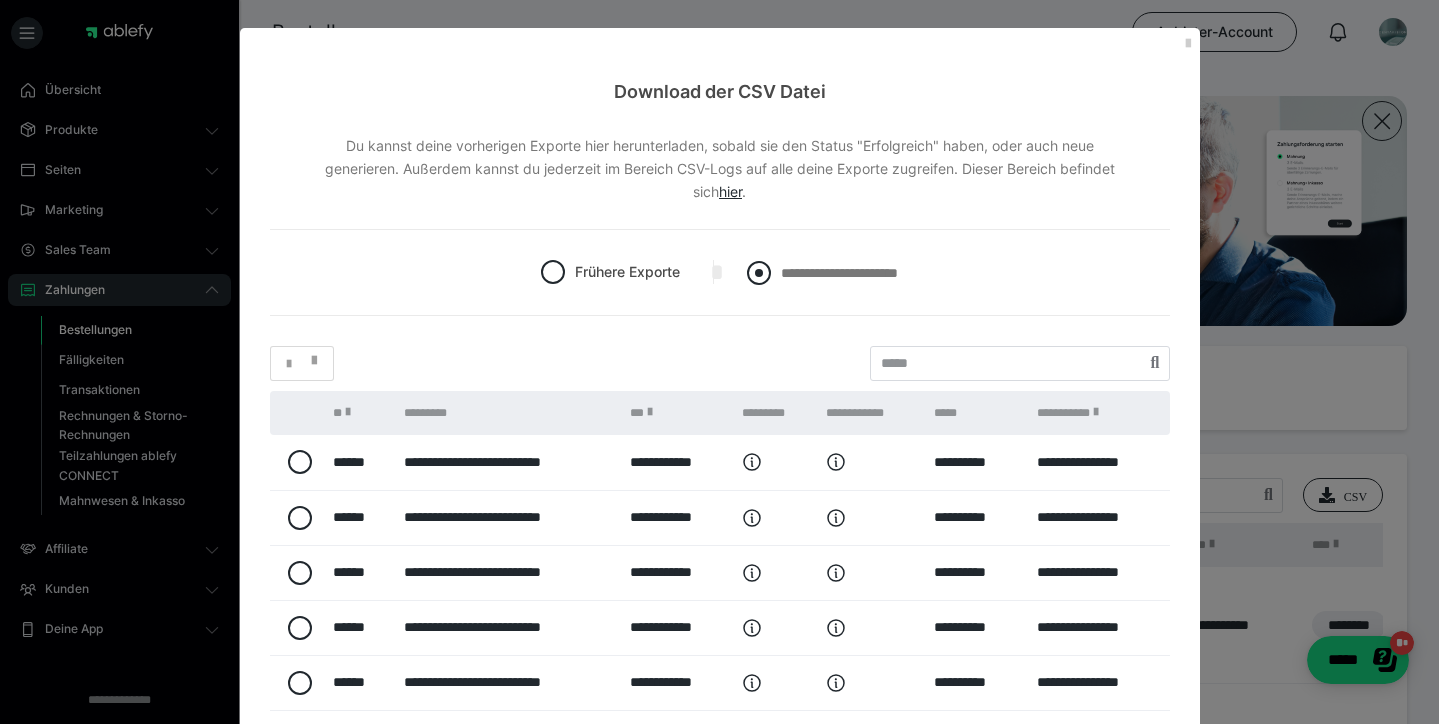 click on "**********" at bounding box center (839, 273) 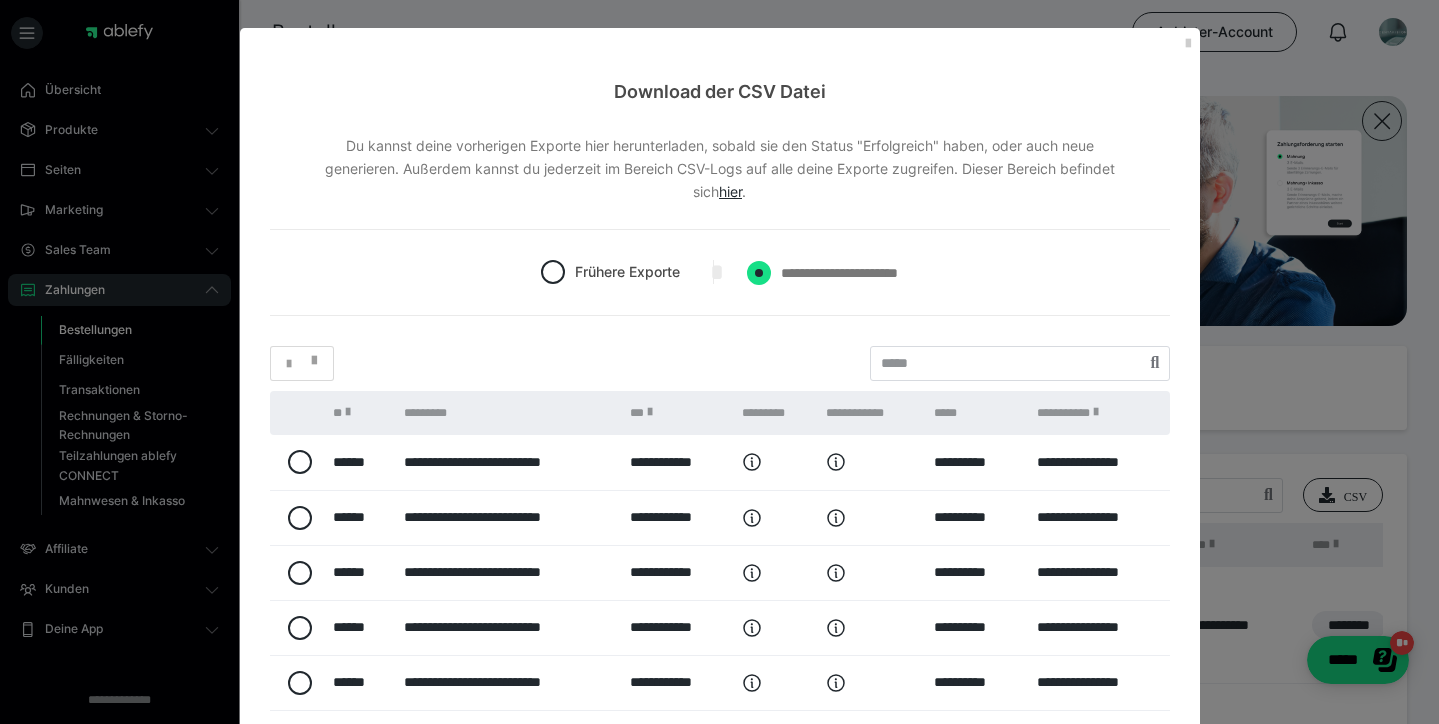 radio on "****" 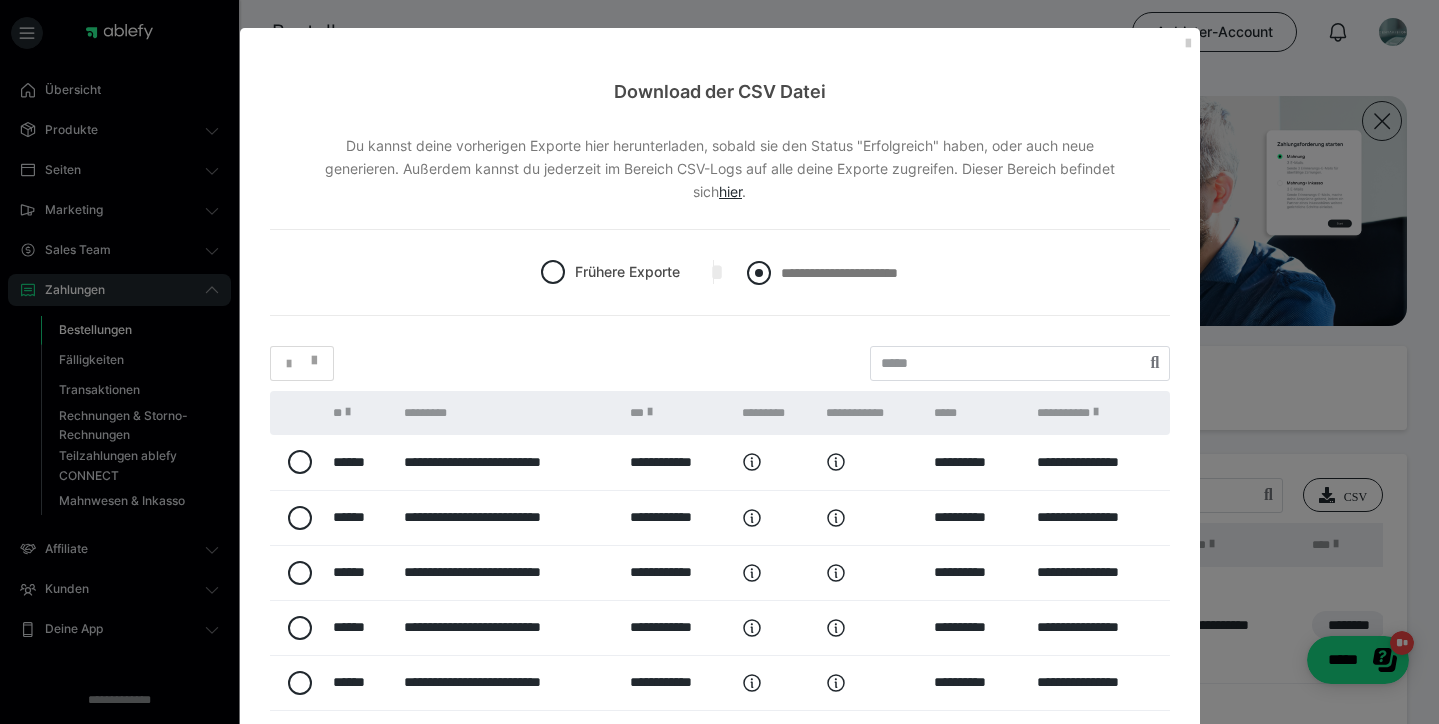 radio on "*****" 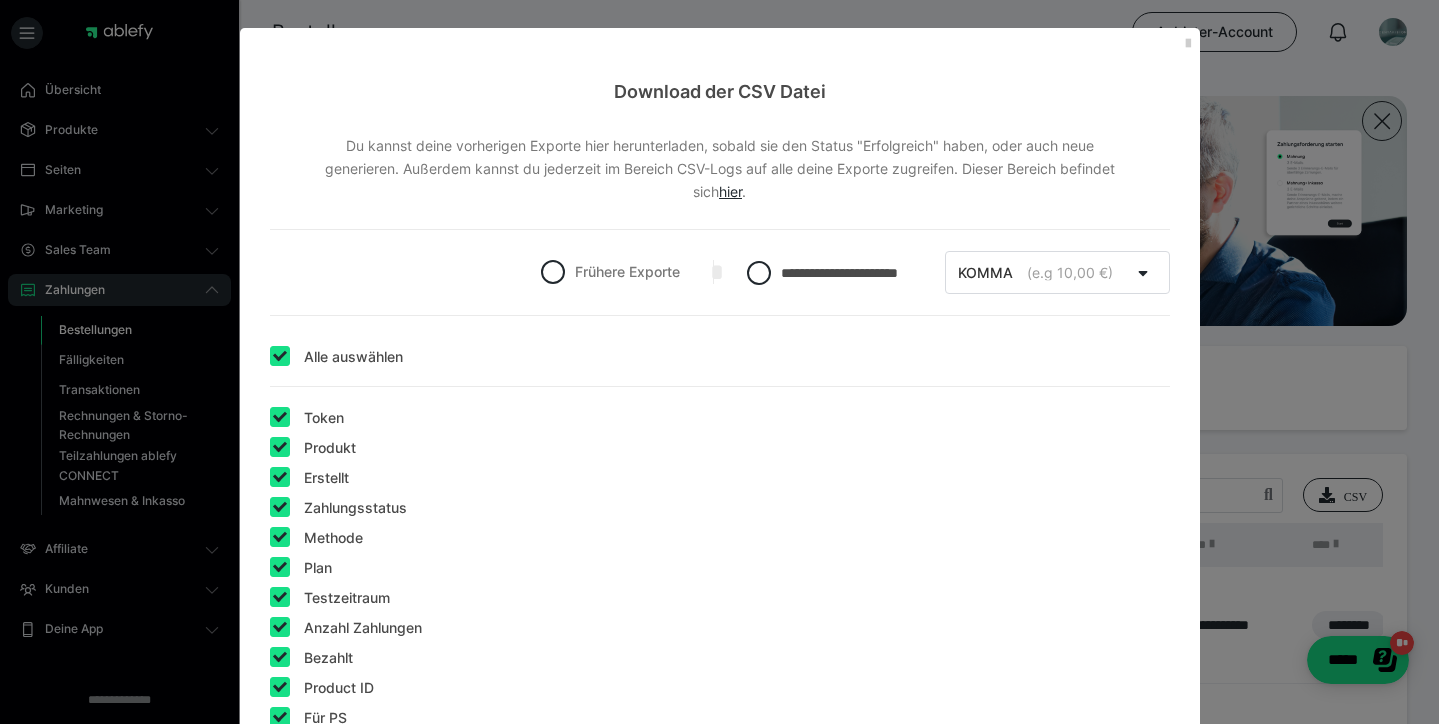 scroll, scrollTop: 158, scrollLeft: 0, axis: vertical 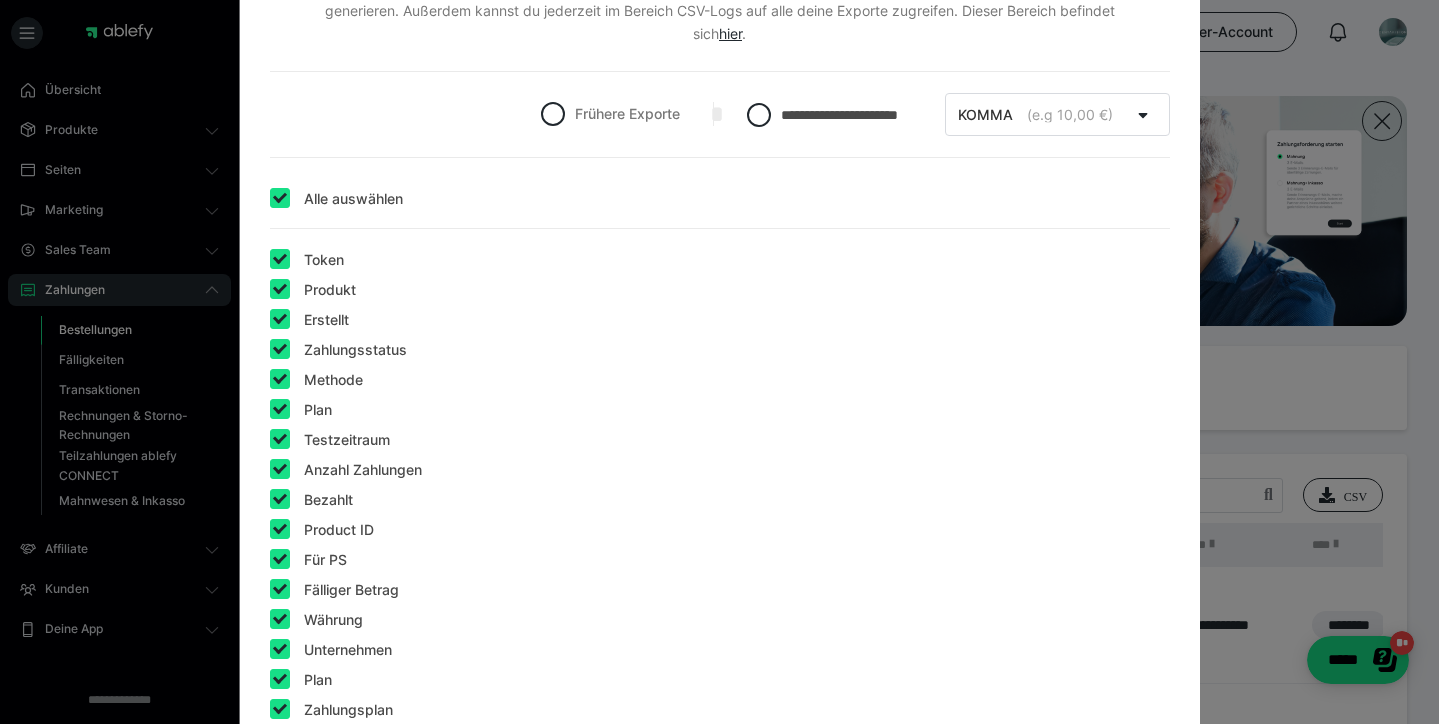 click at bounding box center [280, 198] 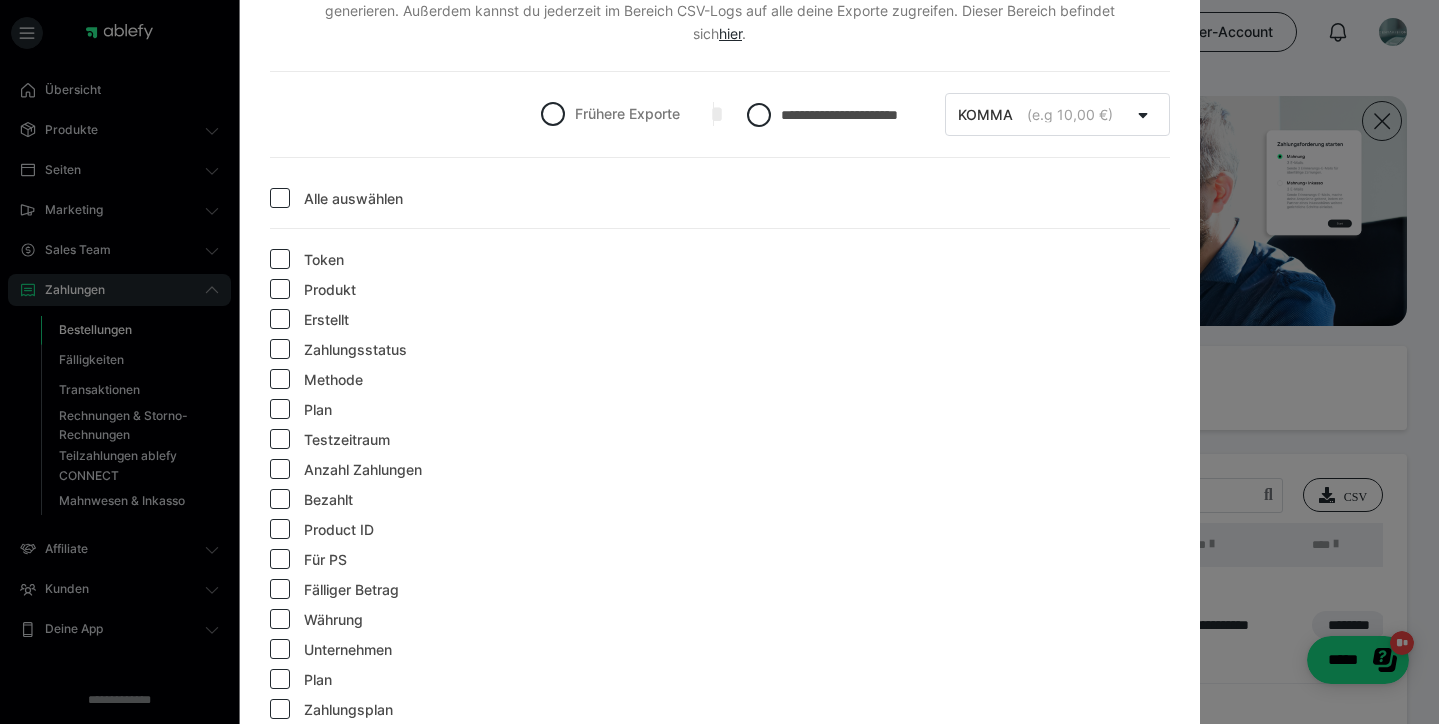 checkbox on "false" 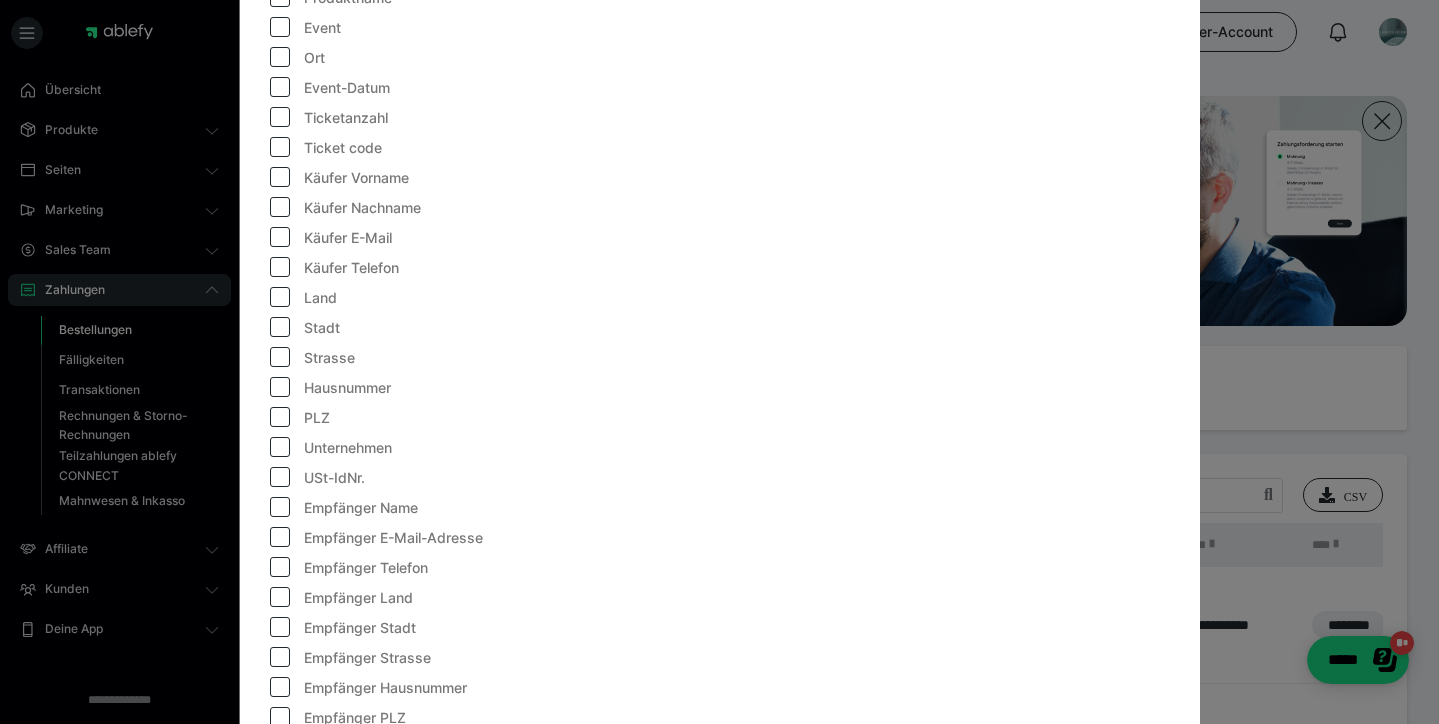 scroll, scrollTop: 1069, scrollLeft: 0, axis: vertical 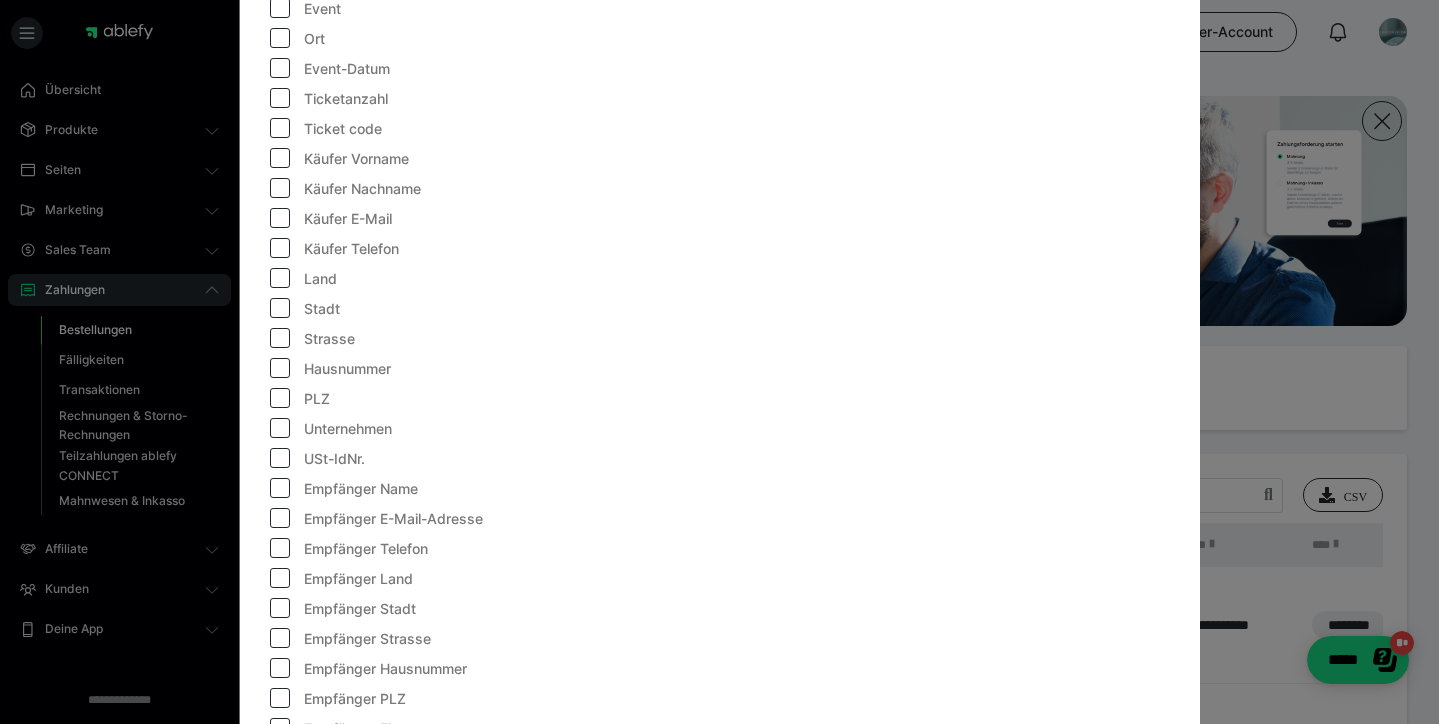 click at bounding box center [280, 158] 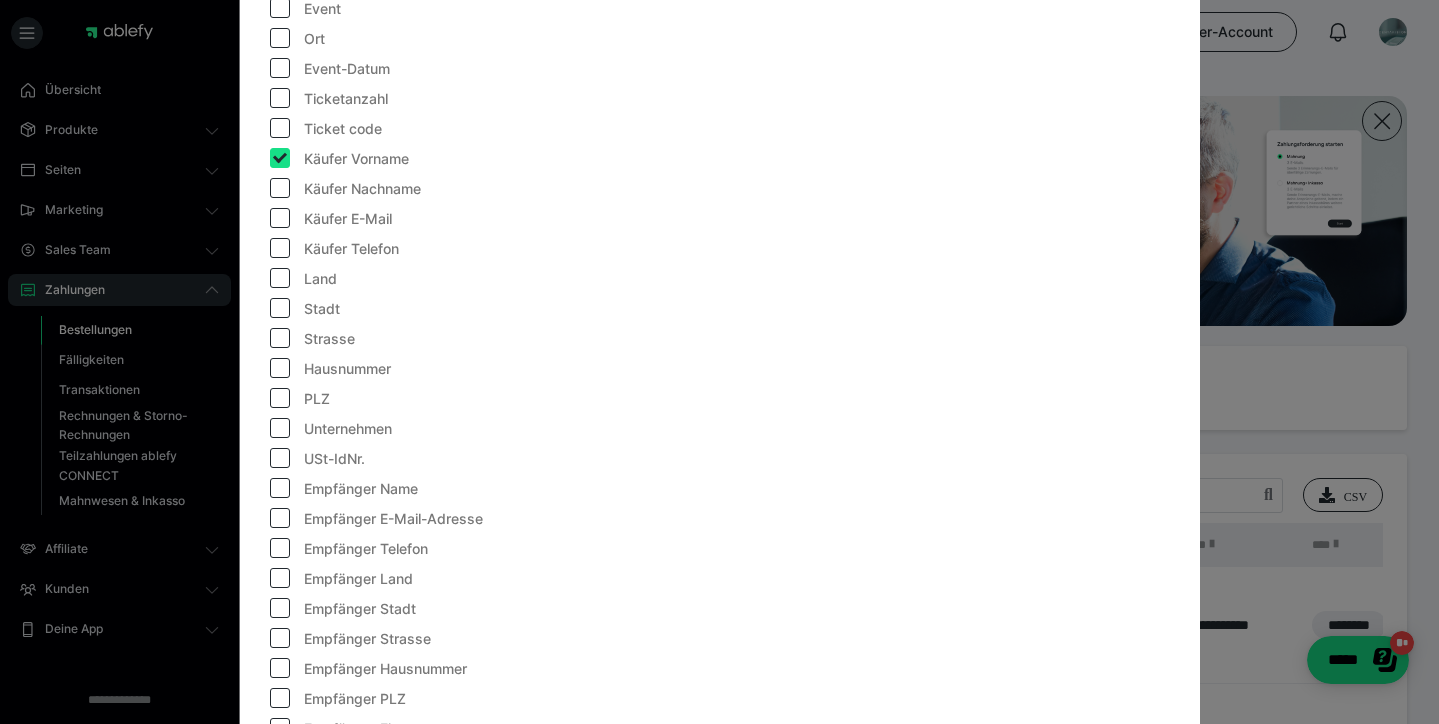 checkbox on "true" 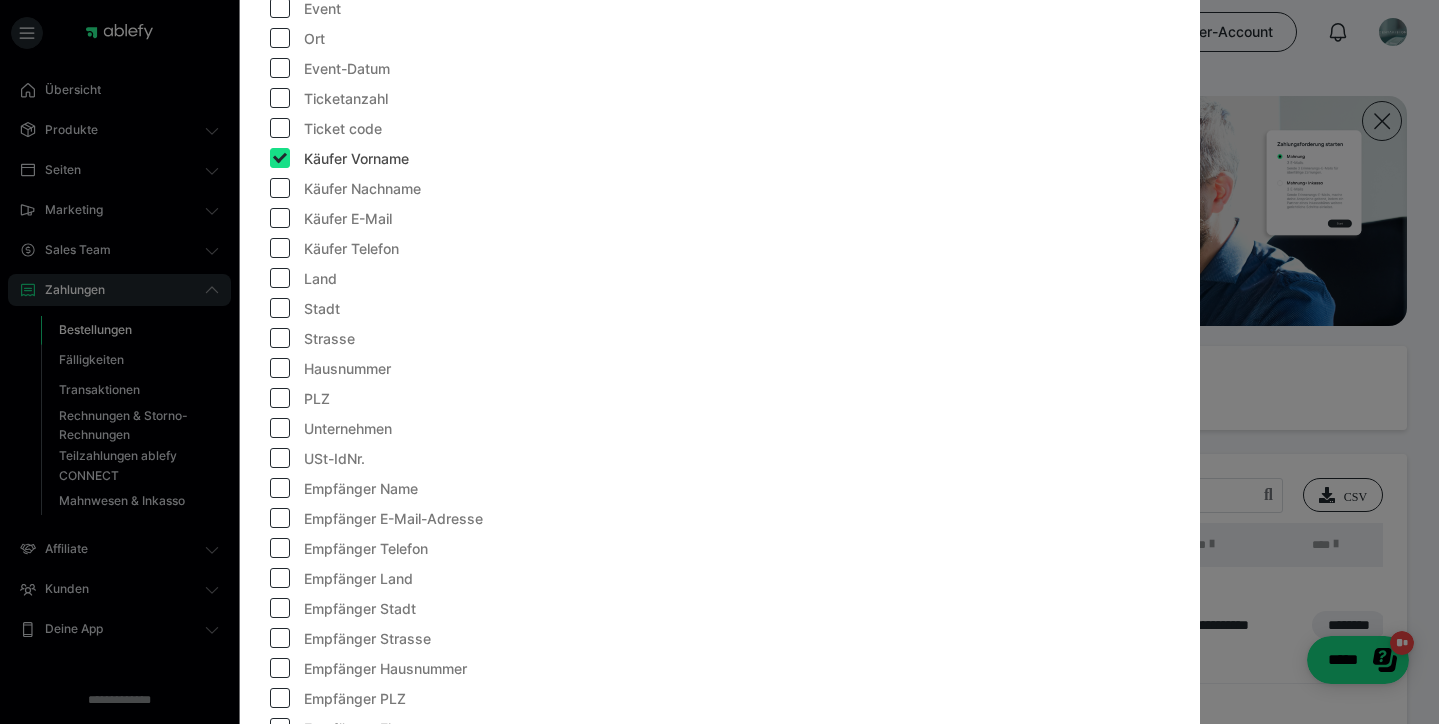 click at bounding box center (280, 188) 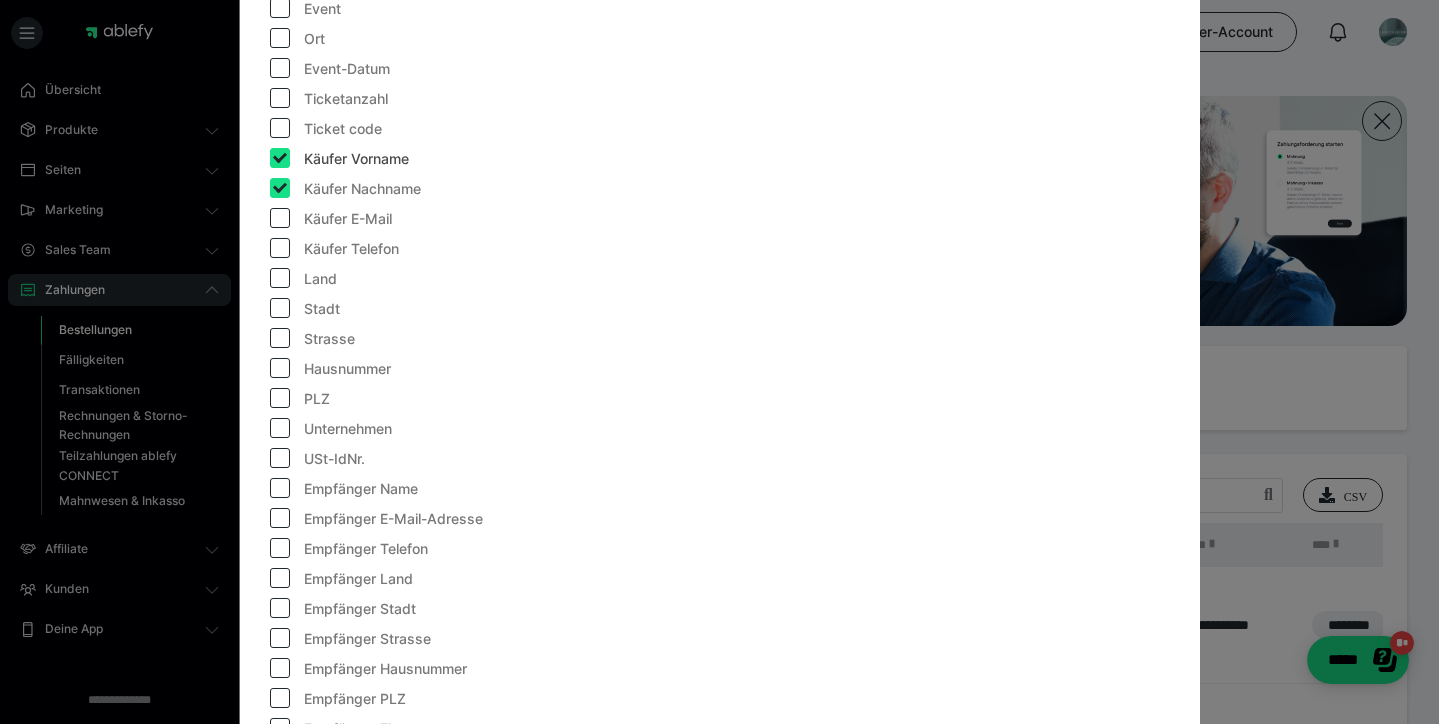 checkbox on "true" 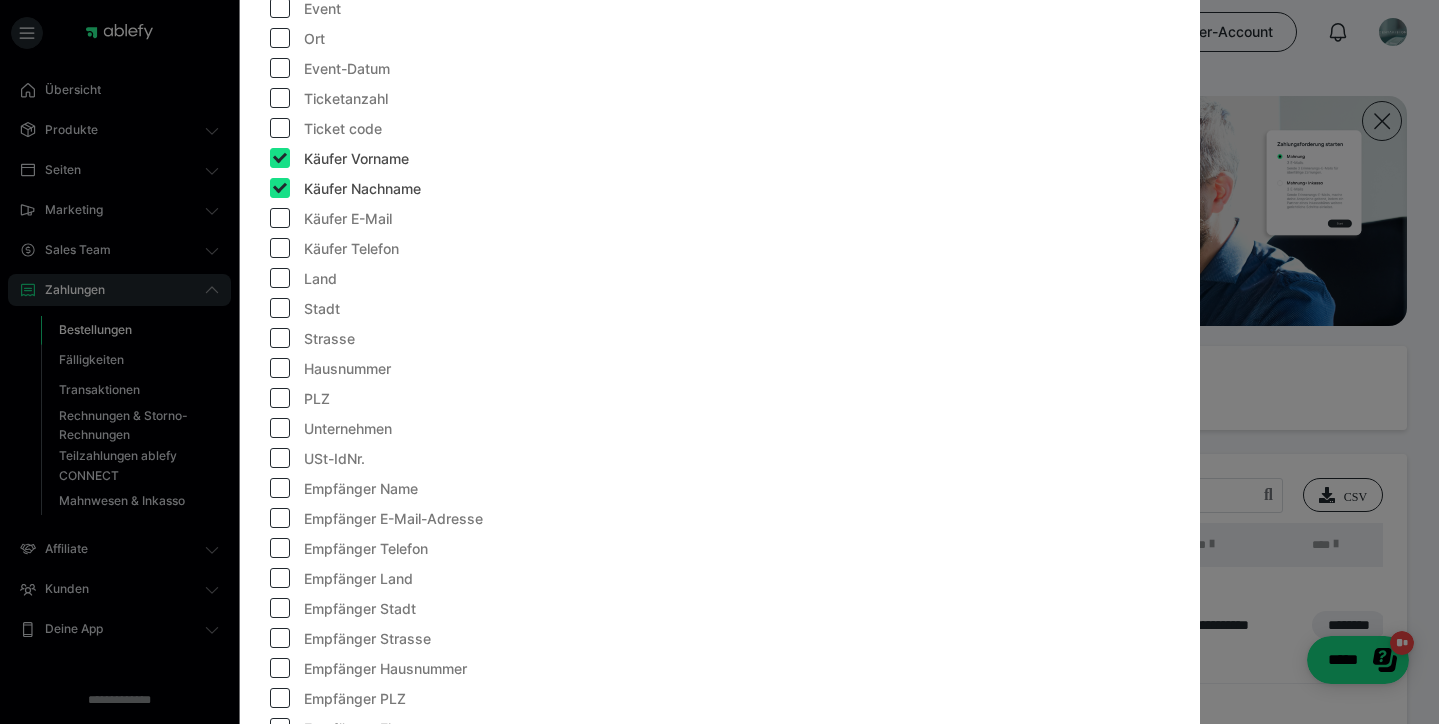 click at bounding box center (280, 218) 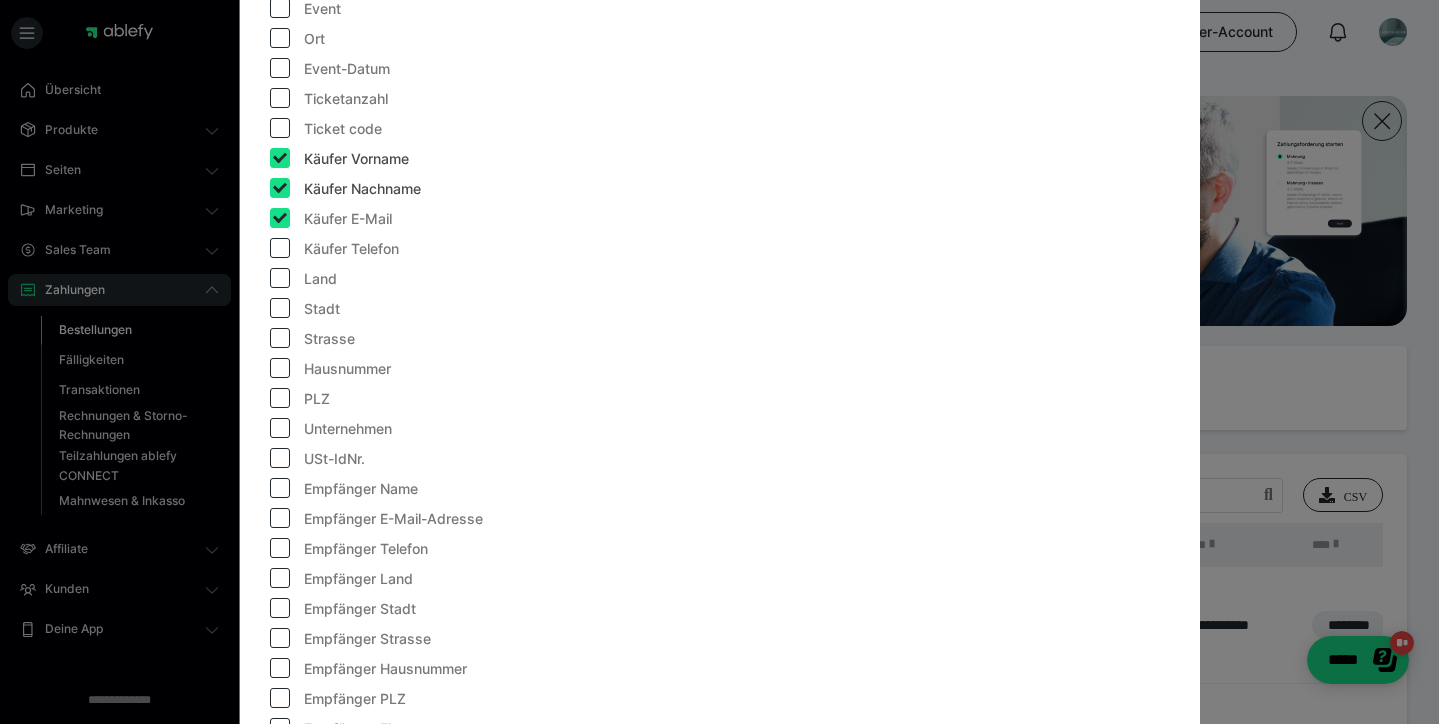 checkbox on "true" 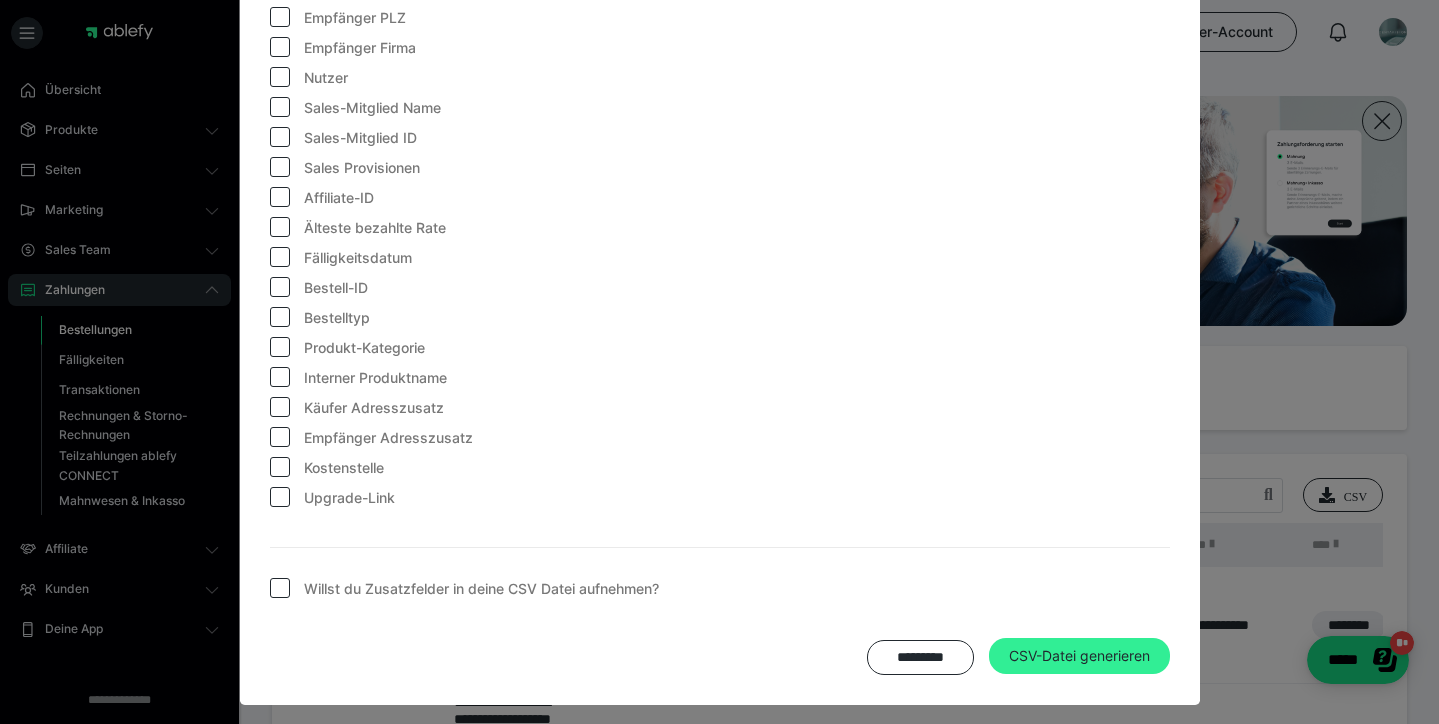 click on "CSV-Datei generieren" at bounding box center (1079, 656) 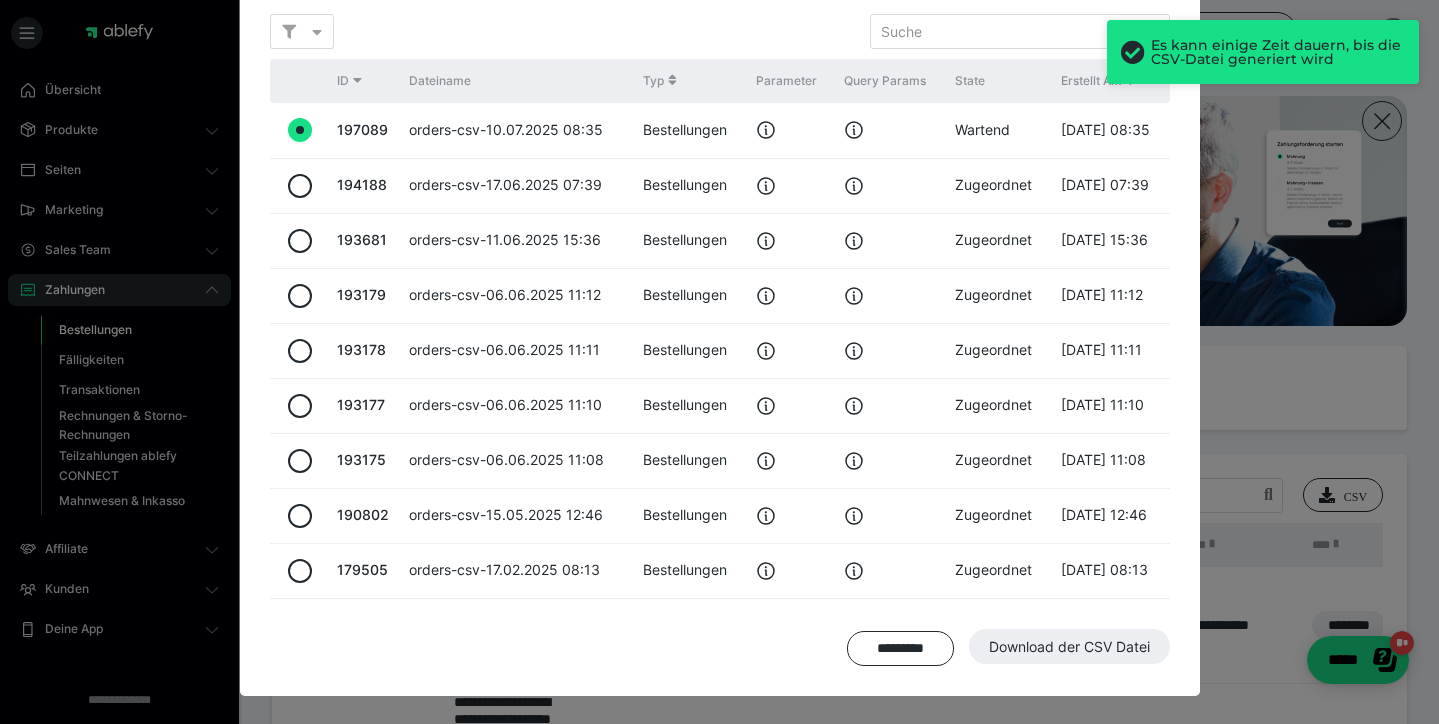 scroll, scrollTop: 268, scrollLeft: 0, axis: vertical 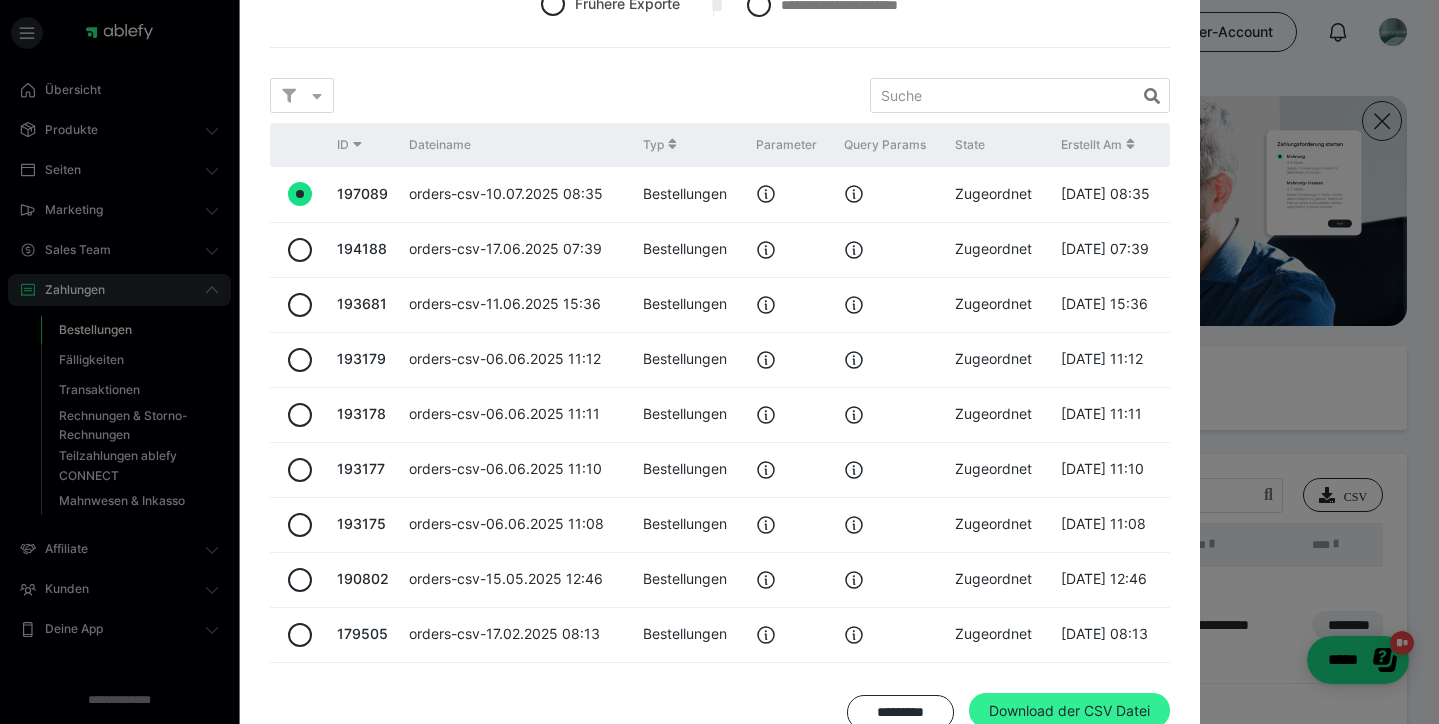 click on "Download der CSV Datei" at bounding box center (1069, 711) 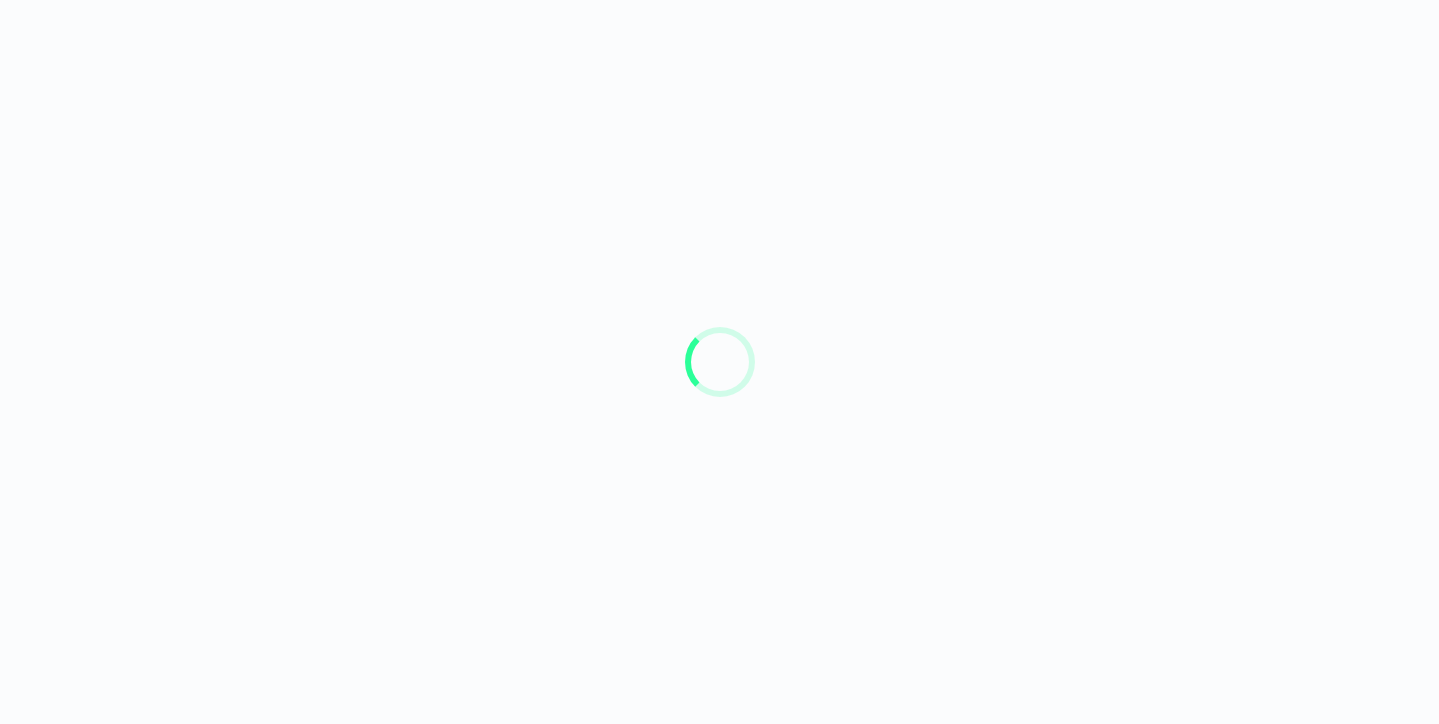 scroll, scrollTop: 0, scrollLeft: 0, axis: both 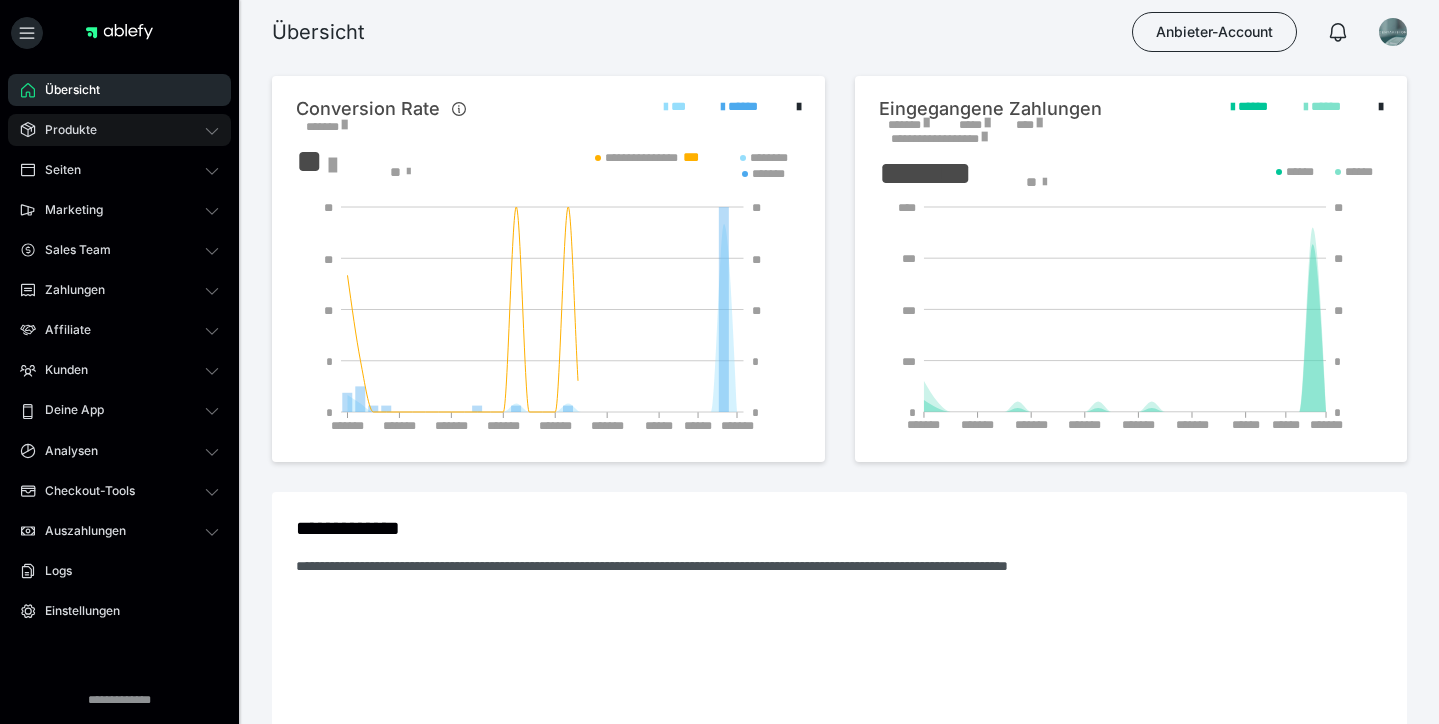 click on "Produkte" at bounding box center [119, 130] 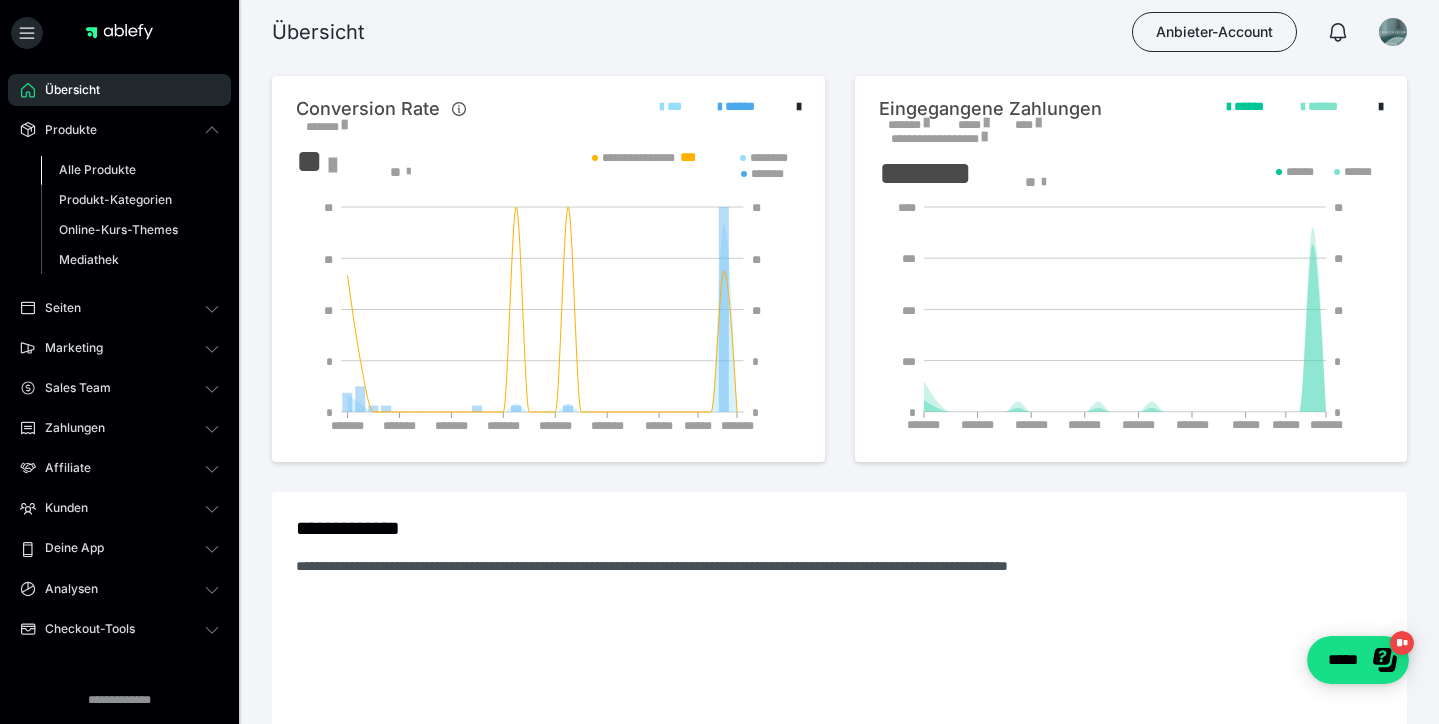 scroll, scrollTop: 0, scrollLeft: 0, axis: both 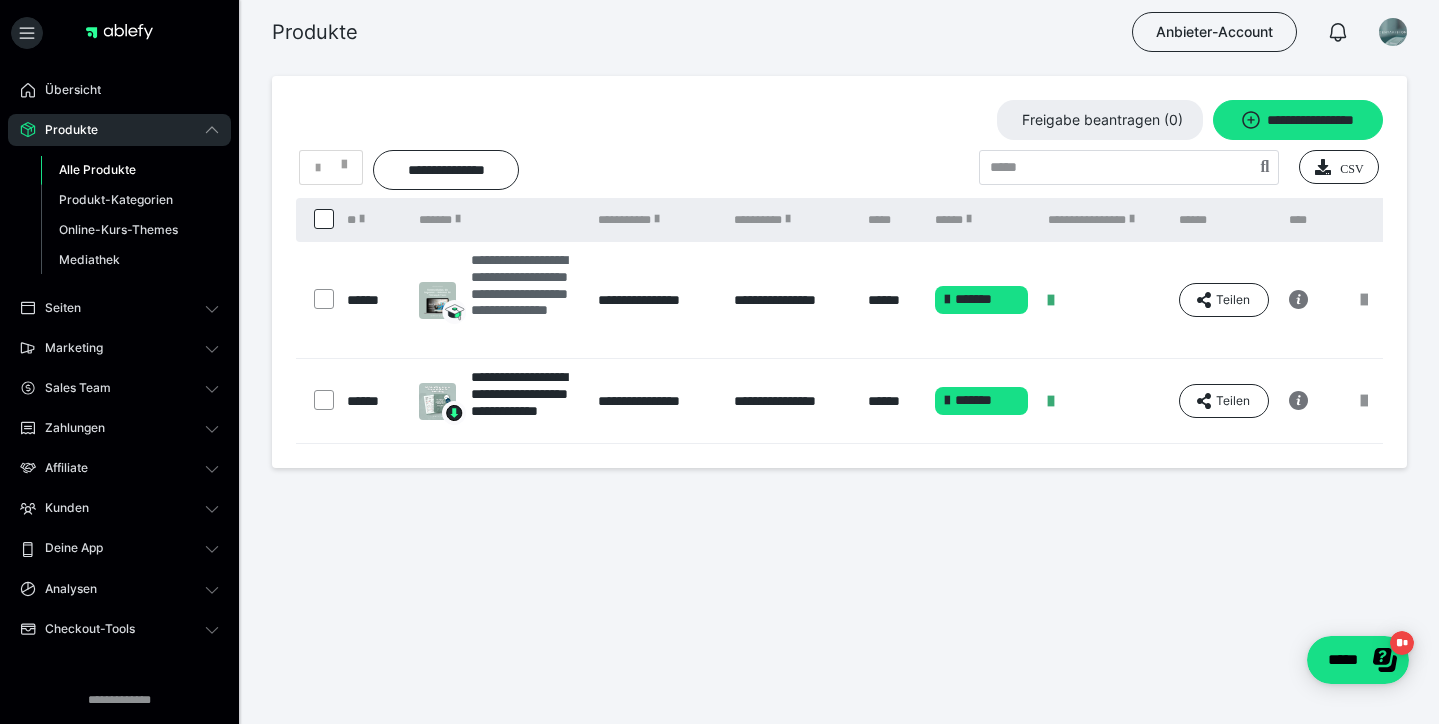click on "**********" at bounding box center [524, 300] 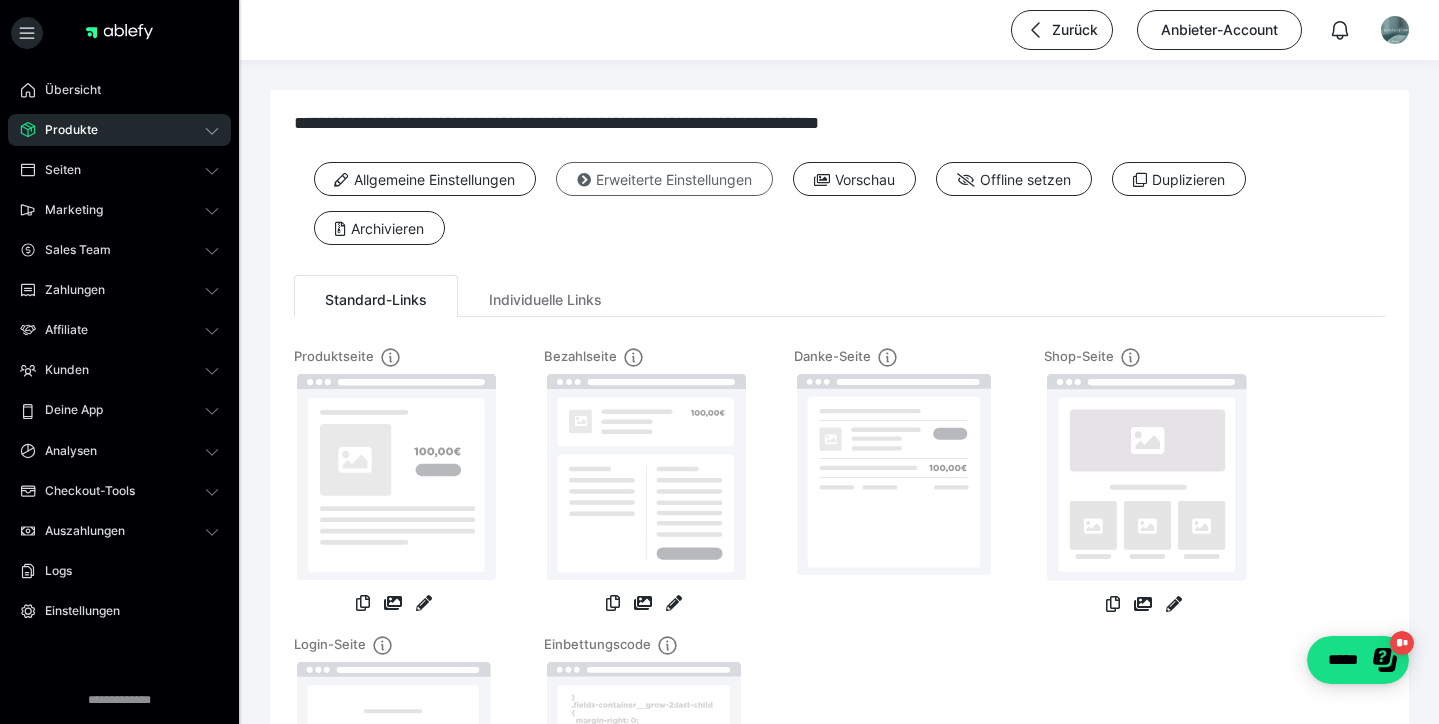 click on "Erweiterte Einstellungen" at bounding box center [664, 179] 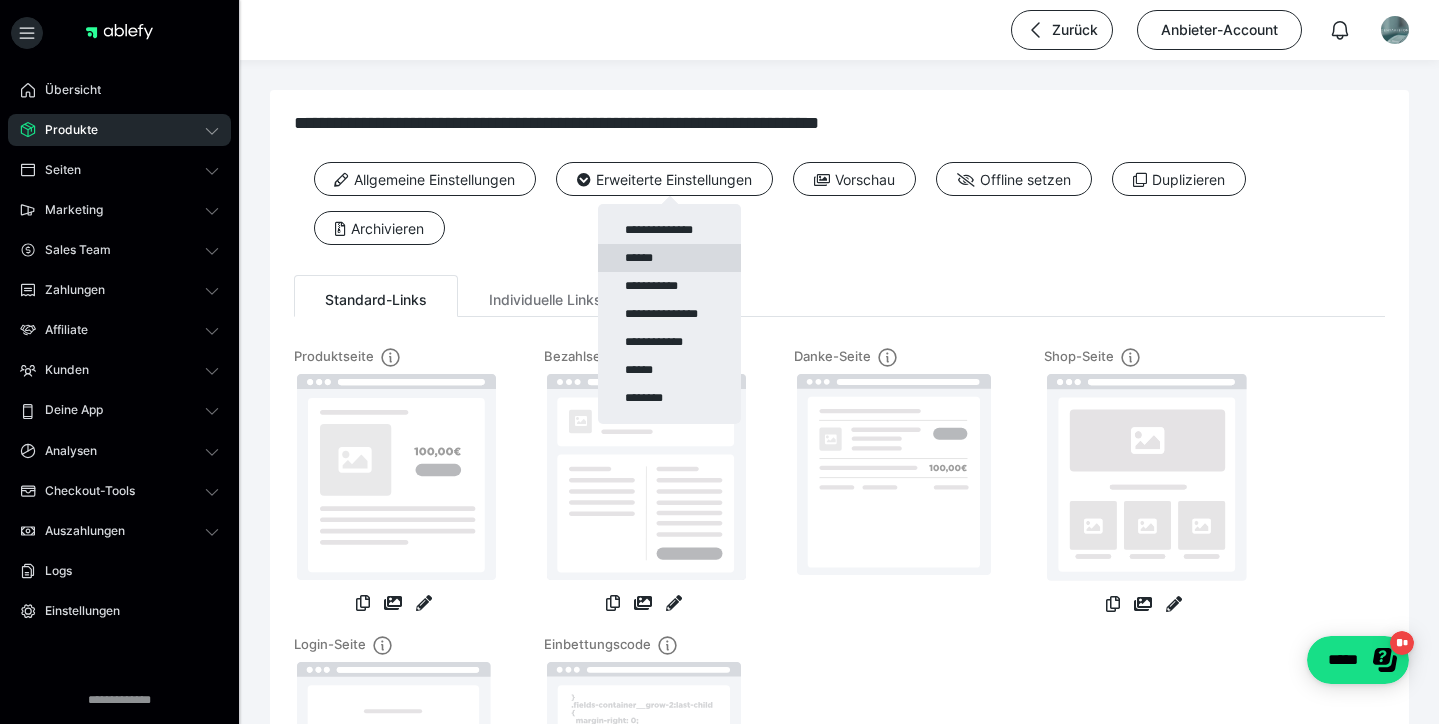 click on "******" at bounding box center [669, 258] 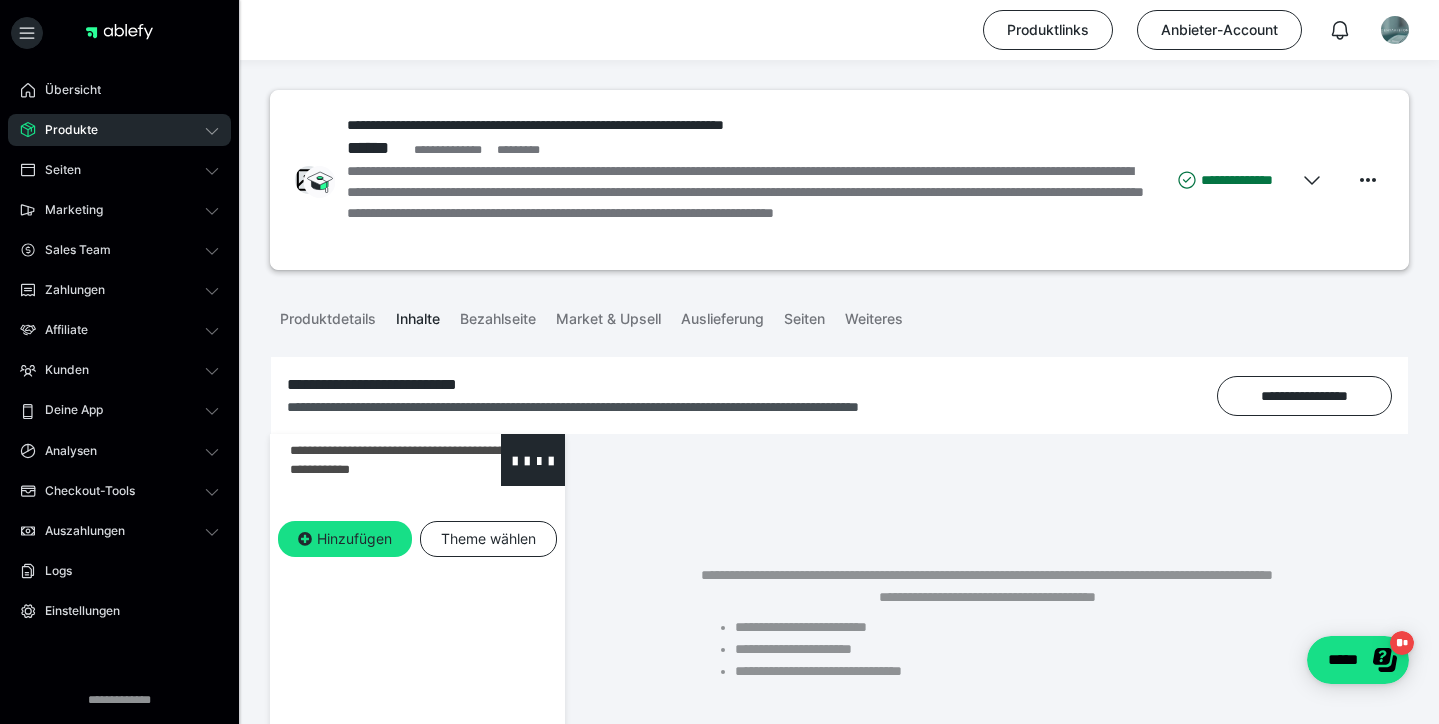 click at bounding box center (533, 460) 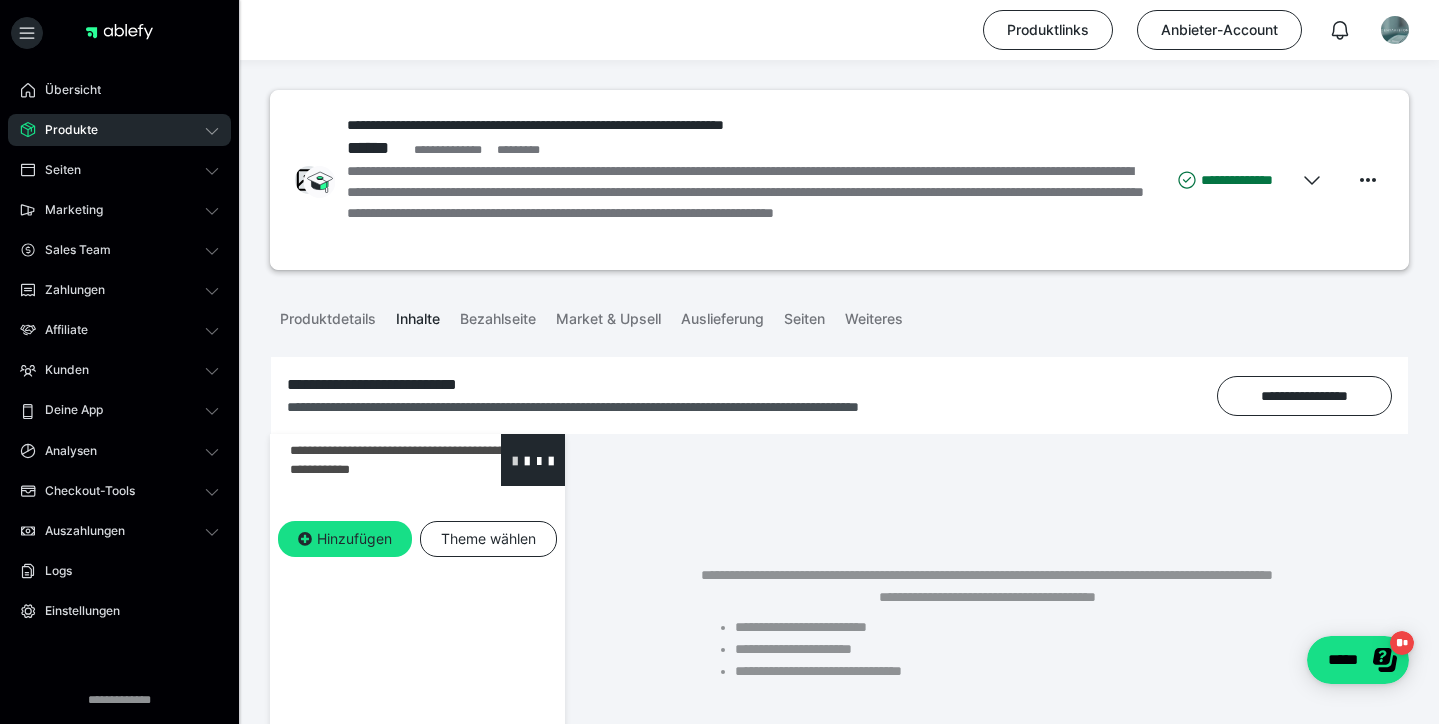 click at bounding box center [515, 460] 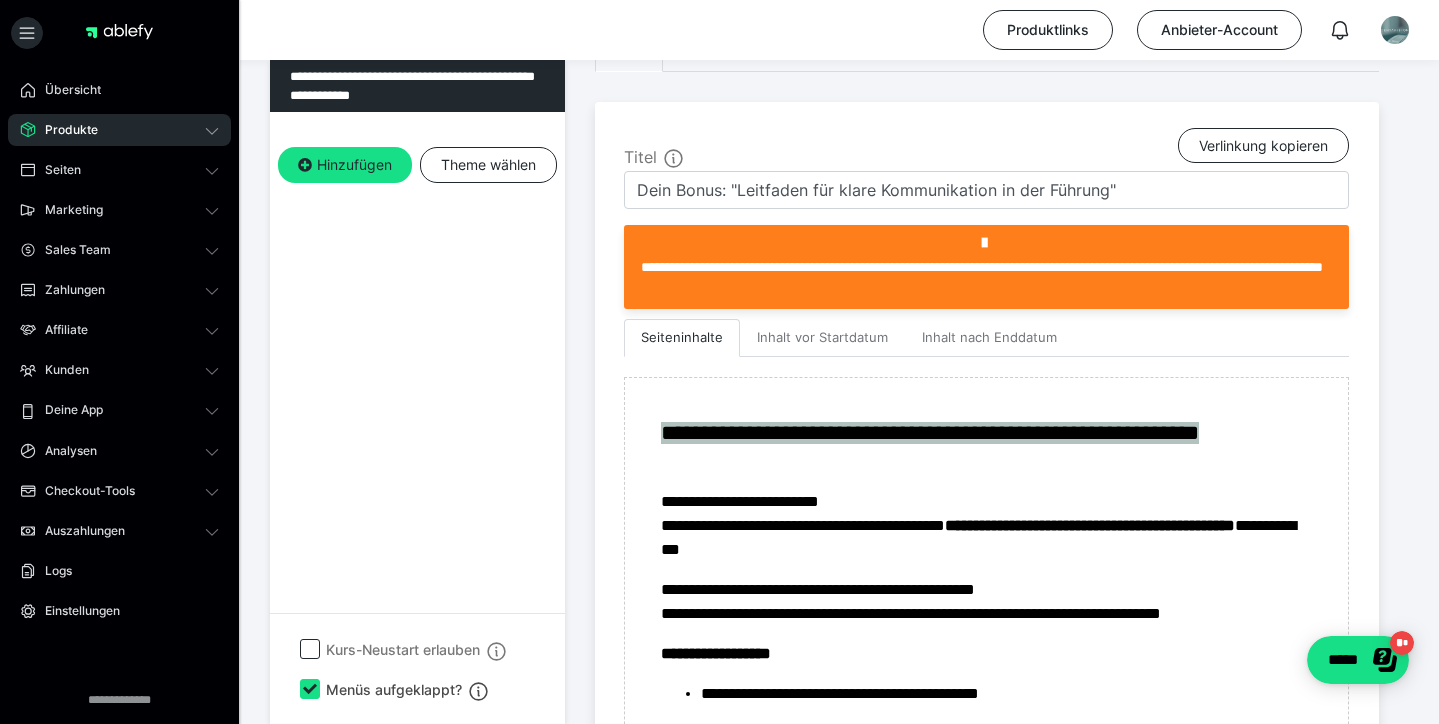 scroll, scrollTop: 565, scrollLeft: 0, axis: vertical 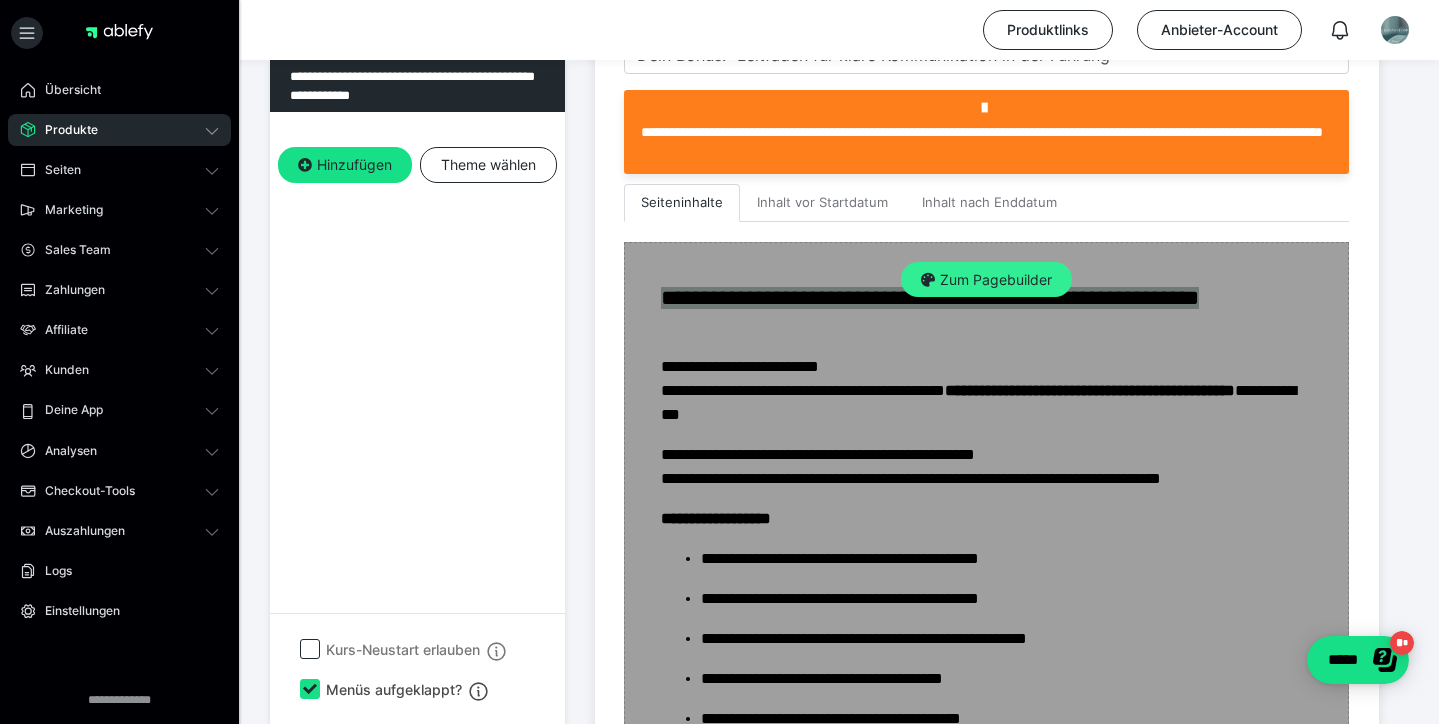click on "Zum Pagebuilder" at bounding box center [986, 280] 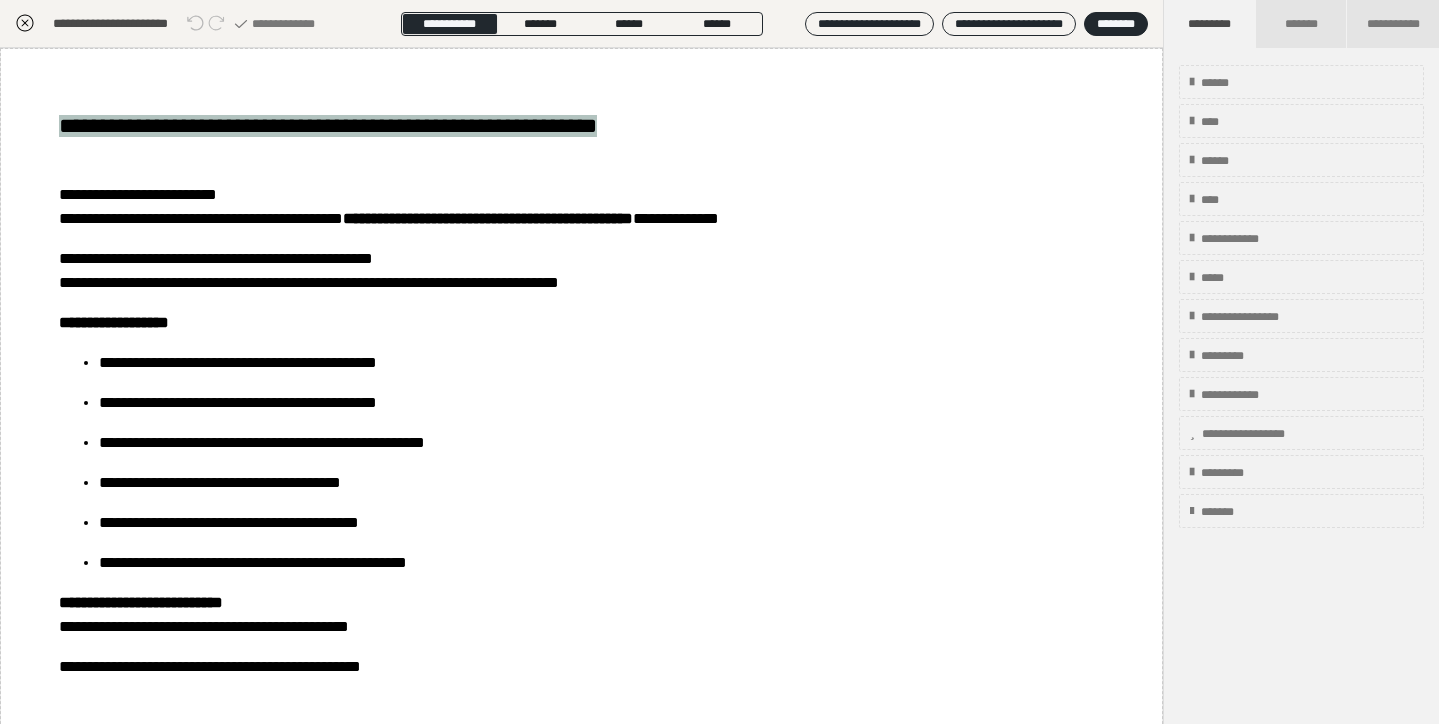 scroll, scrollTop: 374, scrollLeft: 0, axis: vertical 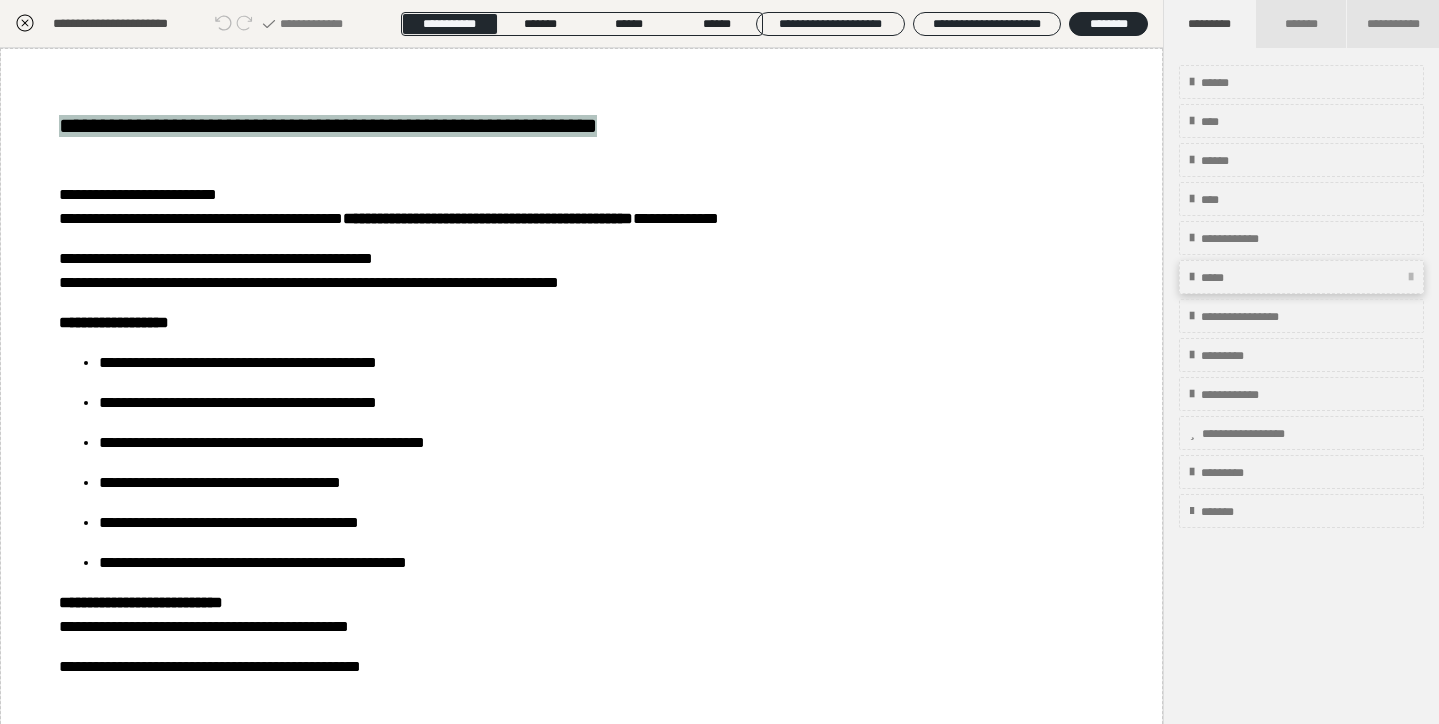 click on "*****" at bounding box center (1301, 277) 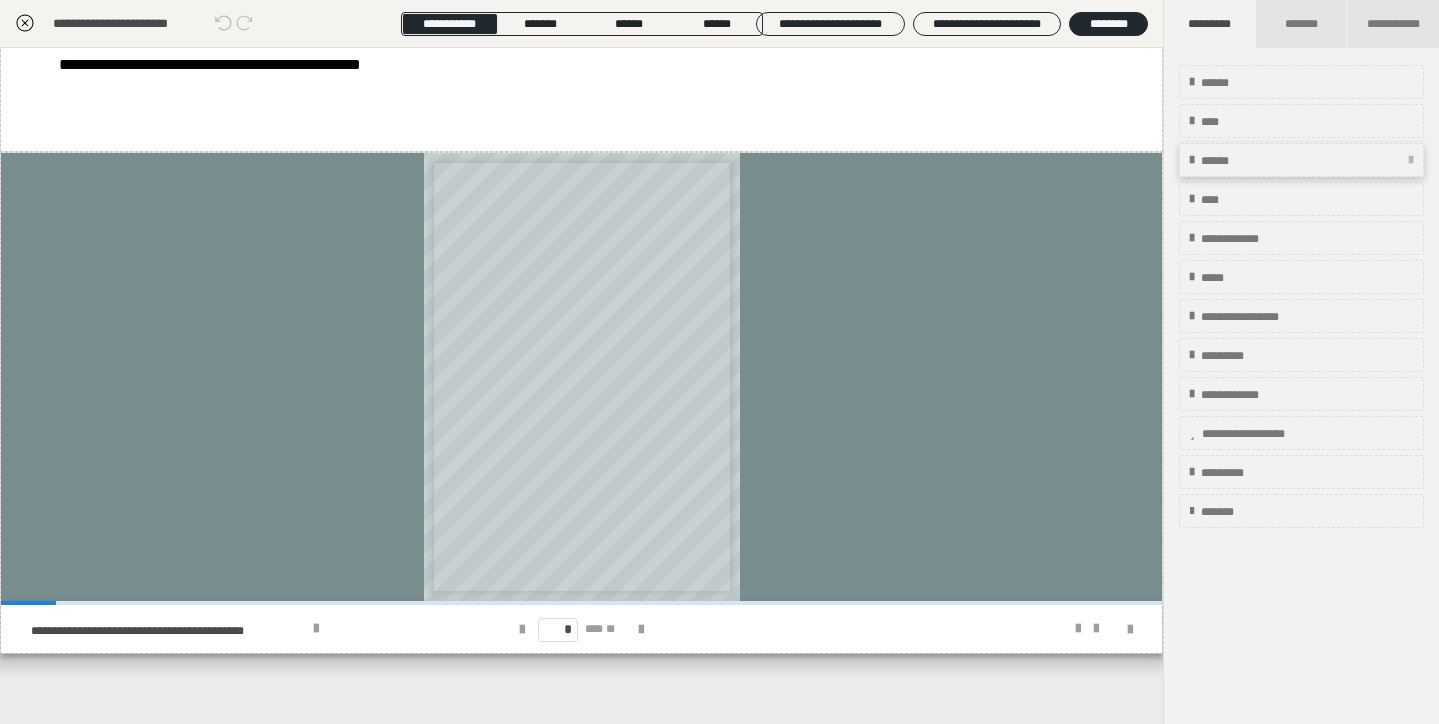 scroll, scrollTop: 602, scrollLeft: 0, axis: vertical 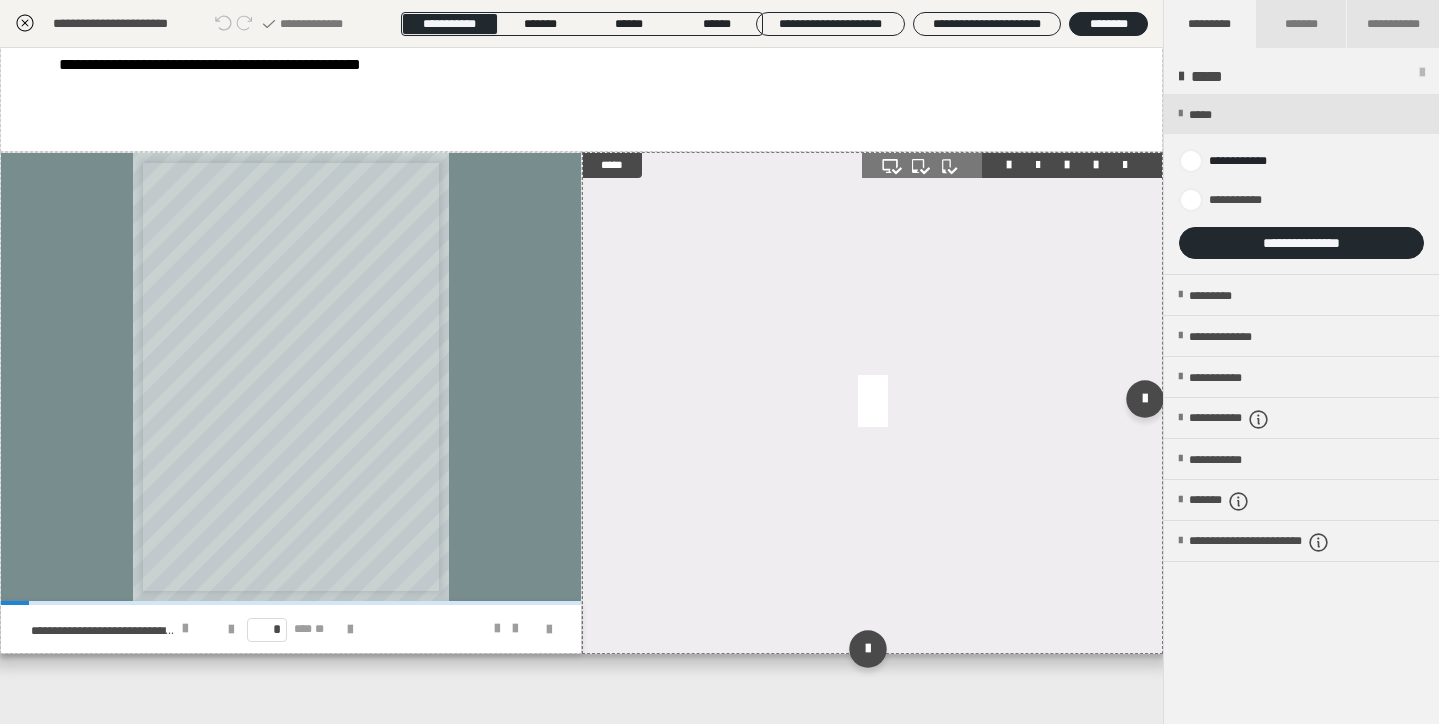 click at bounding box center [873, 403] 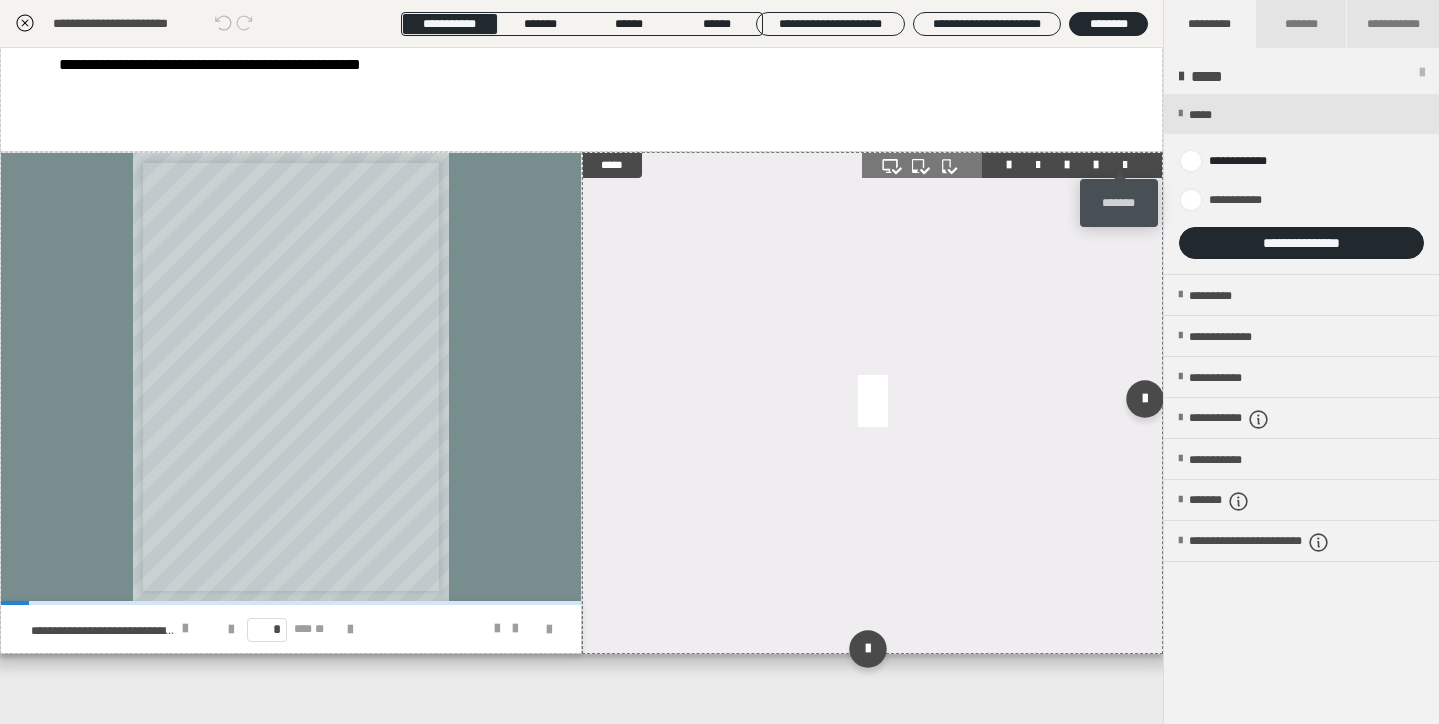 click at bounding box center [1125, 165] 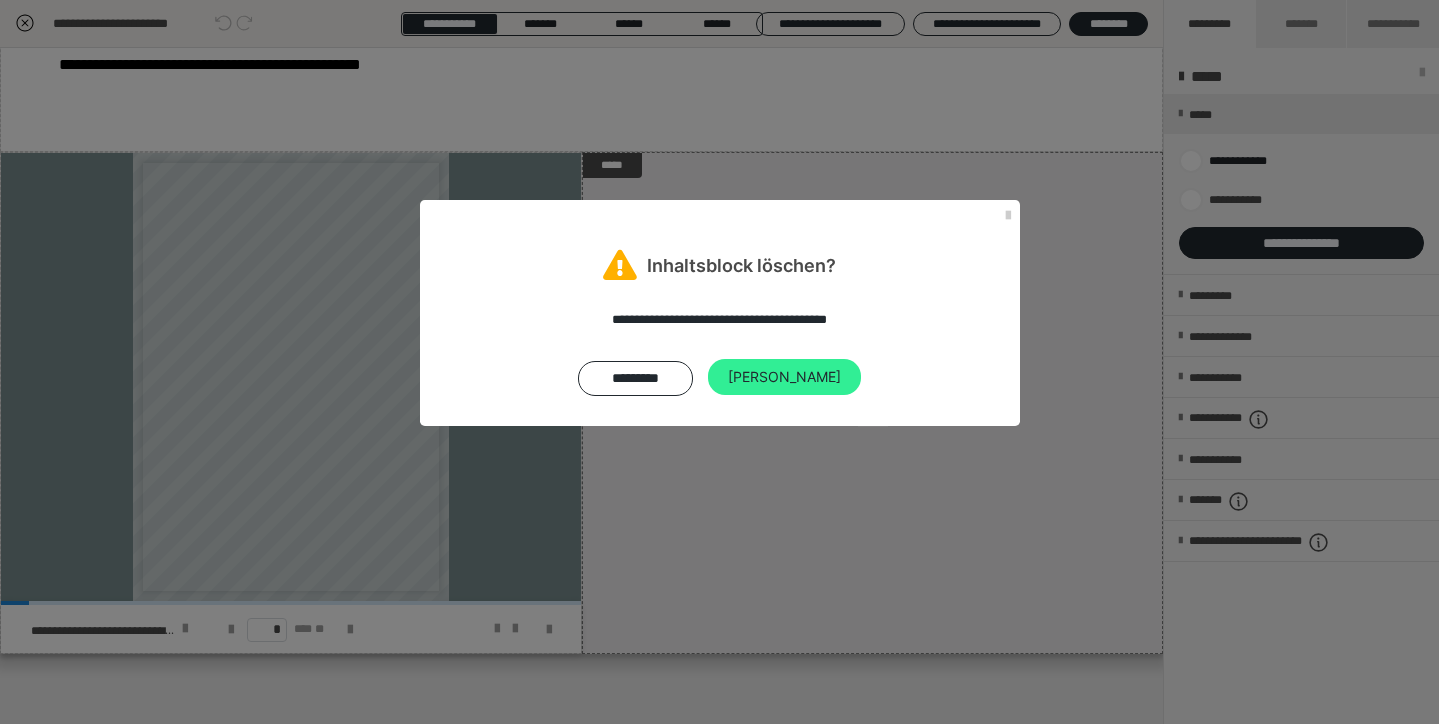 click on "Ja" at bounding box center (784, 377) 